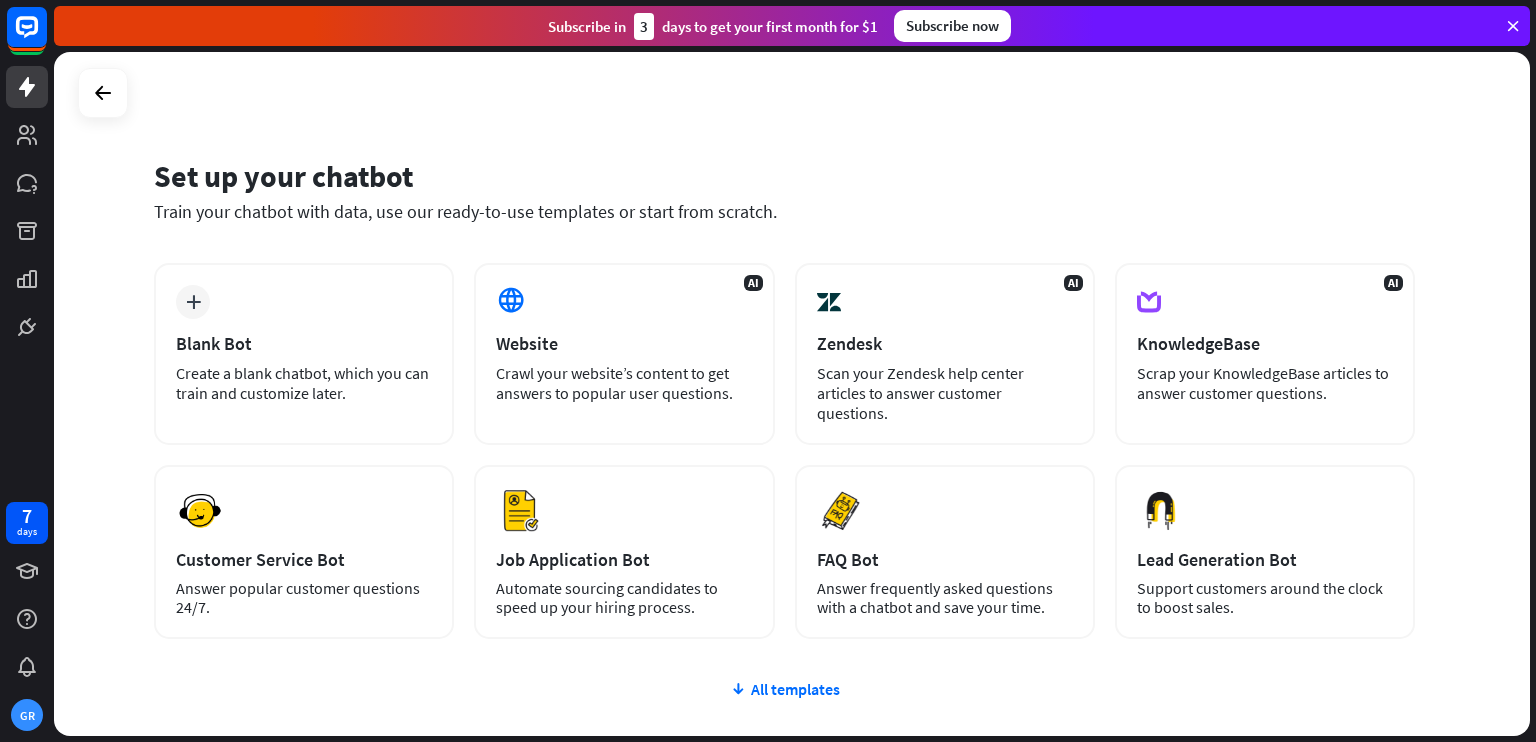 scroll, scrollTop: 0, scrollLeft: 0, axis: both 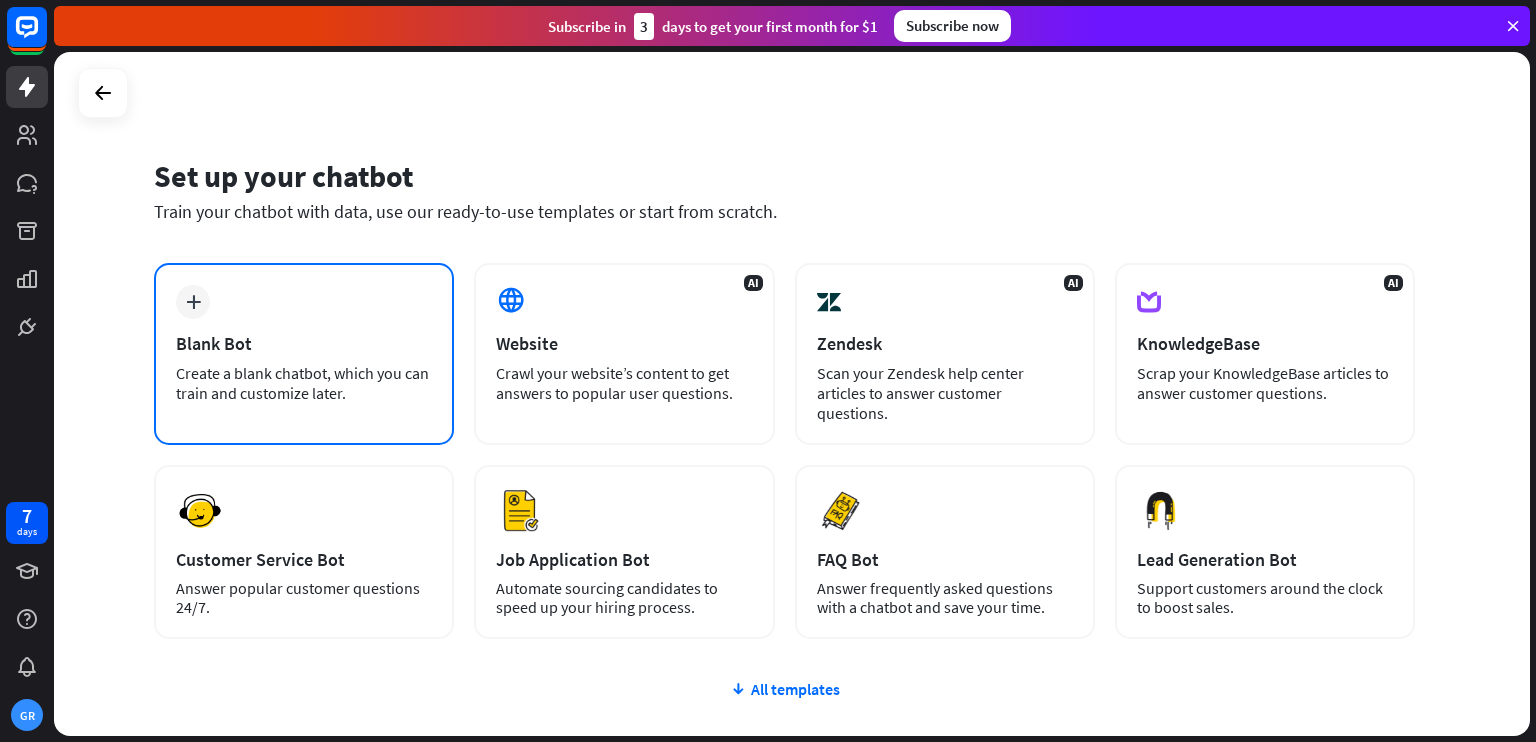 click on "Blank Bot" at bounding box center [304, 343] 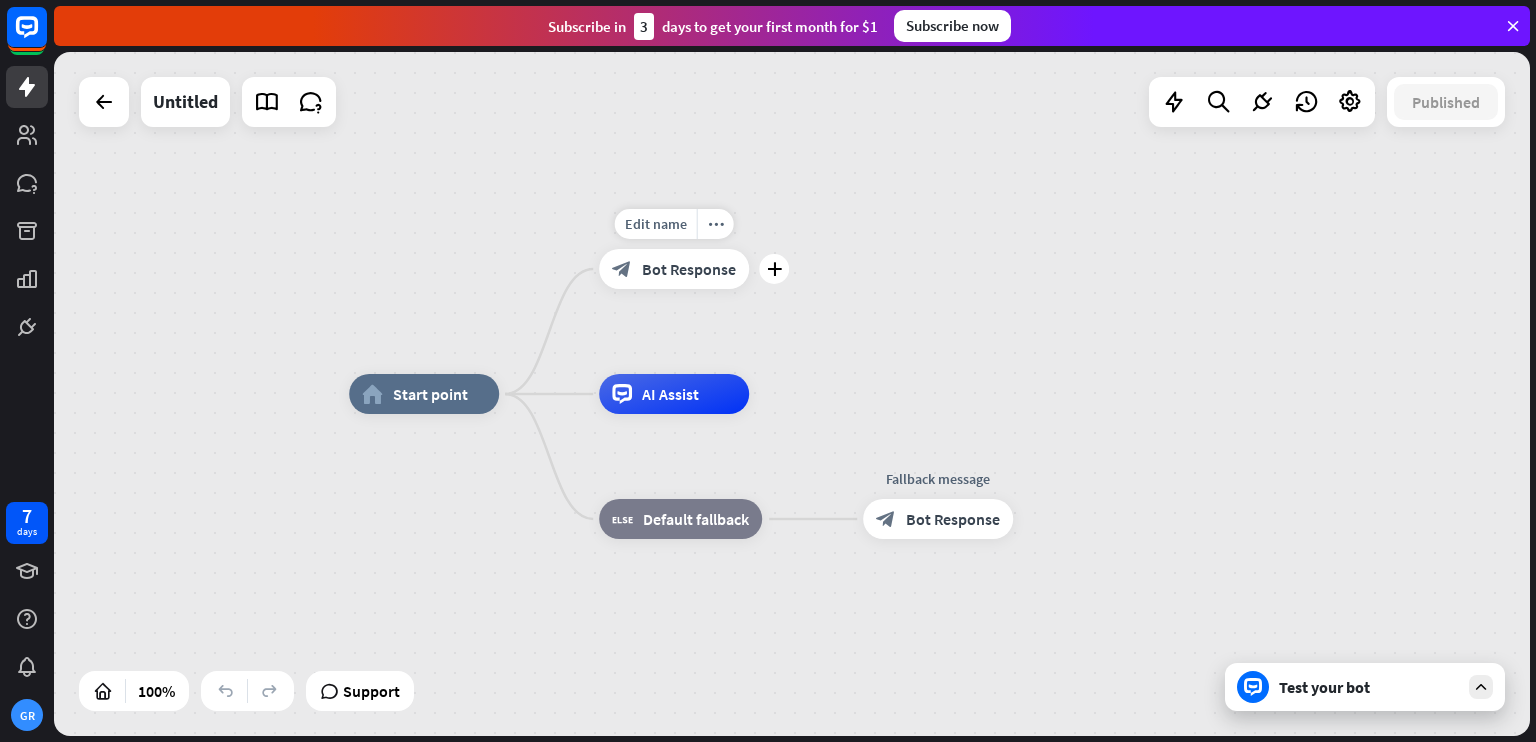 click on "block_bot_response   Bot Response" at bounding box center (674, 269) 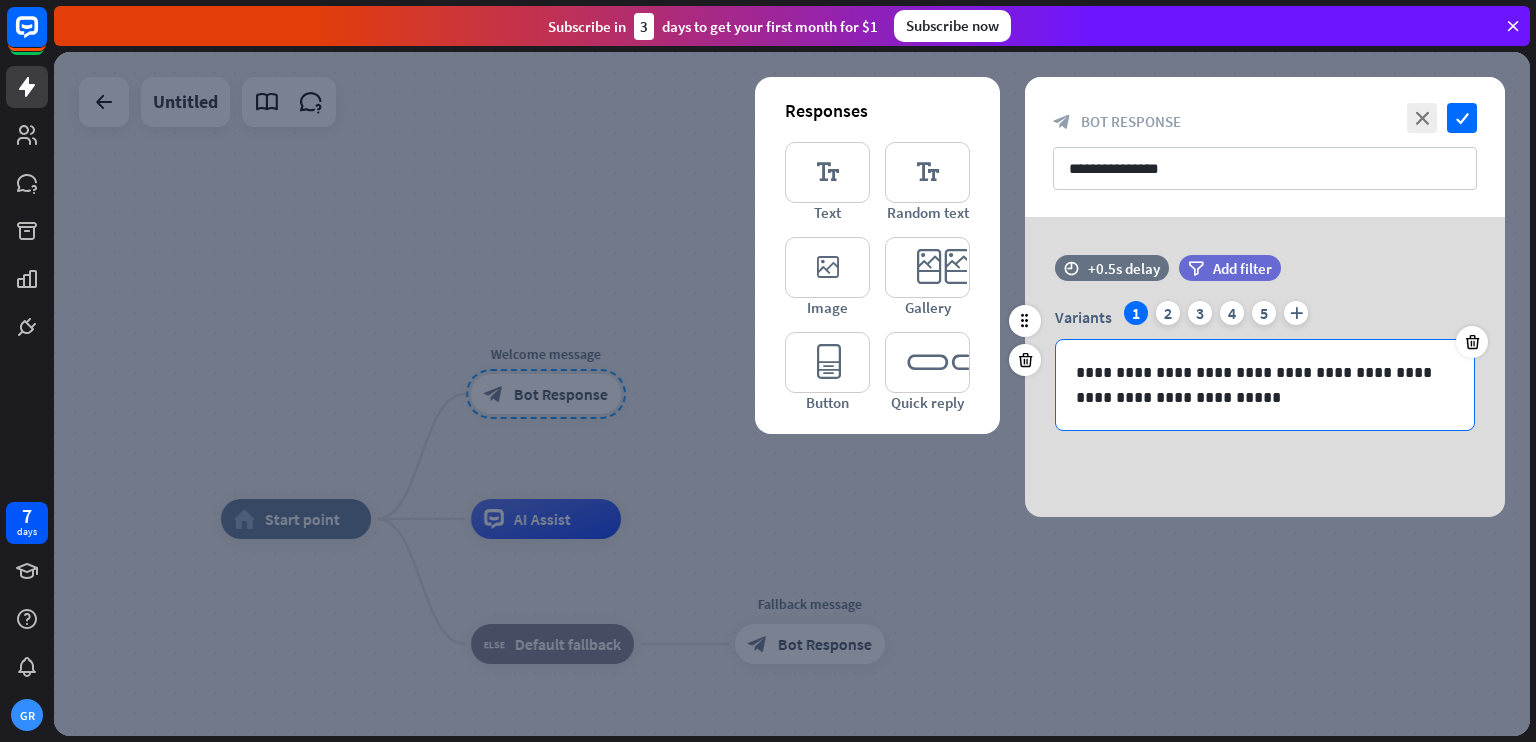 click on "**********" at bounding box center (1265, 385) 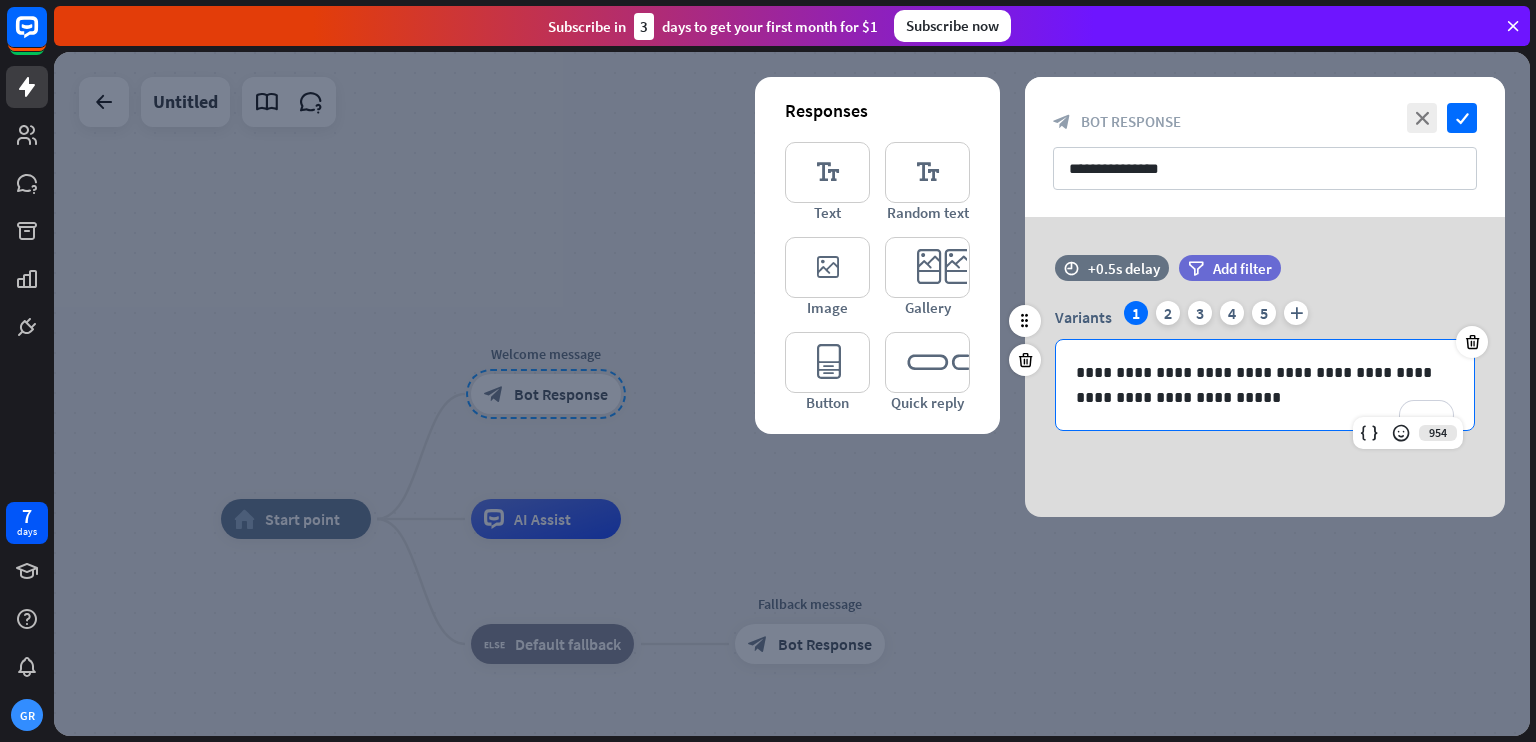 type 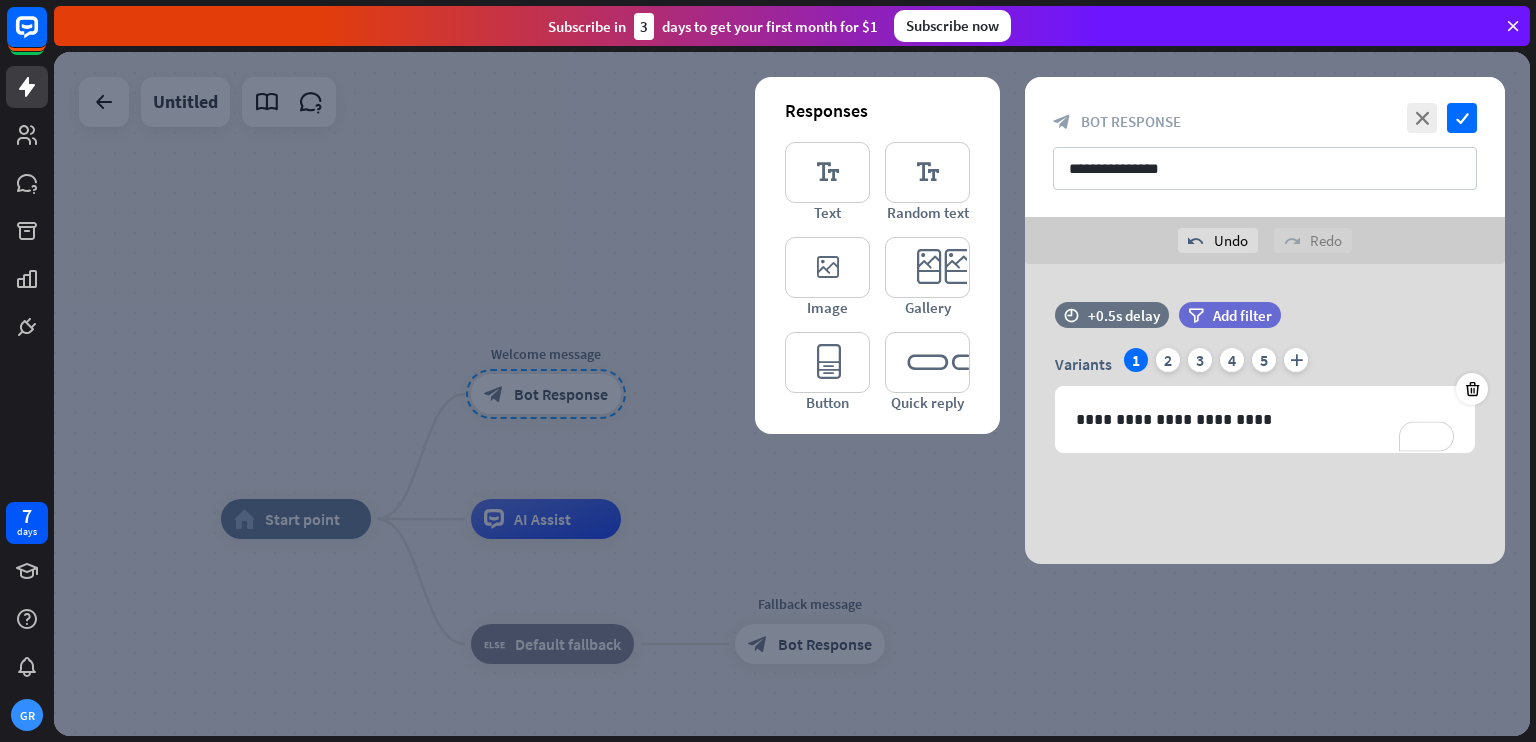 click on "**********" at bounding box center (1265, 414) 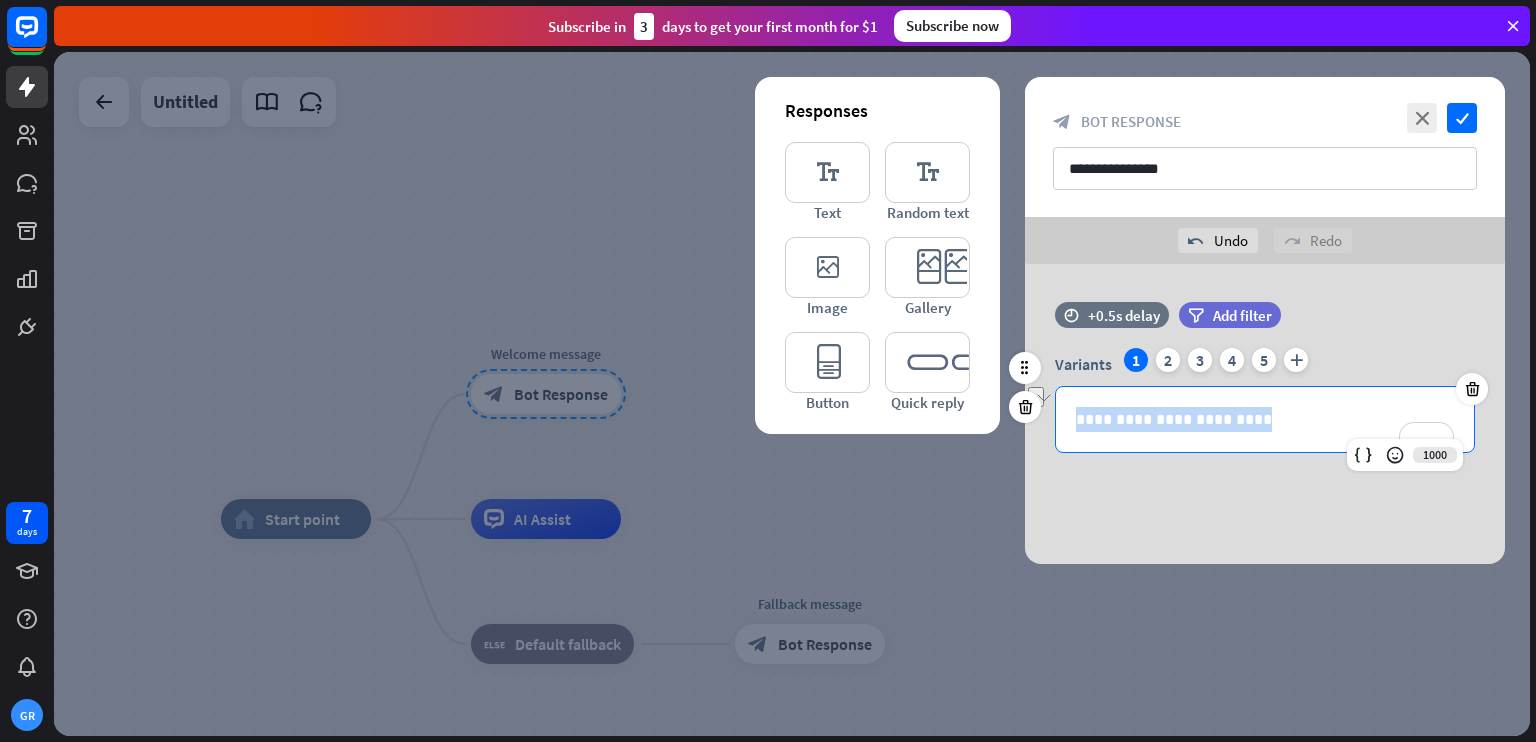 drag, startPoint x: 1256, startPoint y: 415, endPoint x: 1064, endPoint y: 399, distance: 192.66551 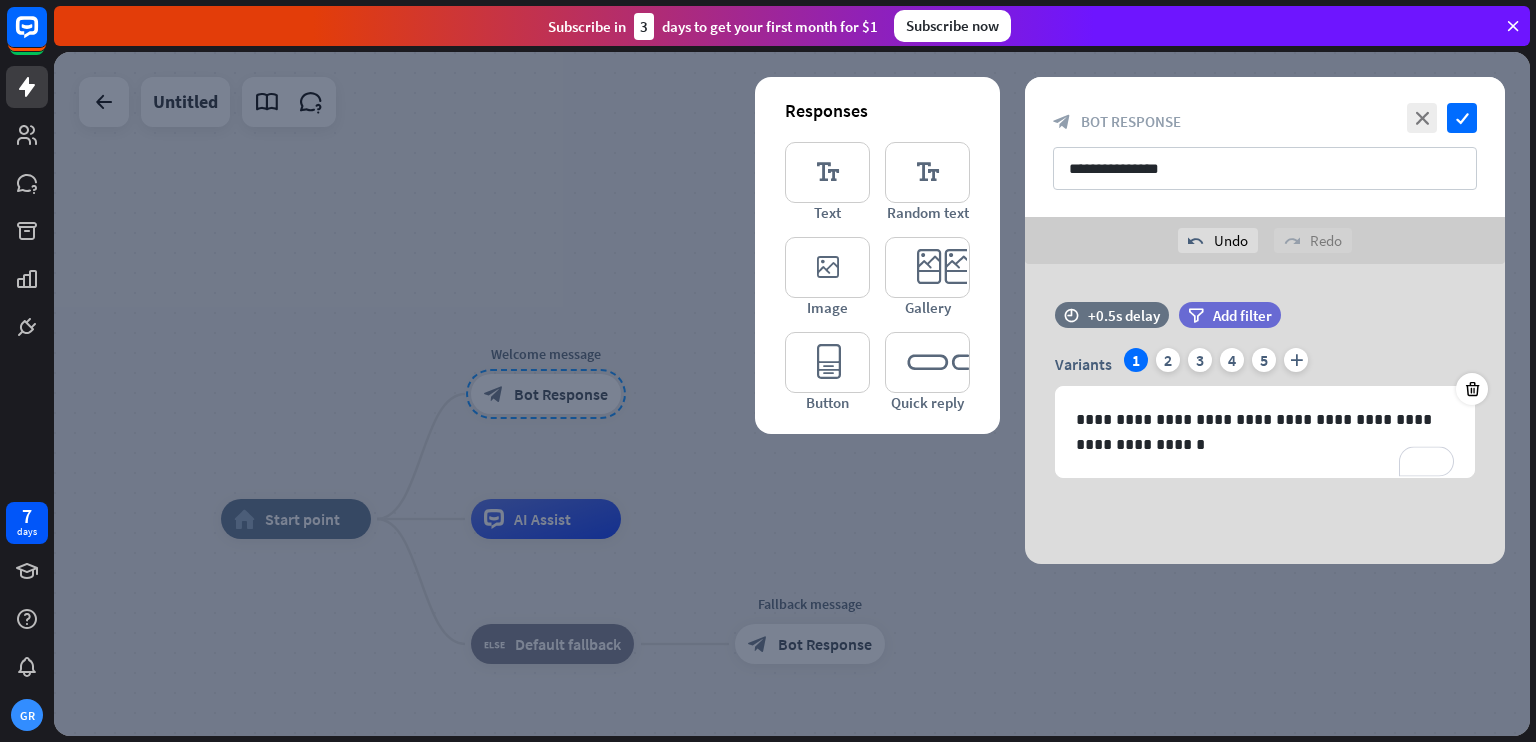click at bounding box center (792, 394) 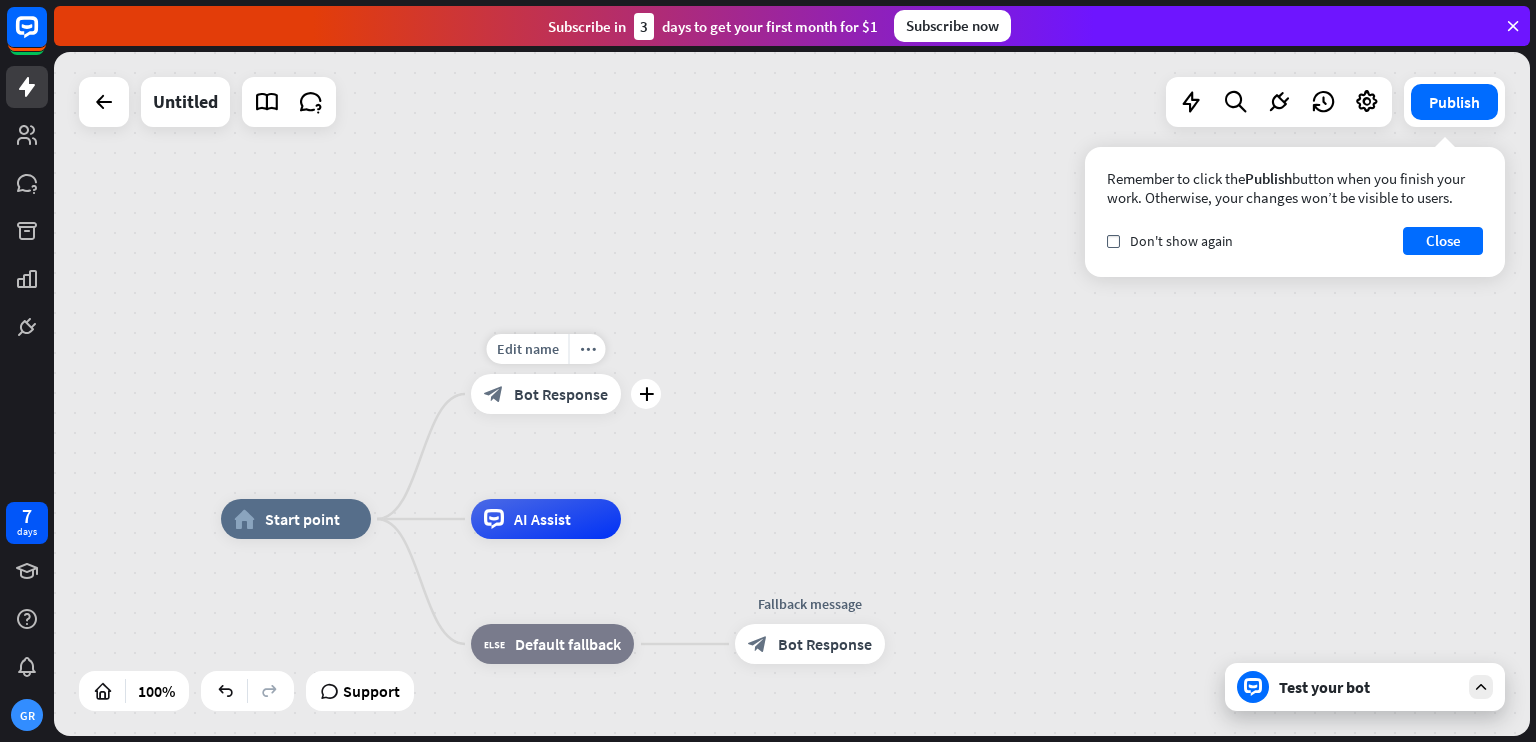 click on "block_bot_response   Bot Response" at bounding box center (546, 394) 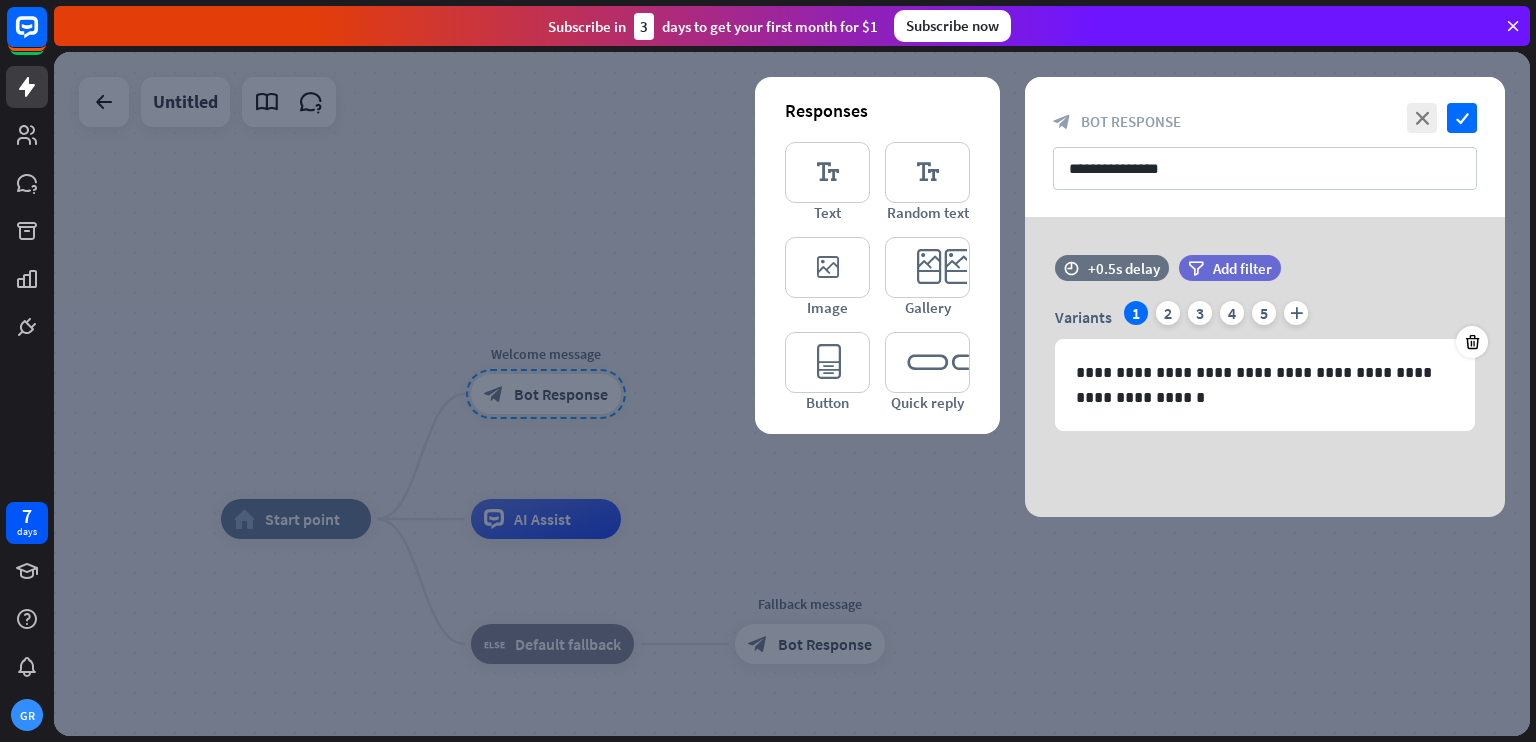 click at bounding box center (792, 394) 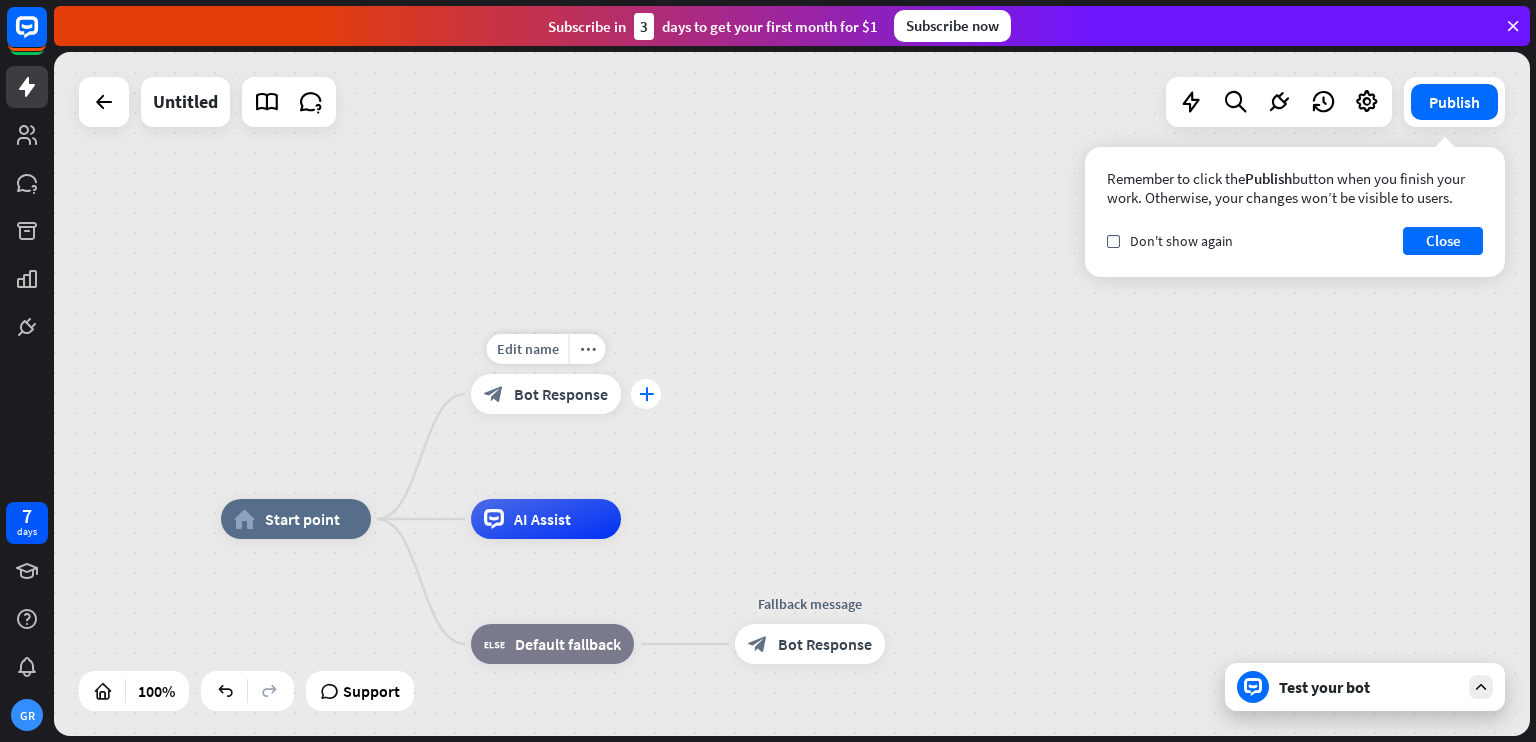 click on "plus" at bounding box center (646, 394) 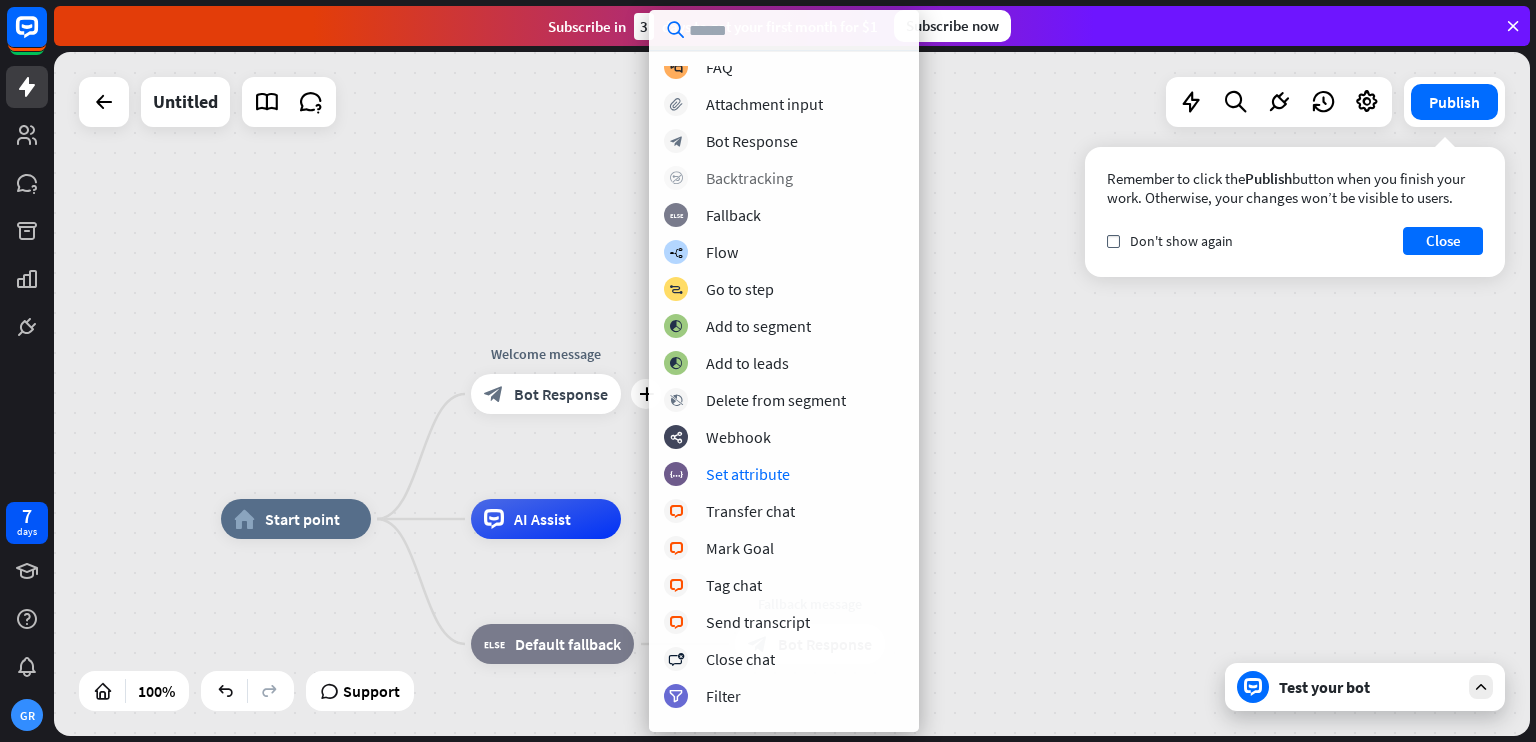 scroll, scrollTop: 0, scrollLeft: 0, axis: both 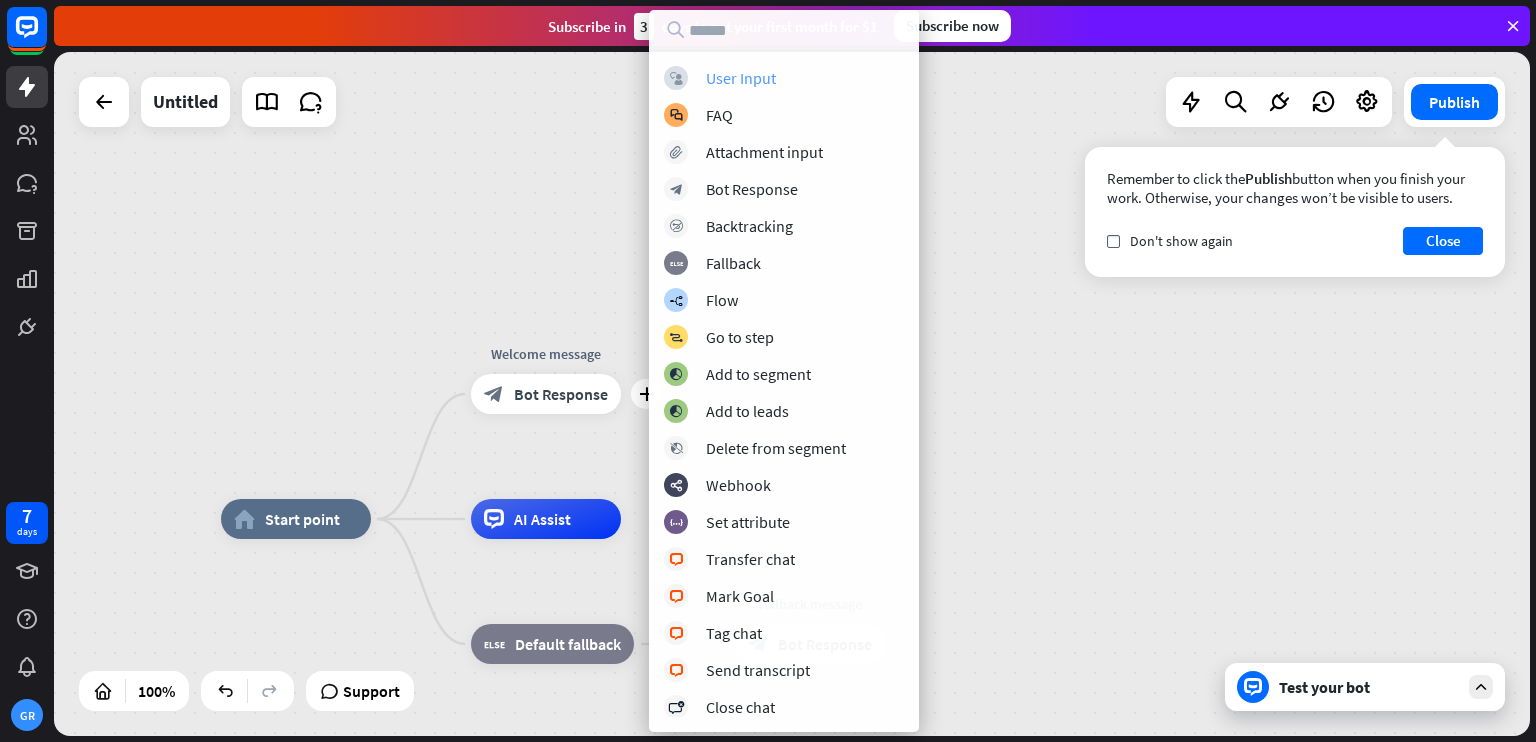 click on "User Input" at bounding box center [741, 78] 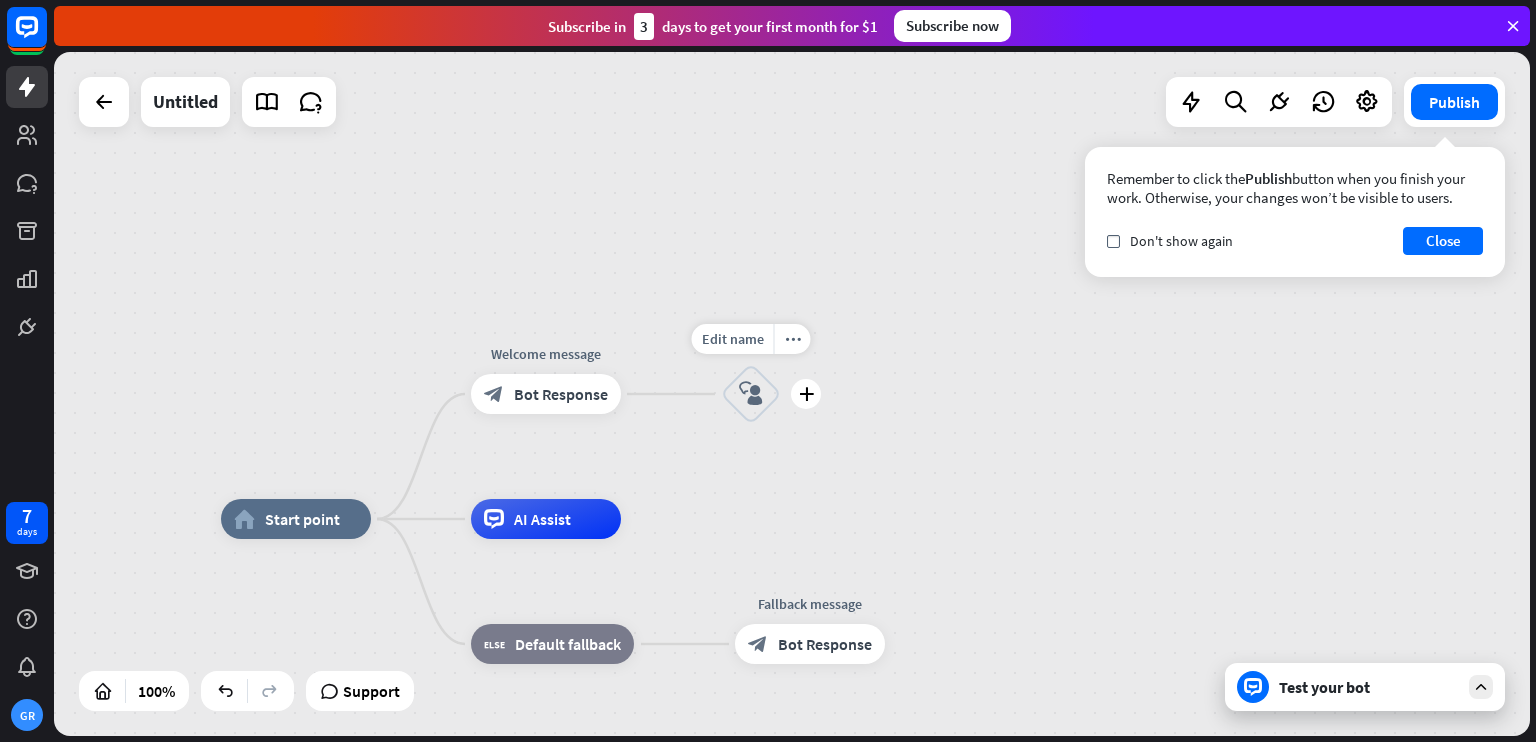 click on "block_user_input" at bounding box center [751, 394] 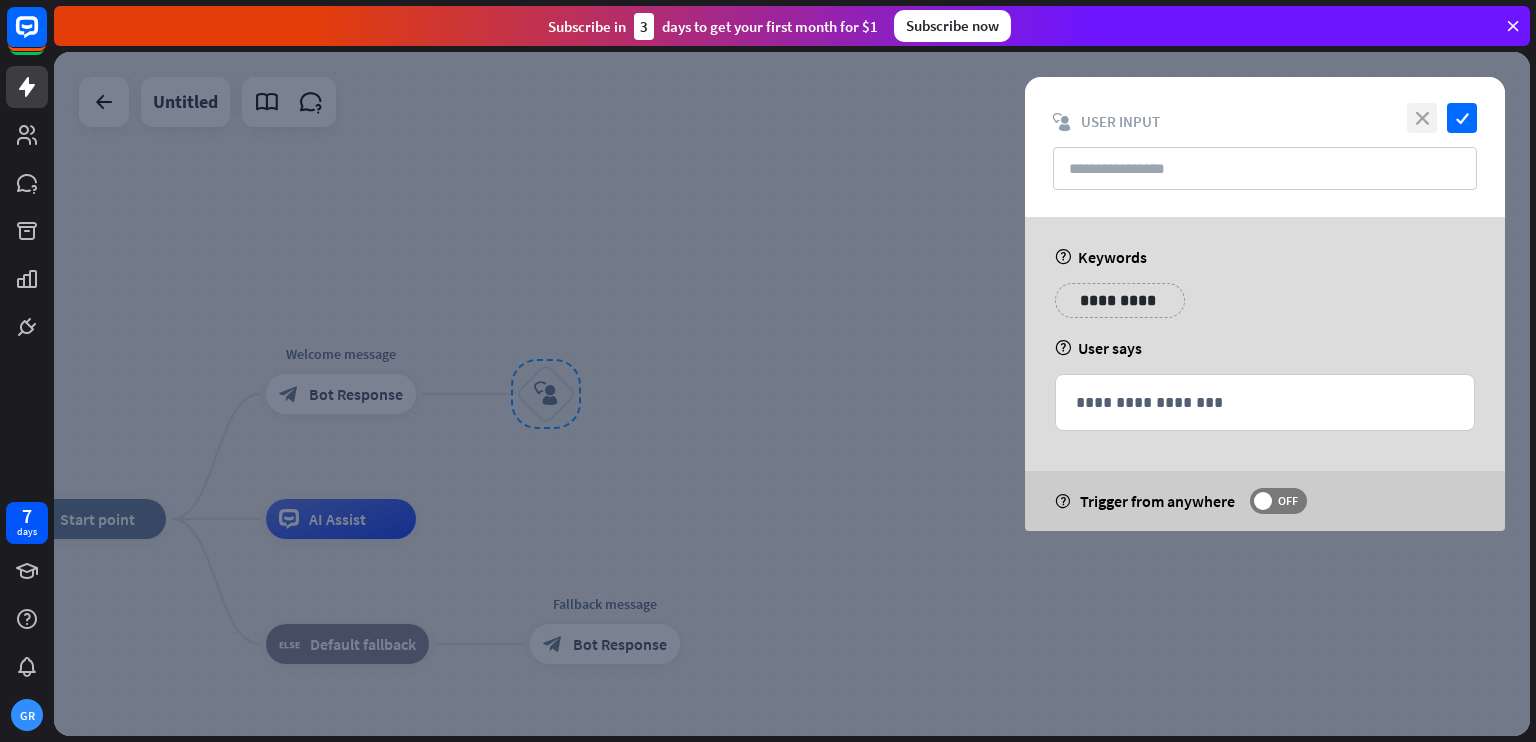 click on "close" at bounding box center [1422, 118] 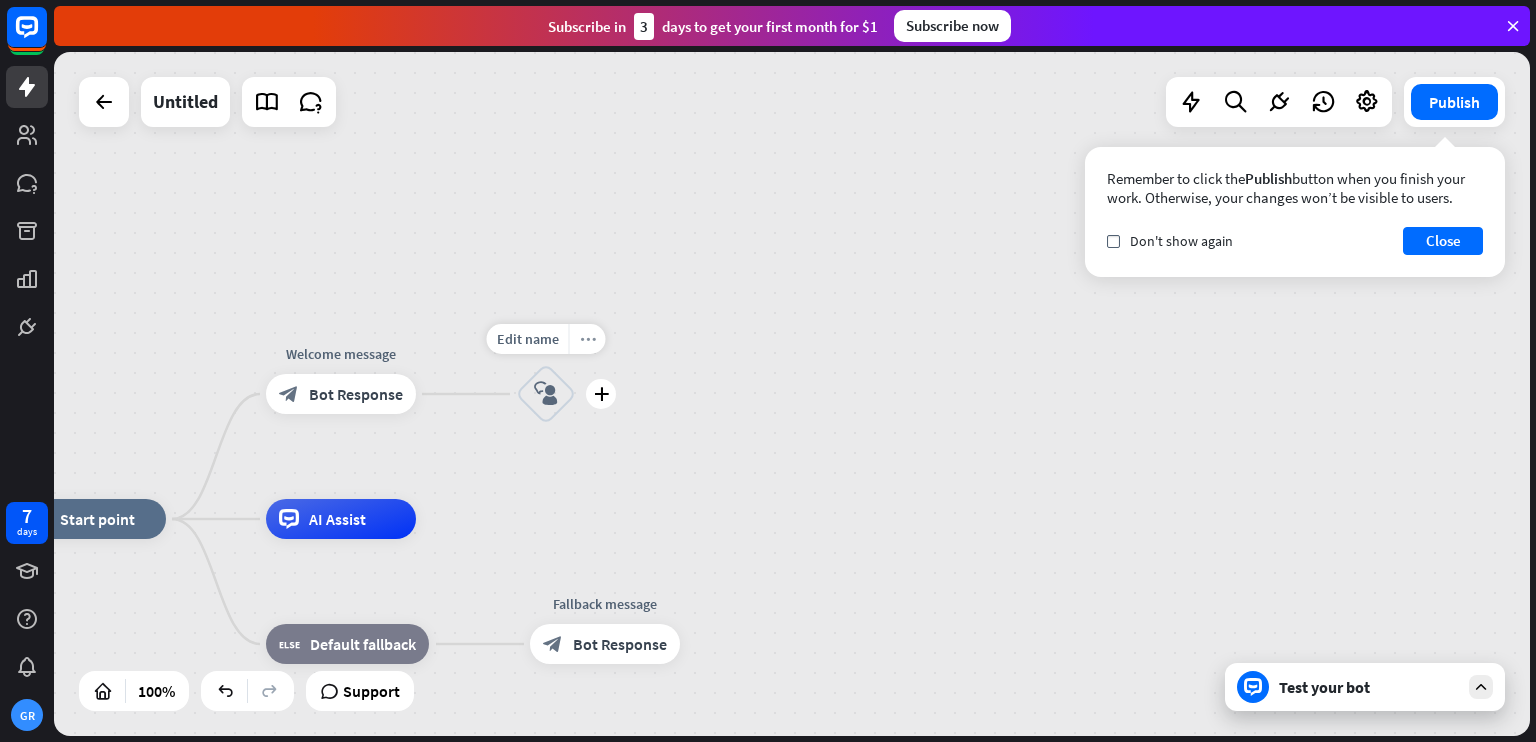 click on "more_horiz" at bounding box center [587, 339] 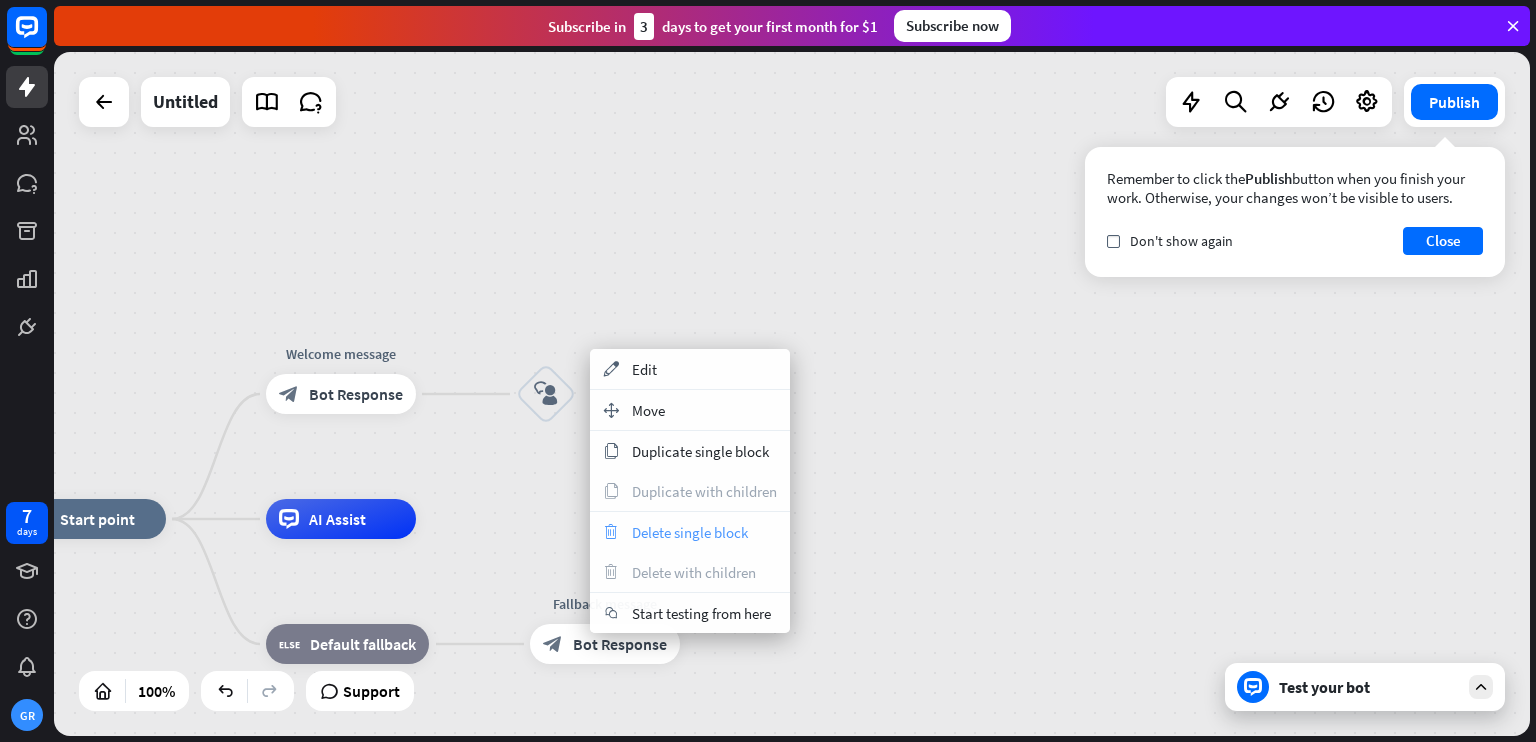 click on "Delete single block" at bounding box center [690, 532] 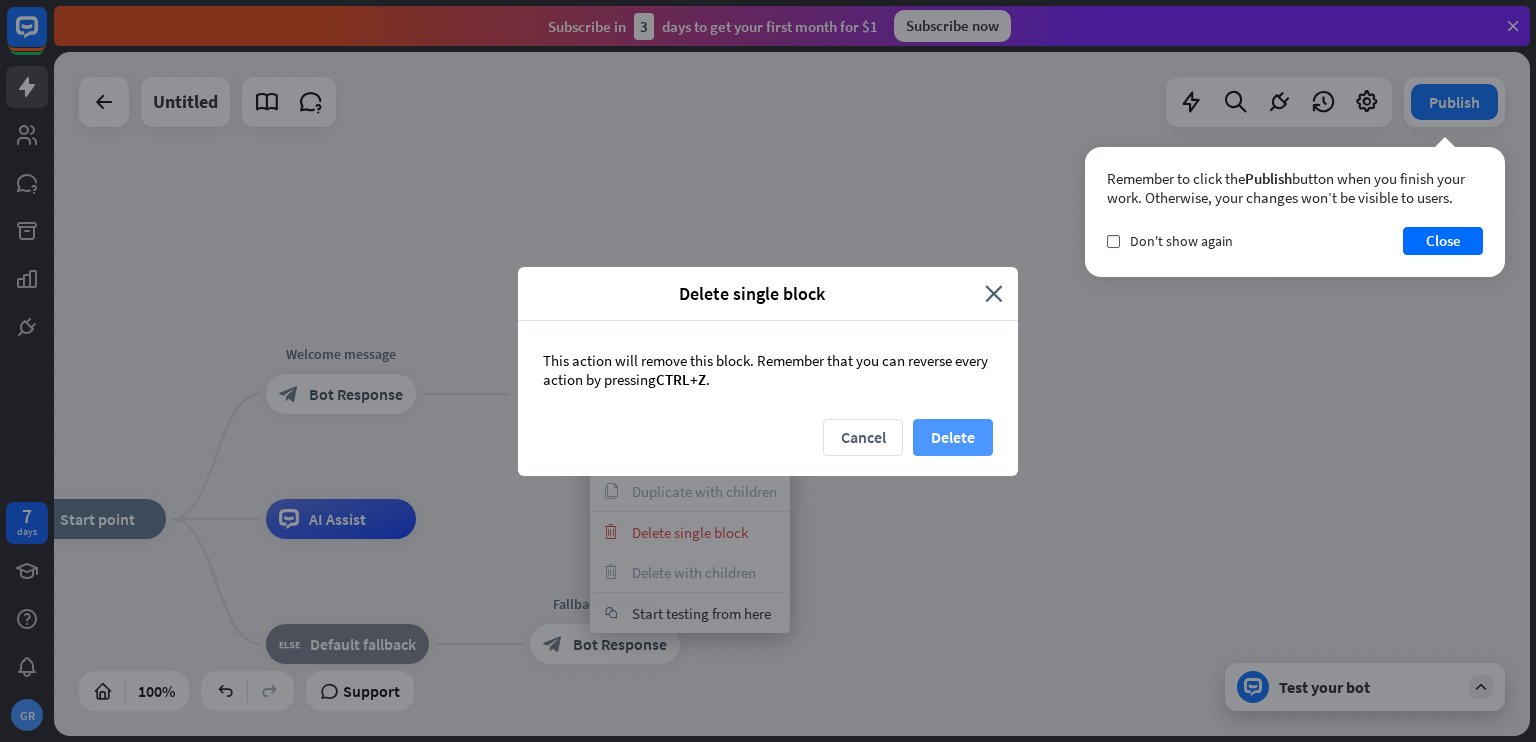 click on "Delete" at bounding box center [953, 437] 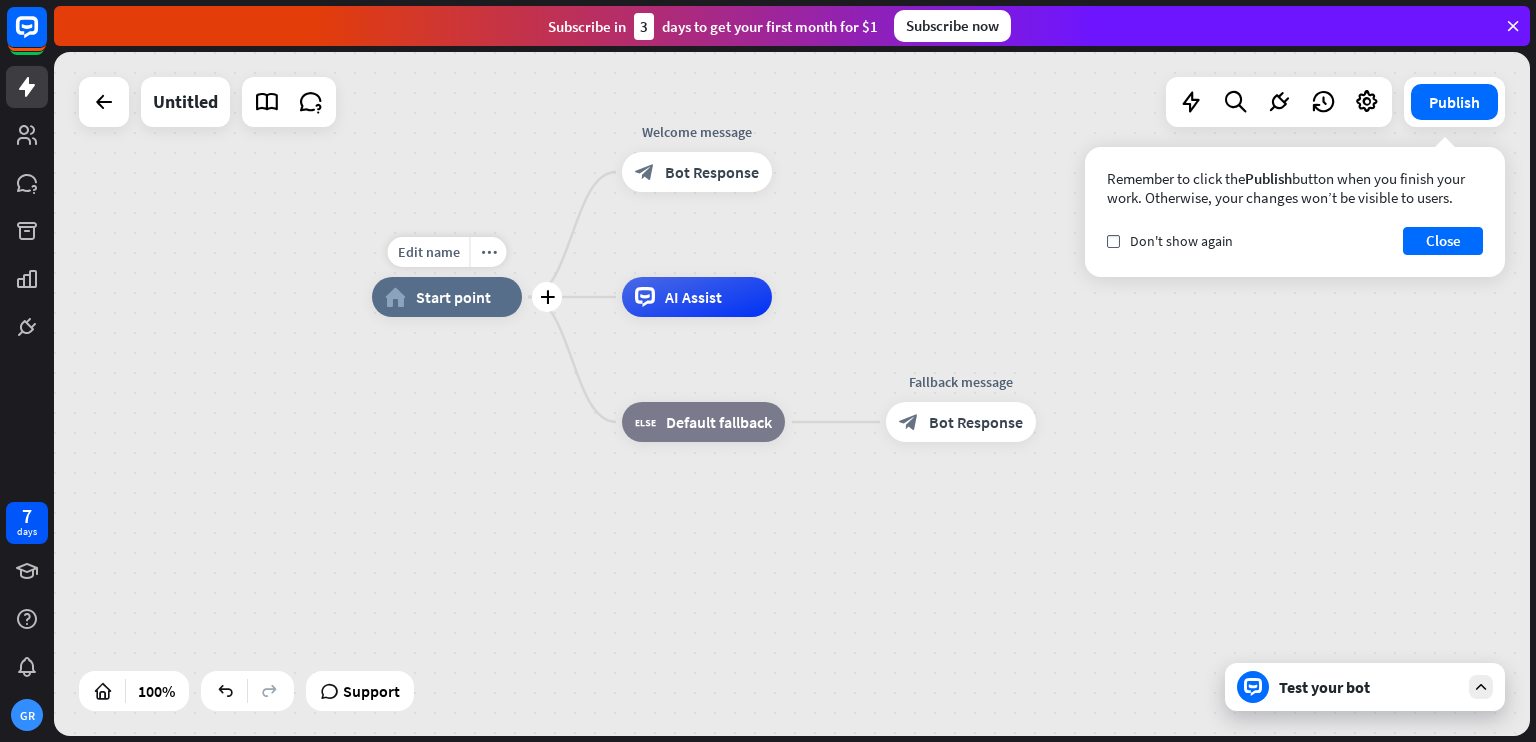 drag, startPoint x: 119, startPoint y: 565, endPoint x: 478, endPoint y: 351, distance: 417.9438 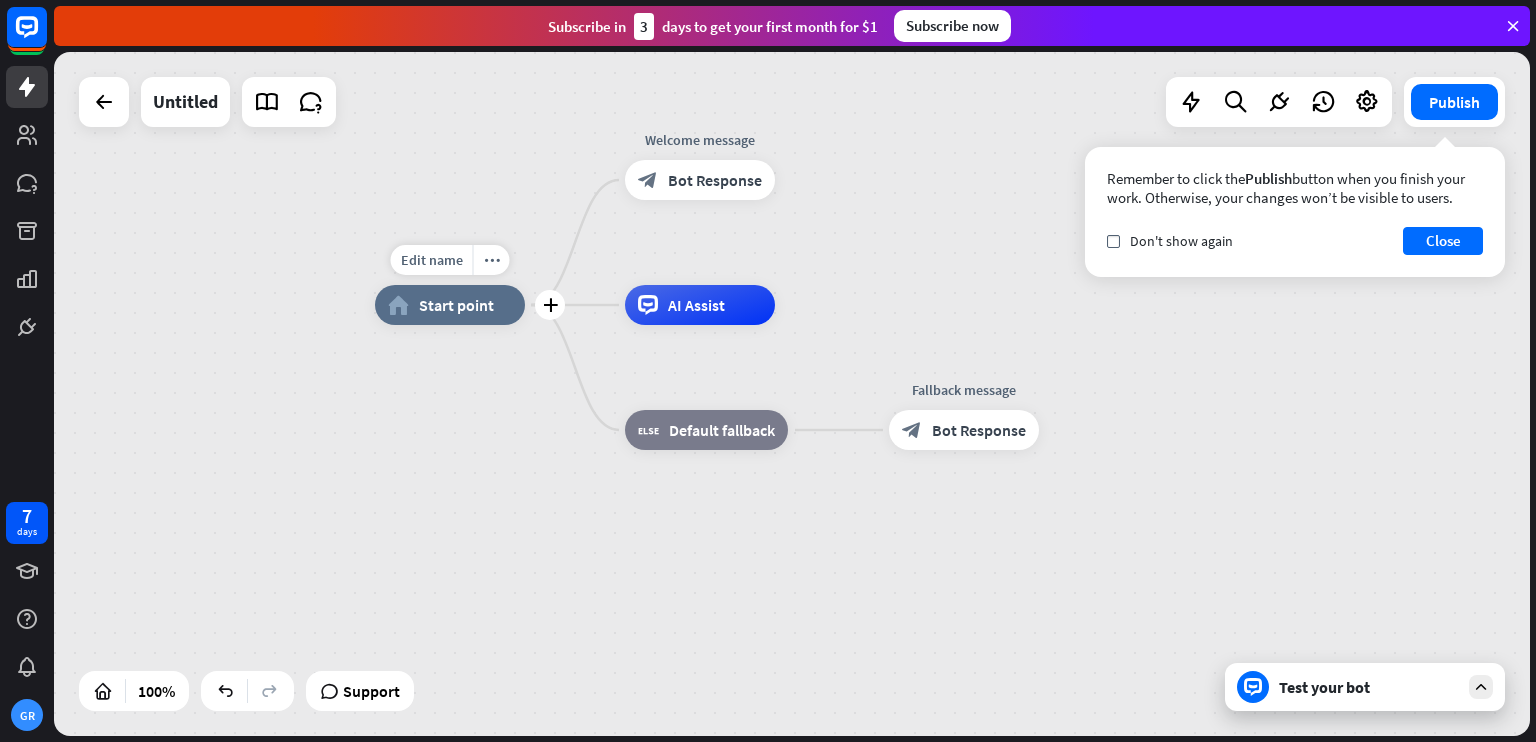 click on "Start point" at bounding box center (456, 305) 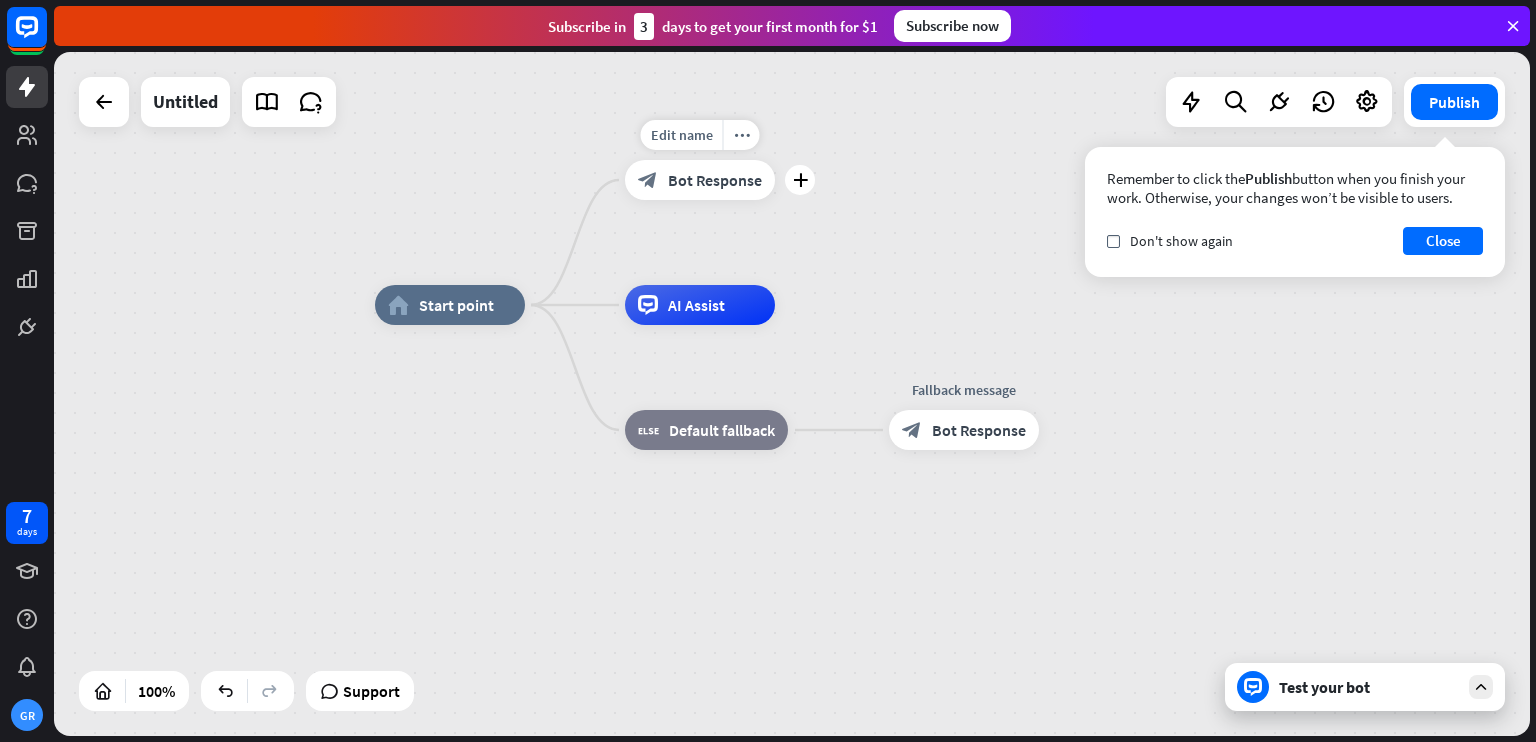 click on "Bot Response" at bounding box center [715, 180] 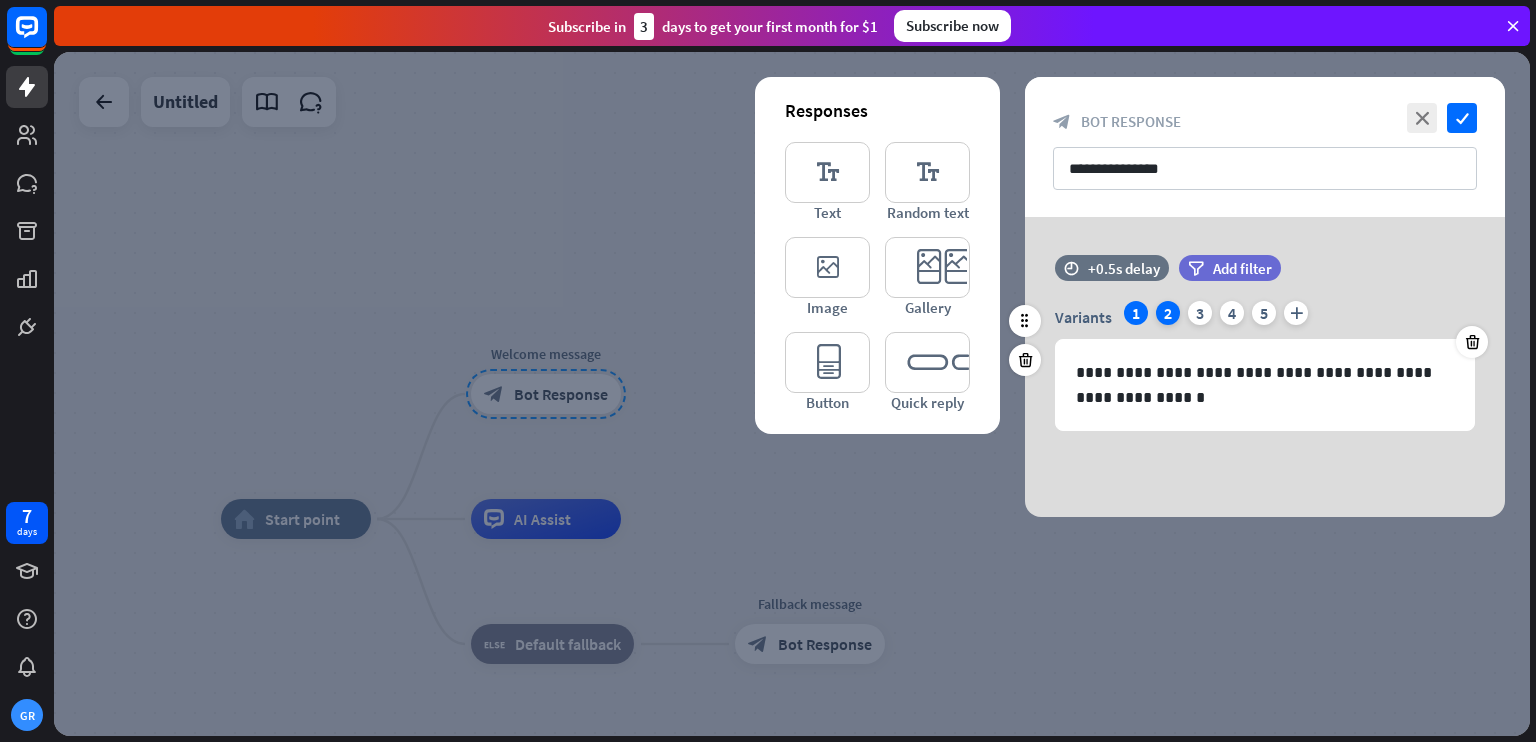 click on "2" at bounding box center [1168, 313] 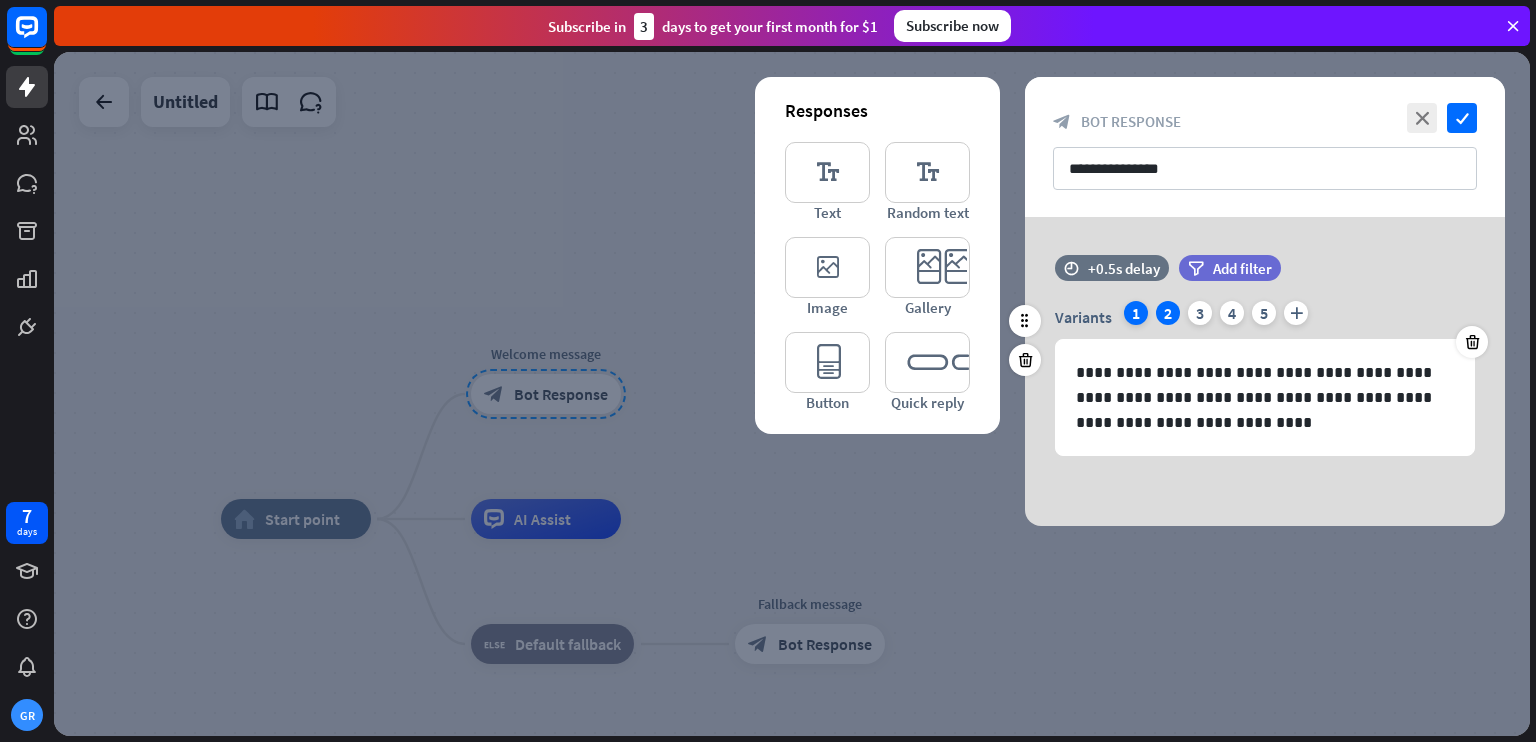 click on "1" at bounding box center (1136, 313) 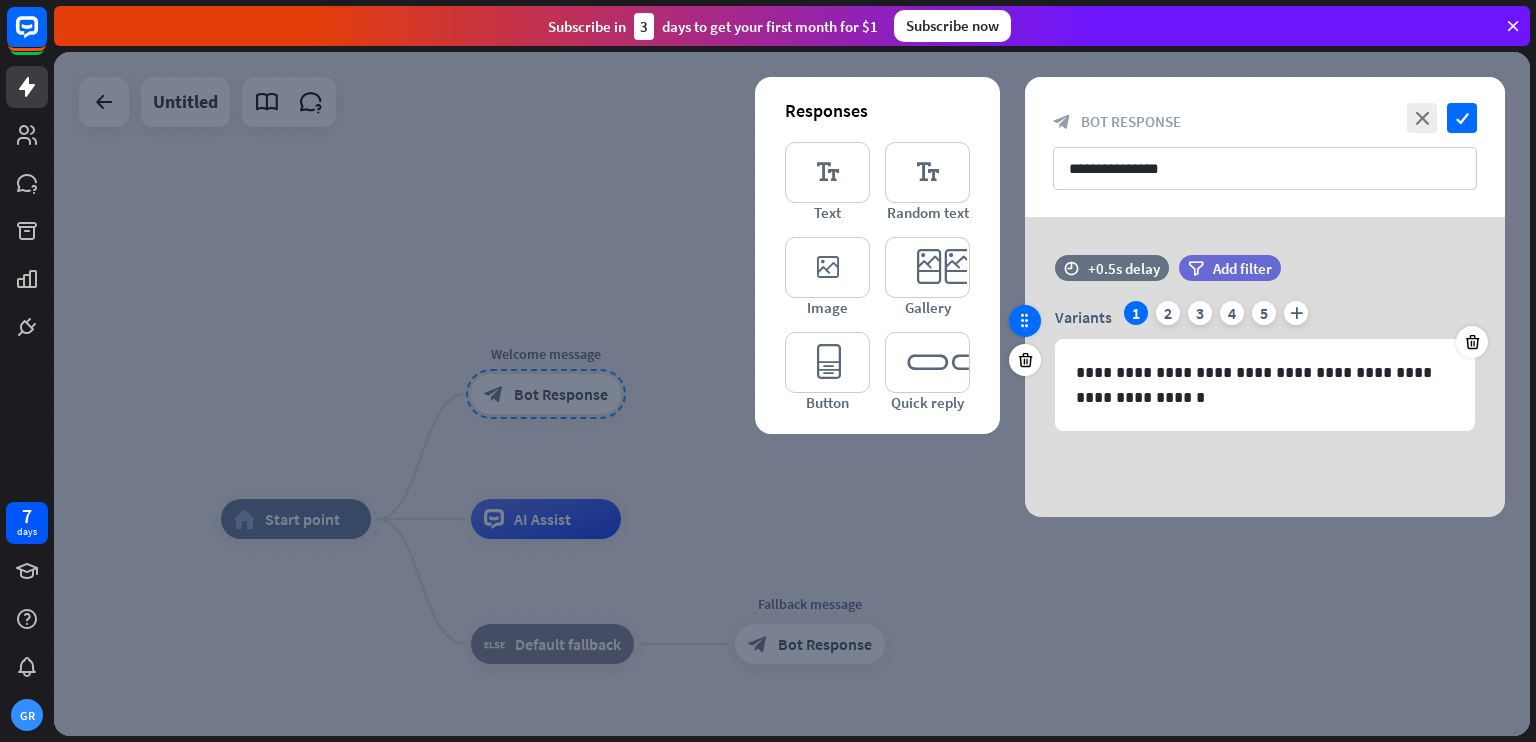 click at bounding box center (1025, 321) 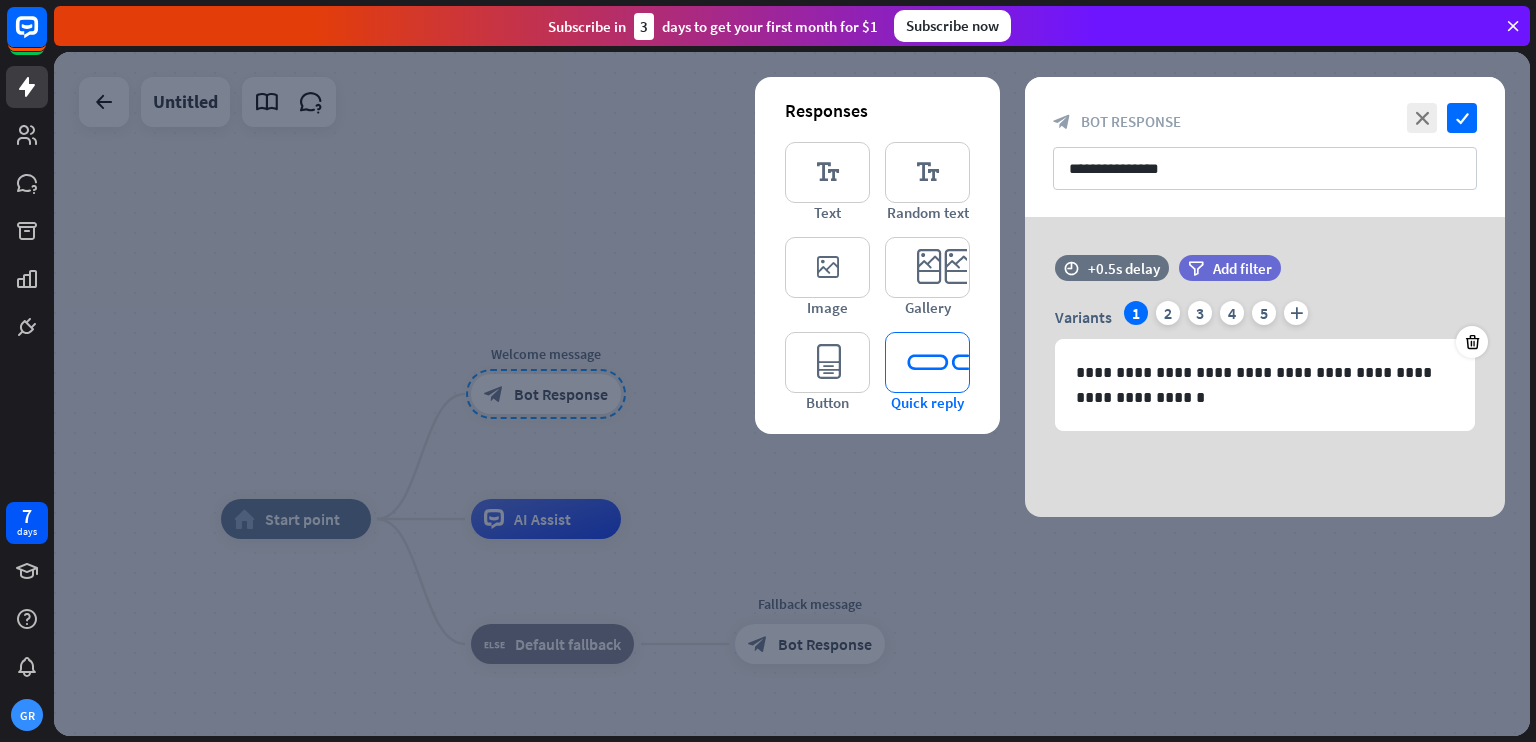 click on "editor_quick_replies" at bounding box center [927, 362] 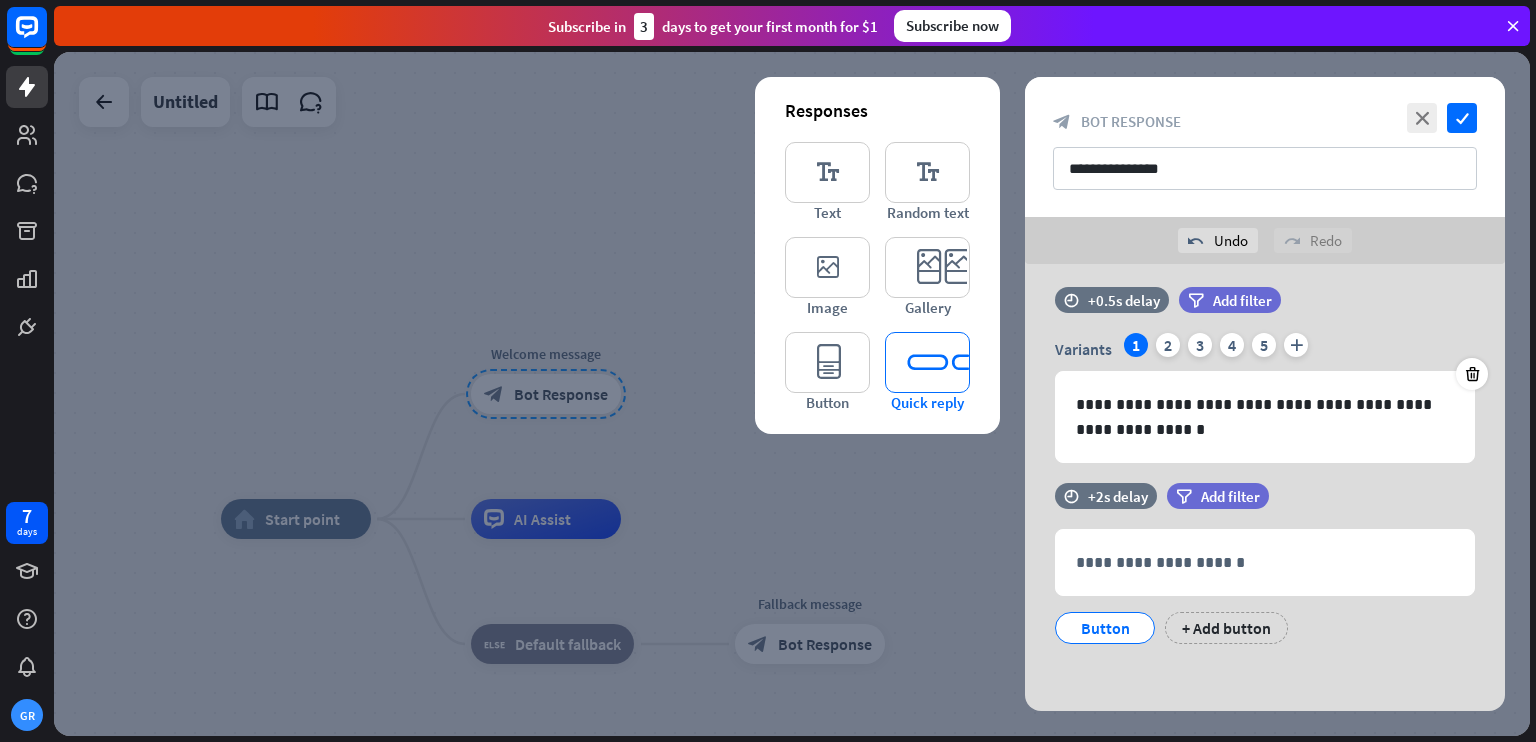 scroll, scrollTop: 16, scrollLeft: 0, axis: vertical 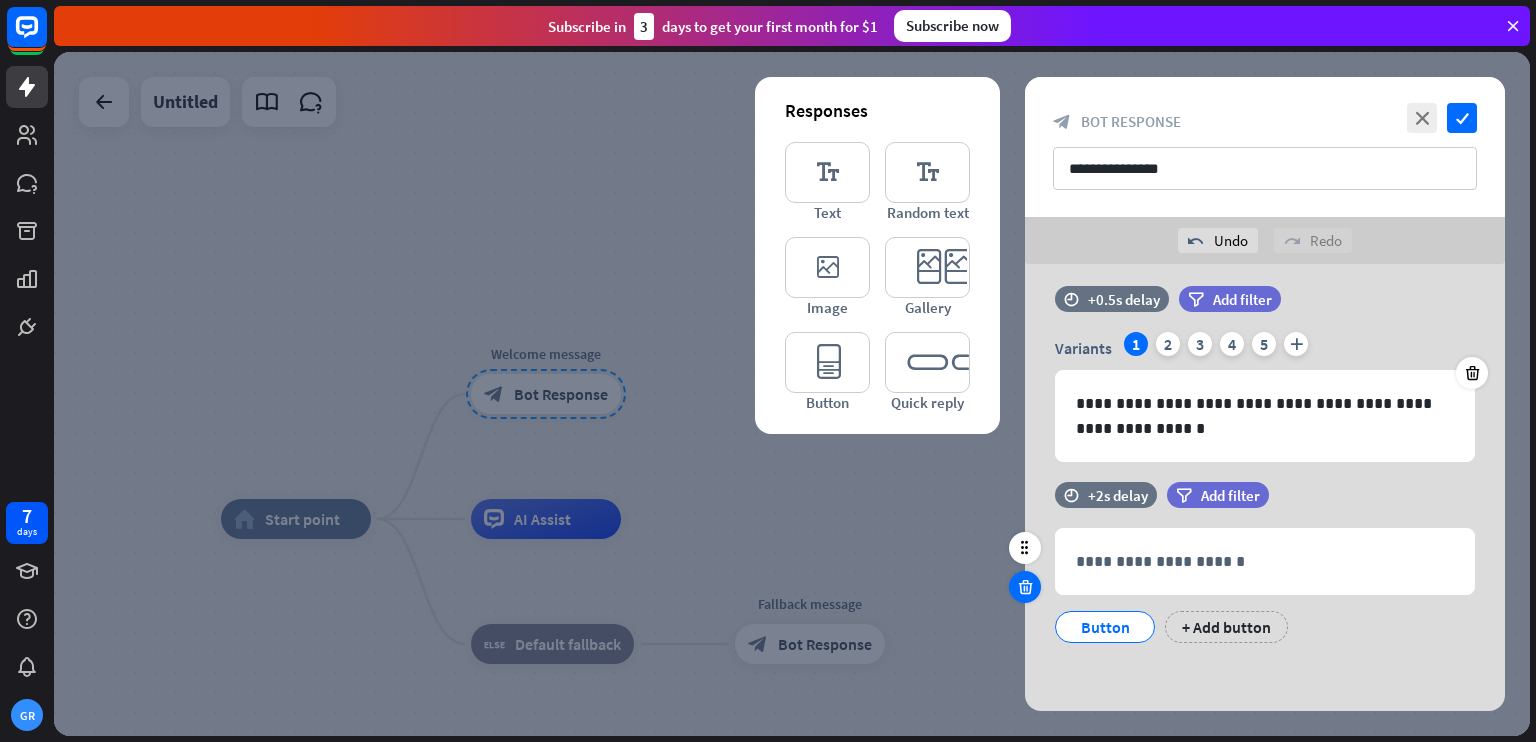 click at bounding box center [1025, 587] 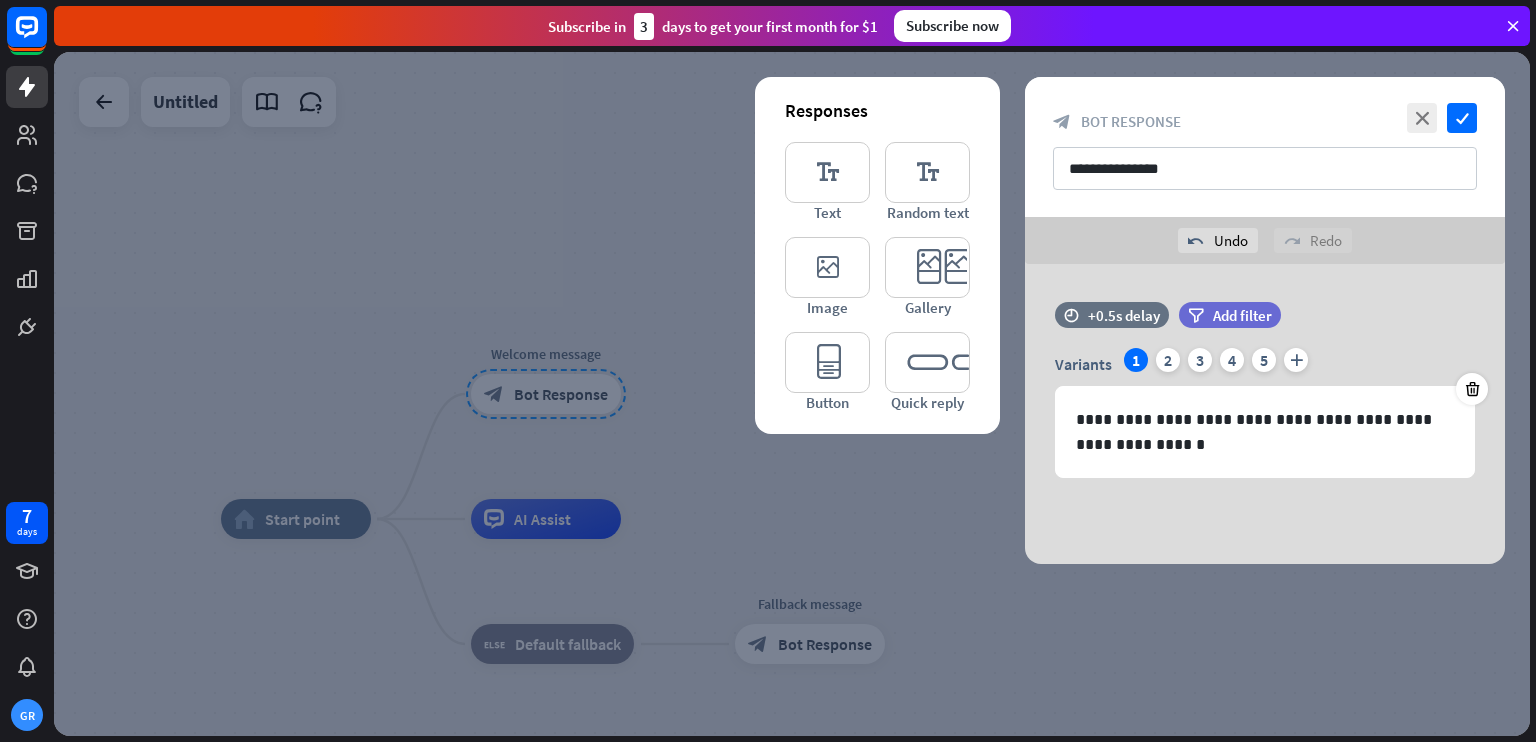 scroll, scrollTop: 0, scrollLeft: 0, axis: both 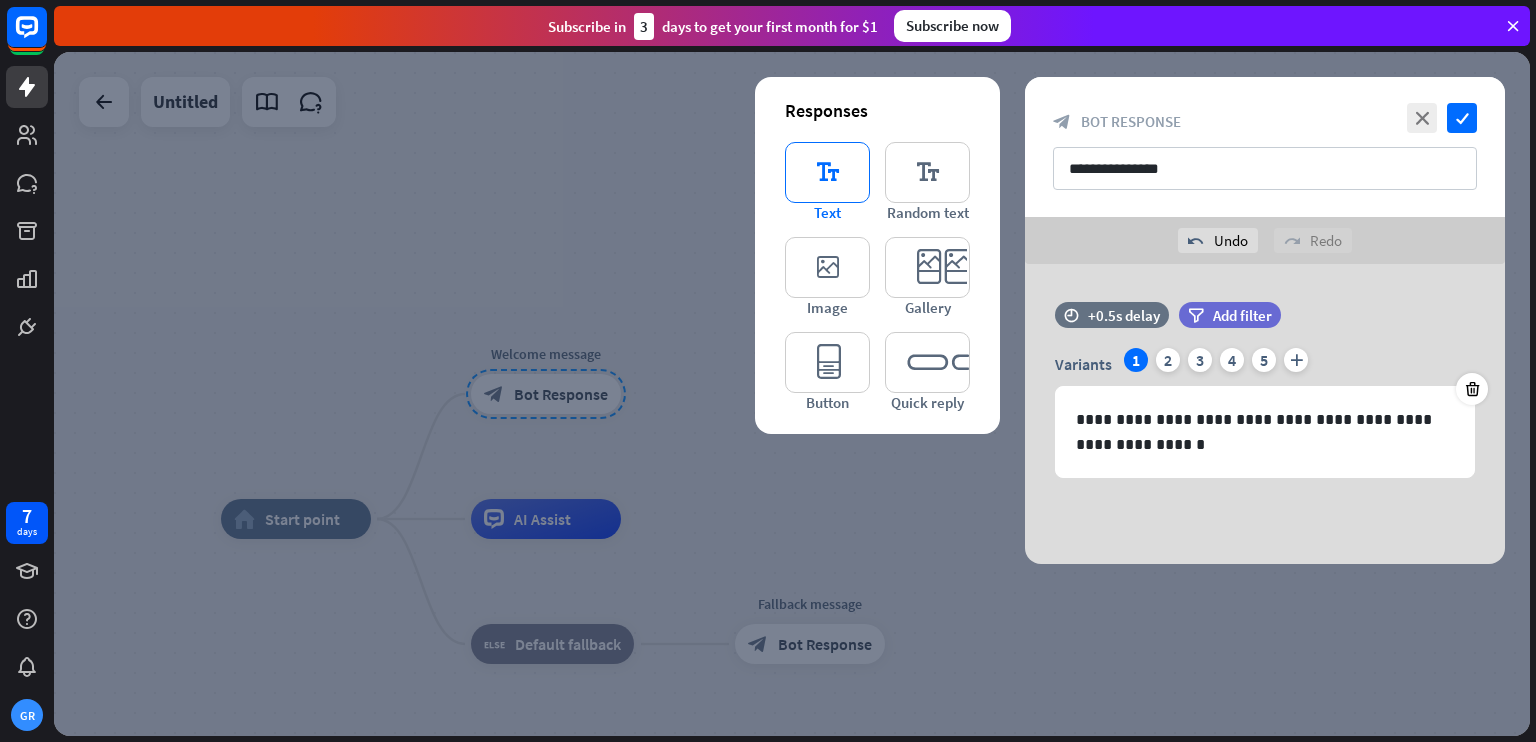 click on "editor_text" at bounding box center [827, 172] 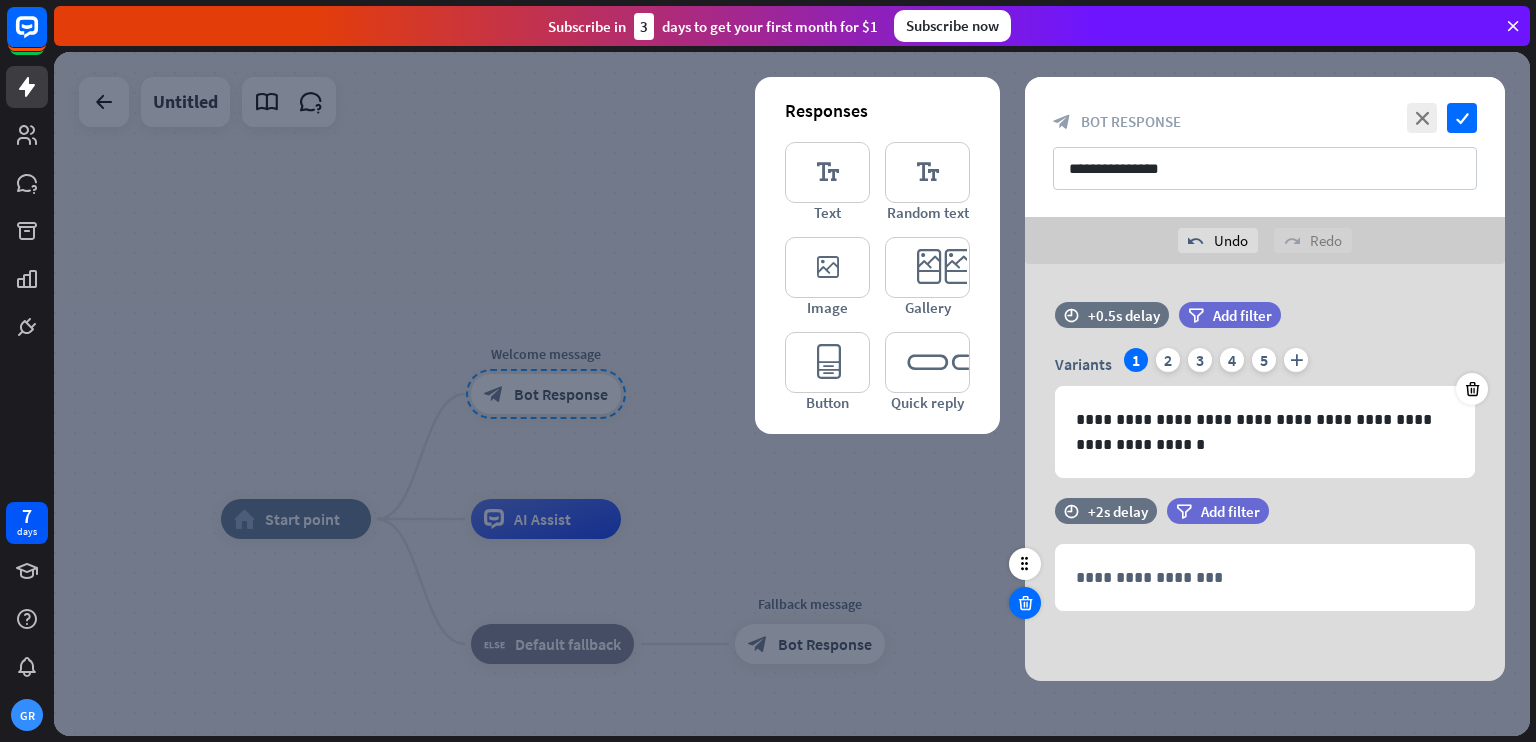 click at bounding box center [1025, 603] 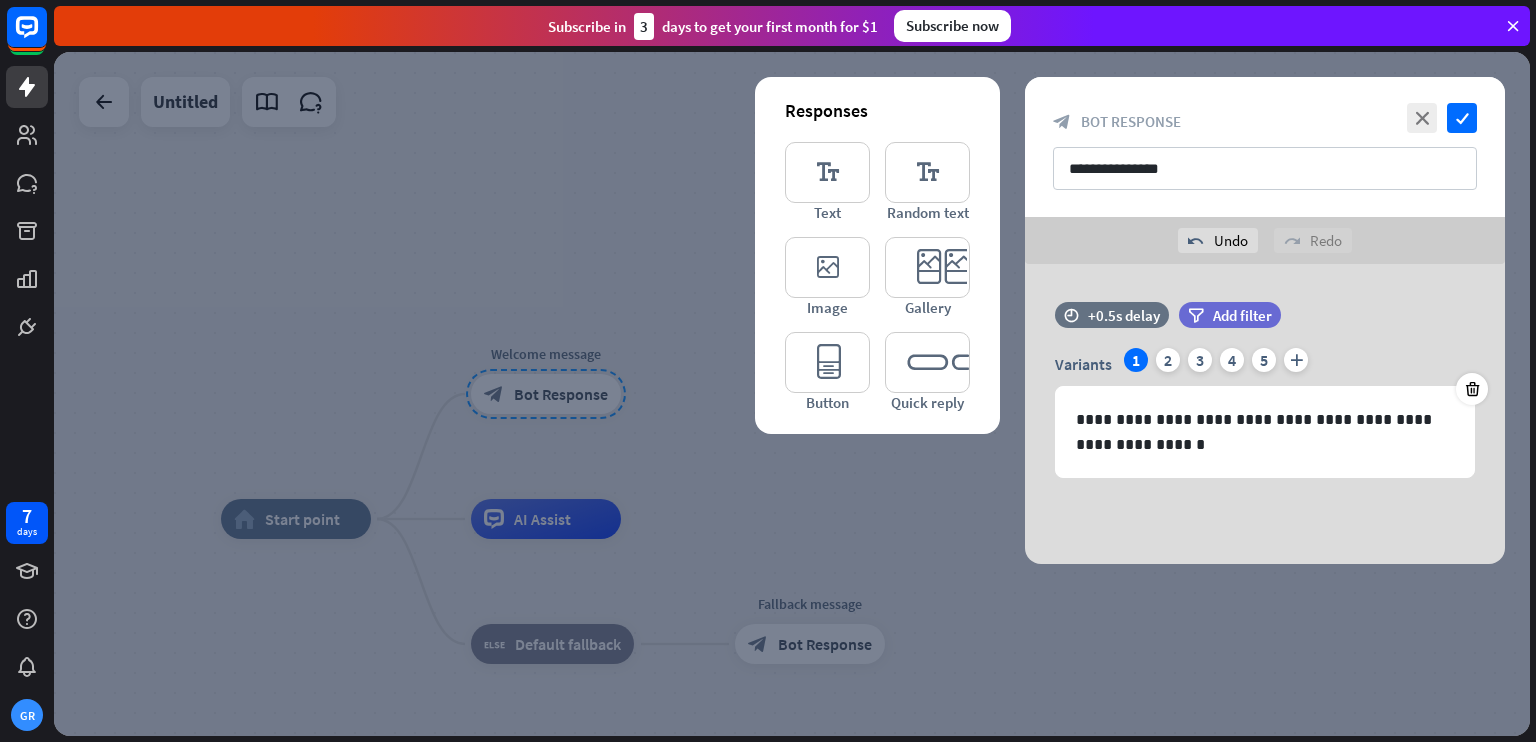 click at bounding box center (792, 394) 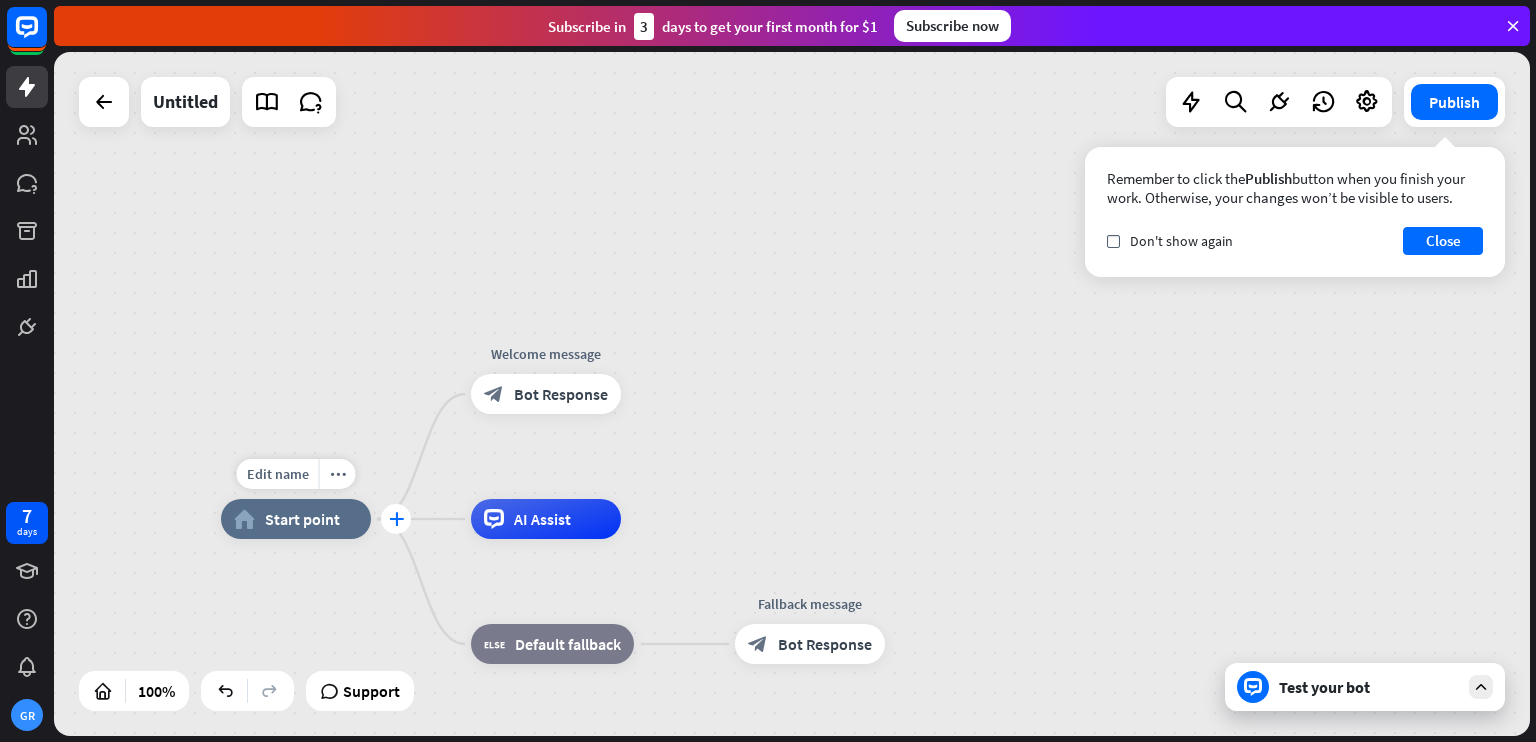 click on "plus" at bounding box center [396, 519] 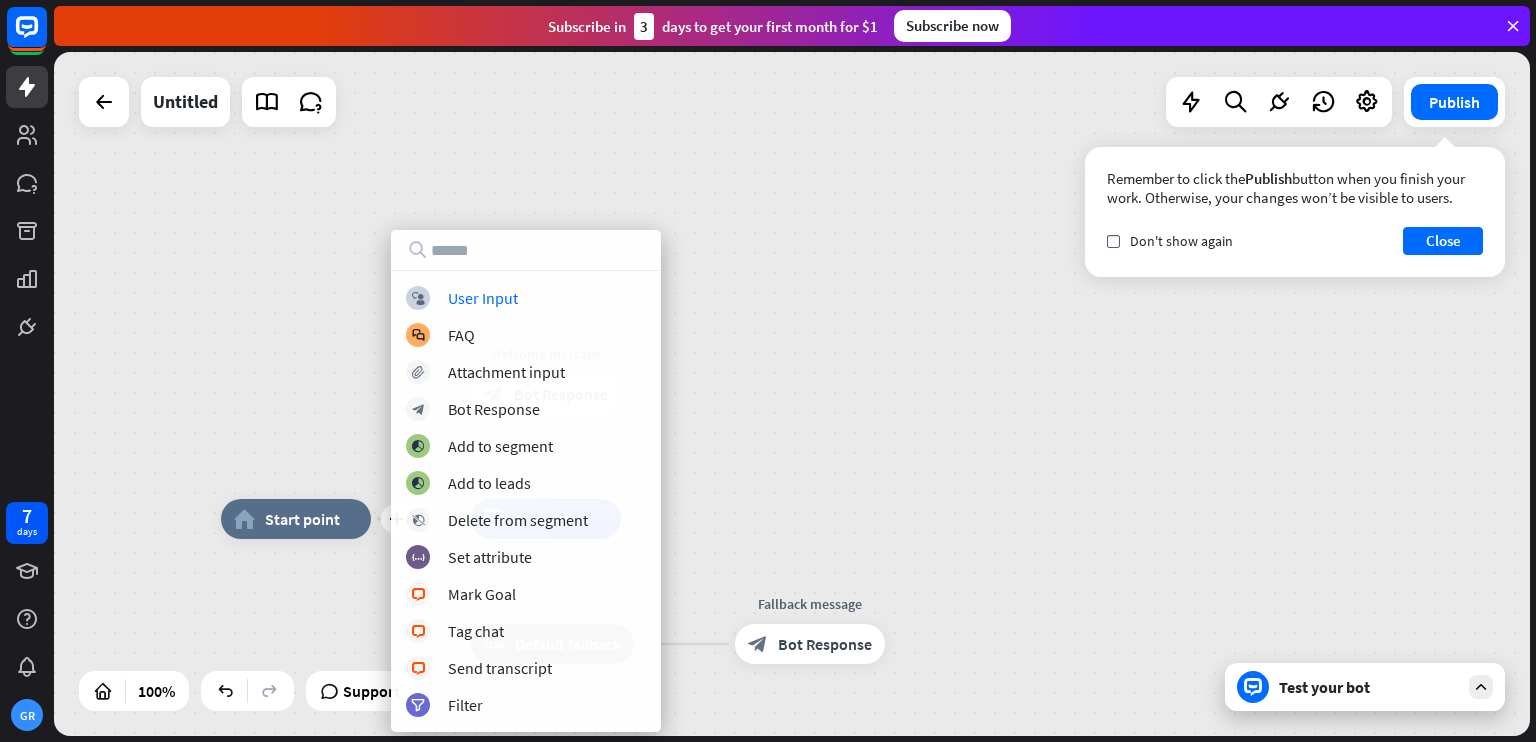 click on "plus     home_2   Start point                 Welcome message   block_bot_response   Bot Response                     AI Assist                   block_fallback   Default fallback                 Fallback message   block_bot_response   Bot Response" at bounding box center [792, 394] 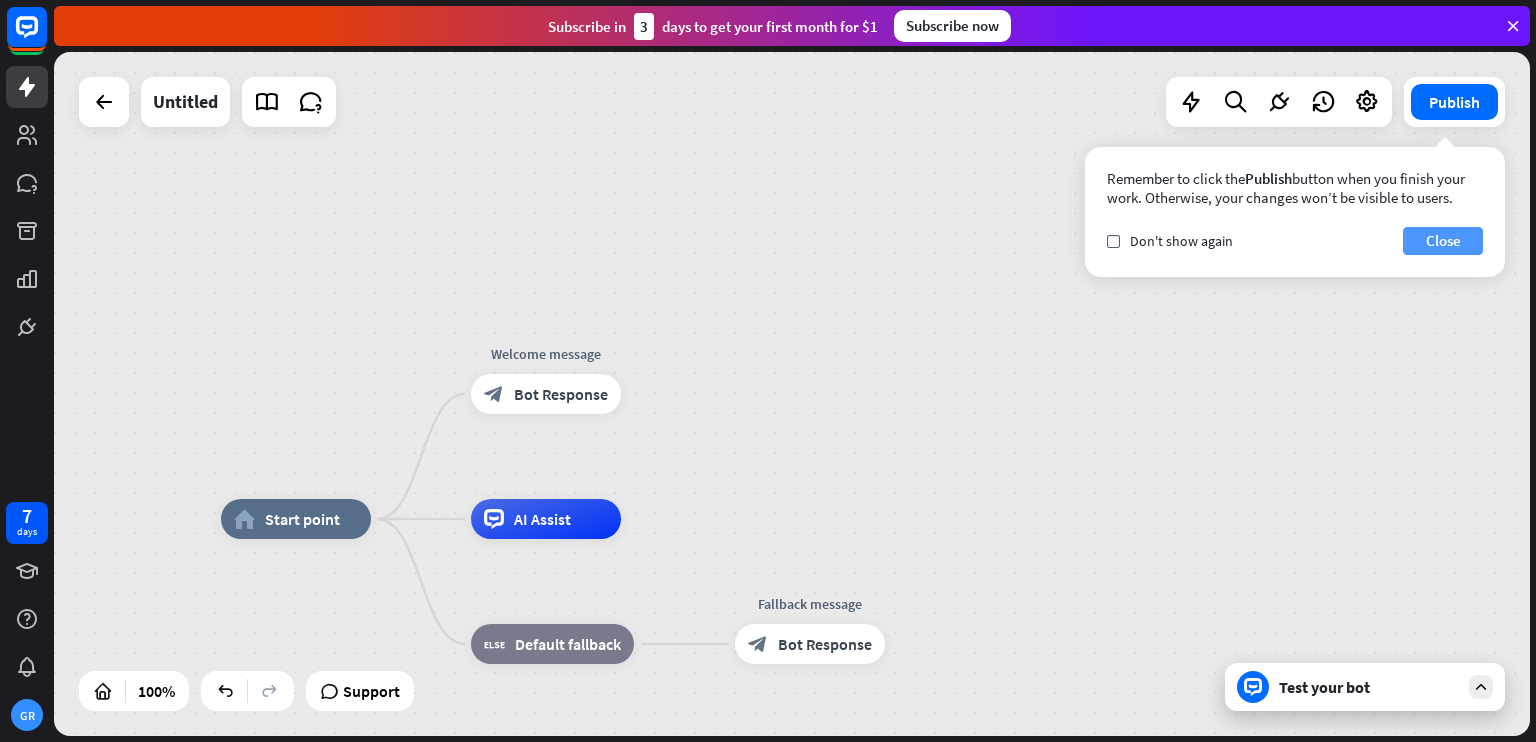 click on "Close" at bounding box center (1443, 241) 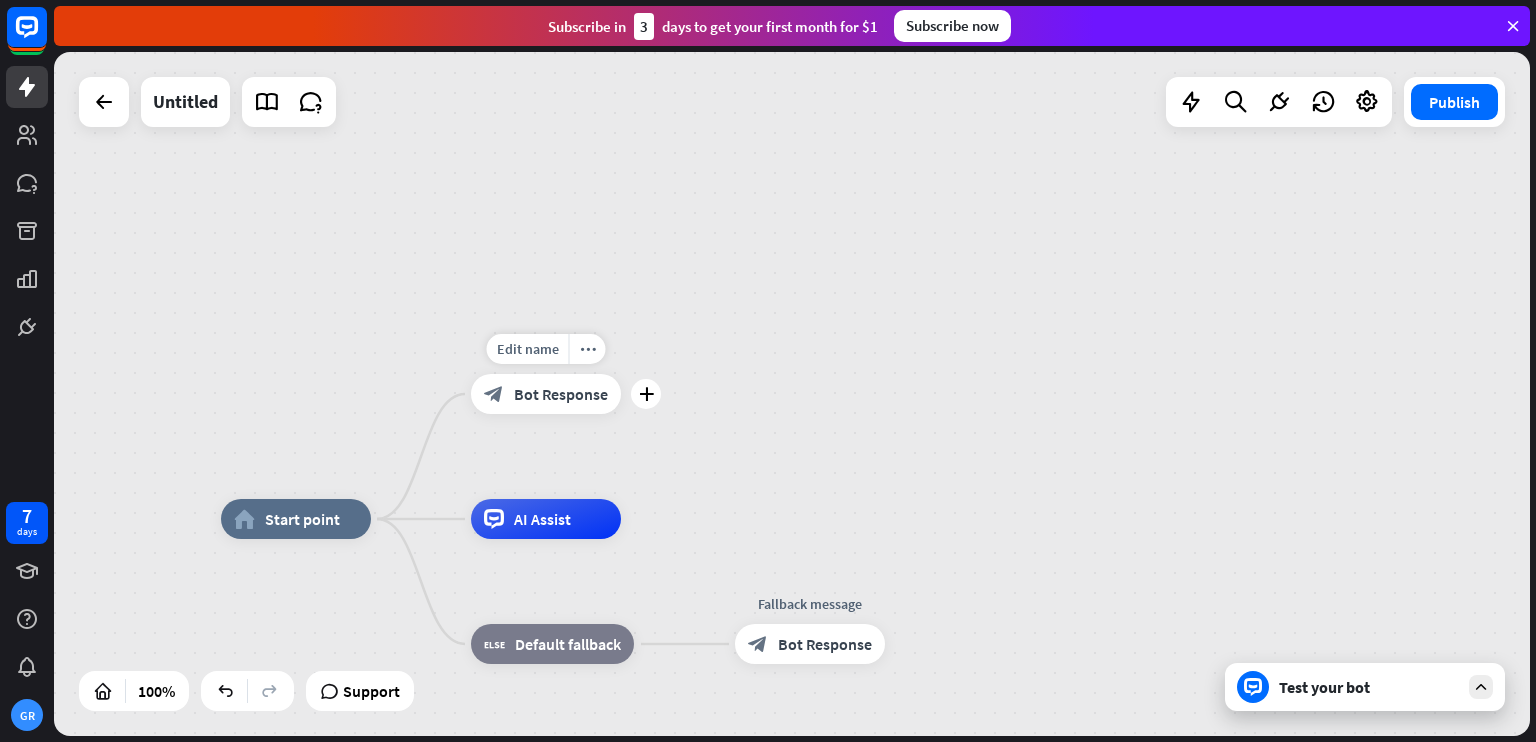 click on "block_bot_response   Bot Response" at bounding box center [546, 394] 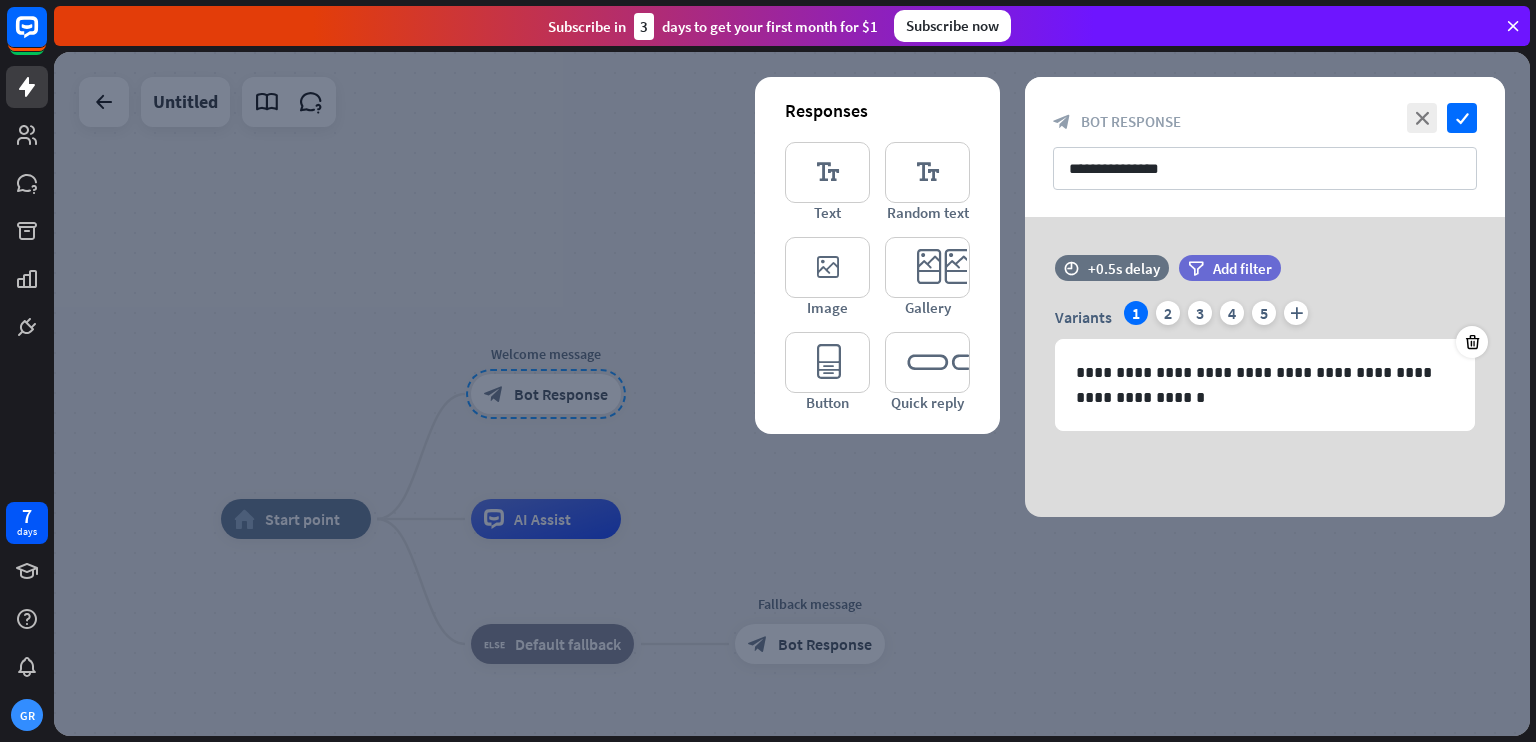 click at bounding box center (792, 394) 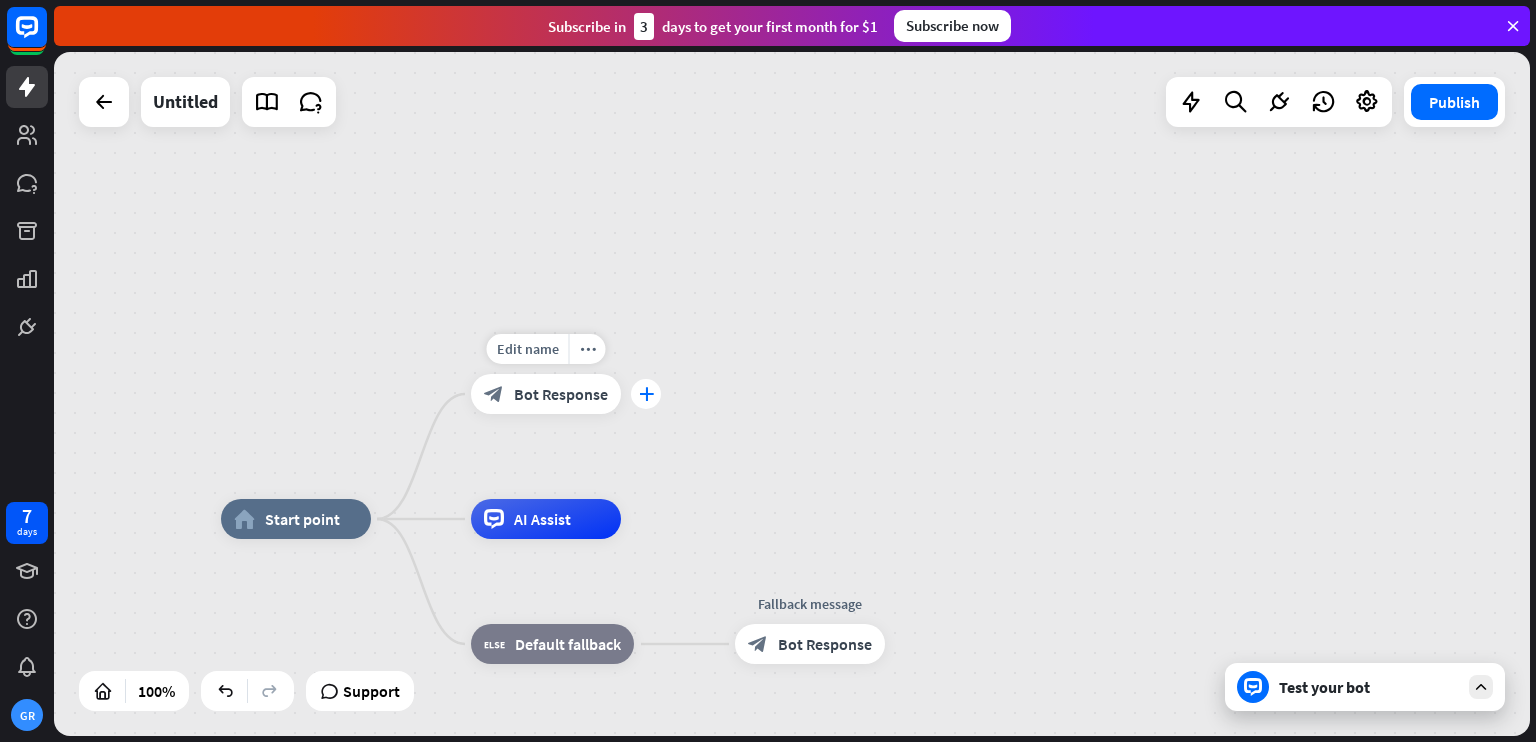 click on "plus" at bounding box center [646, 394] 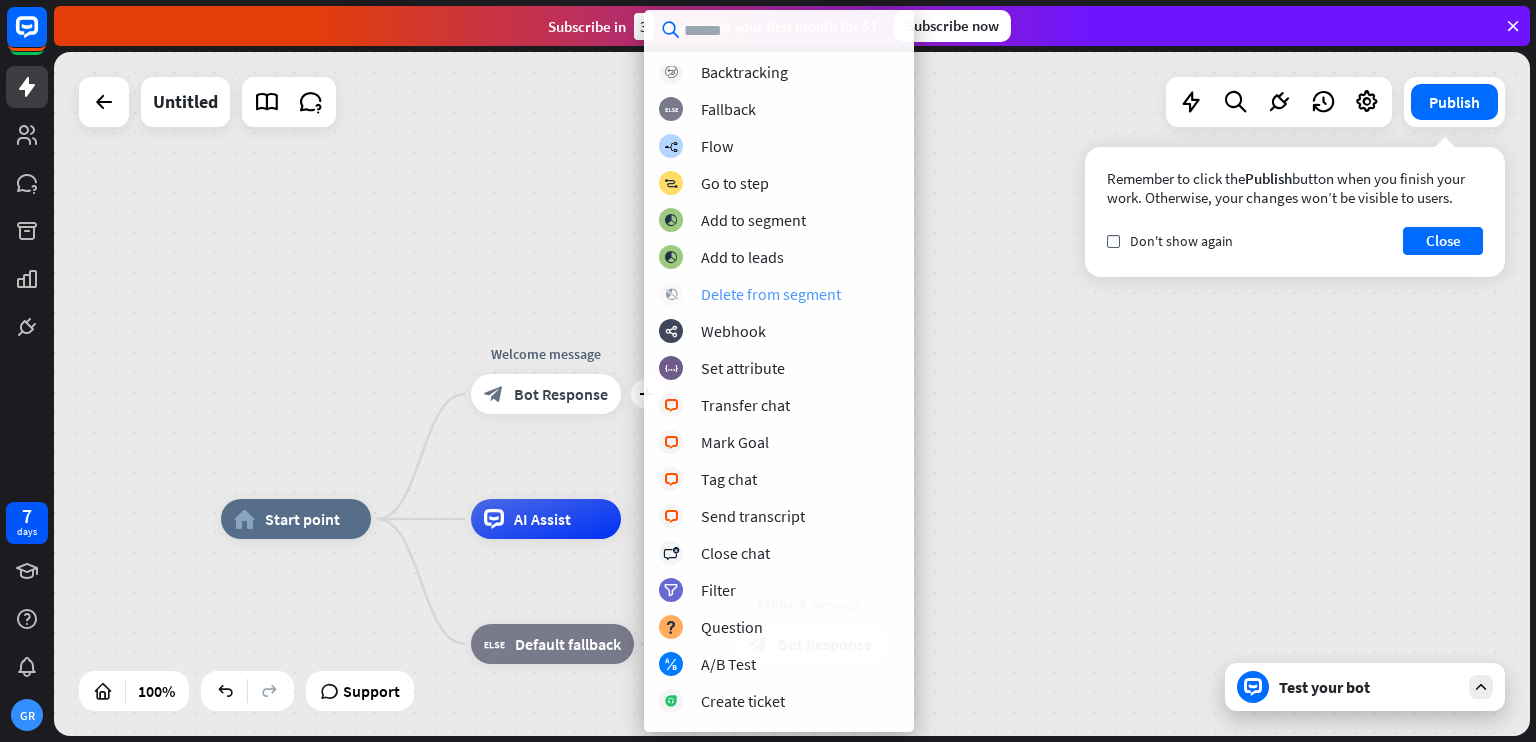scroll, scrollTop: 155, scrollLeft: 0, axis: vertical 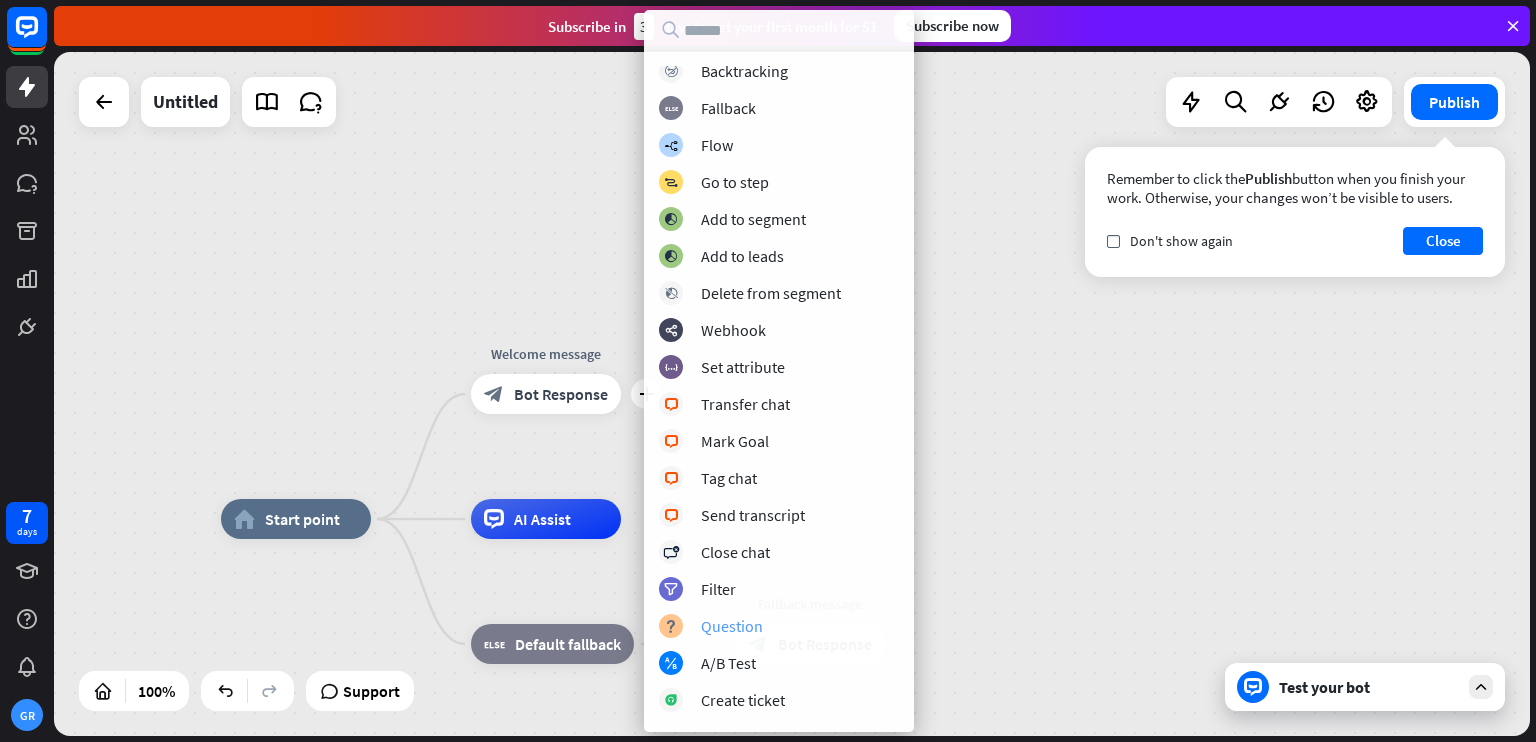 click on "Question" at bounding box center [732, 626] 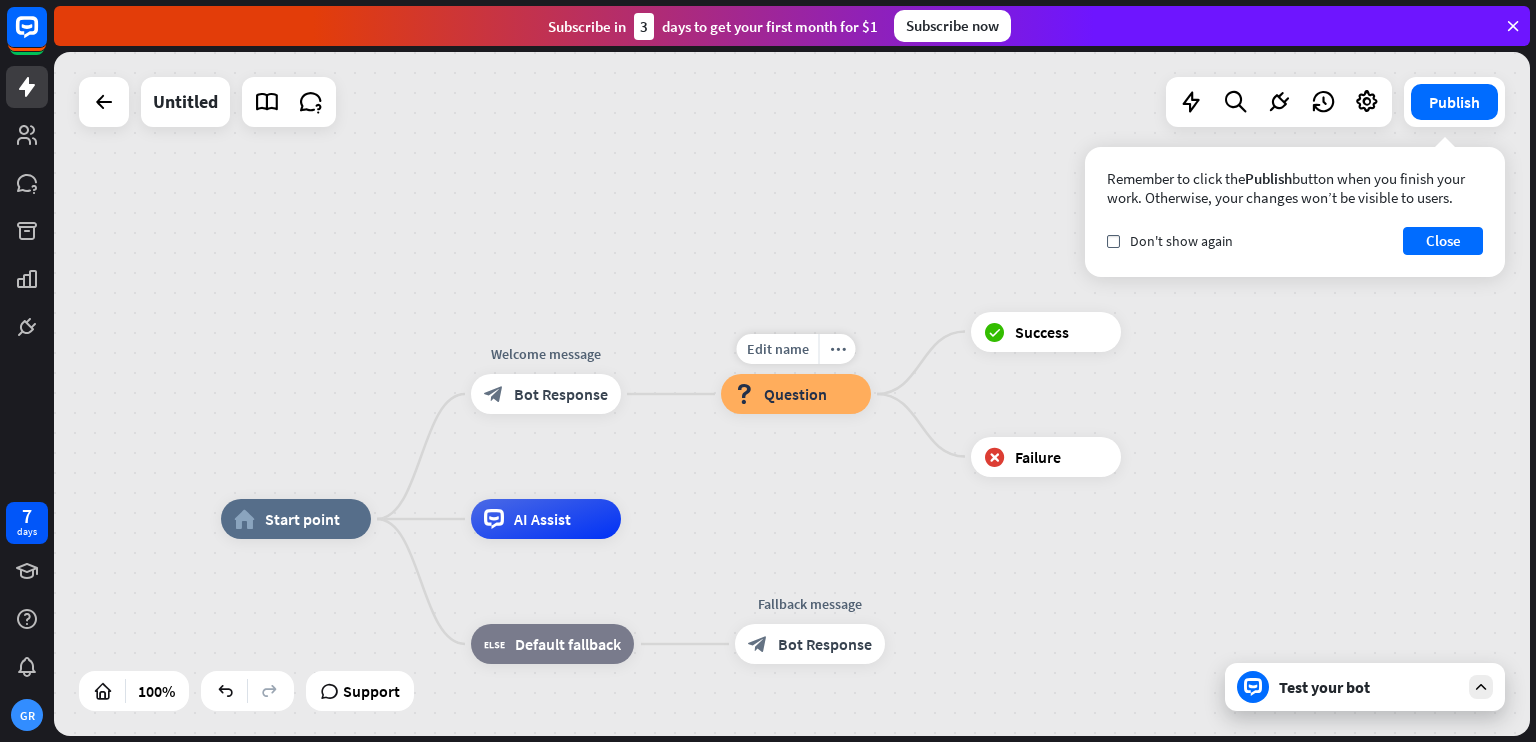 click on "Question" at bounding box center [795, 394] 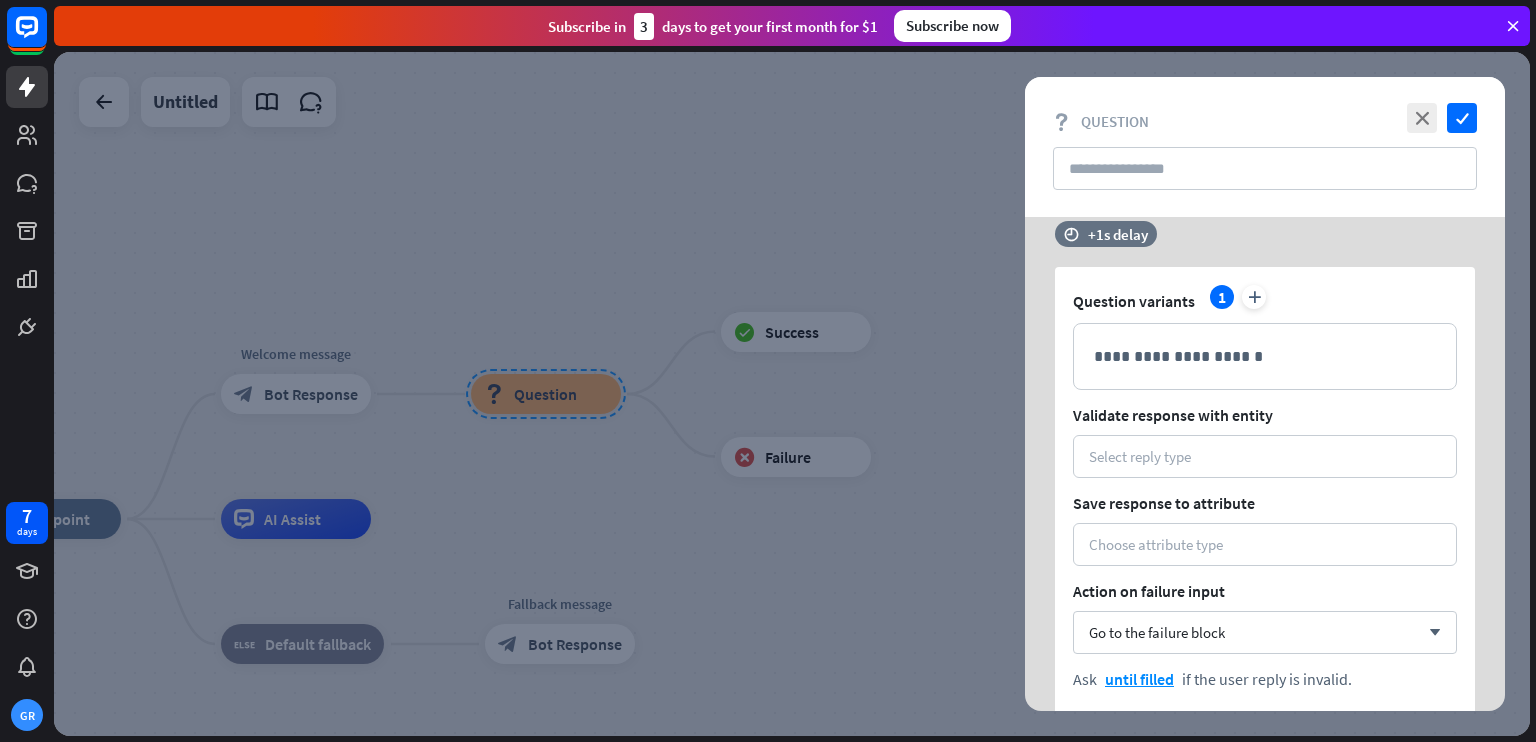 scroll, scrollTop: 0, scrollLeft: 0, axis: both 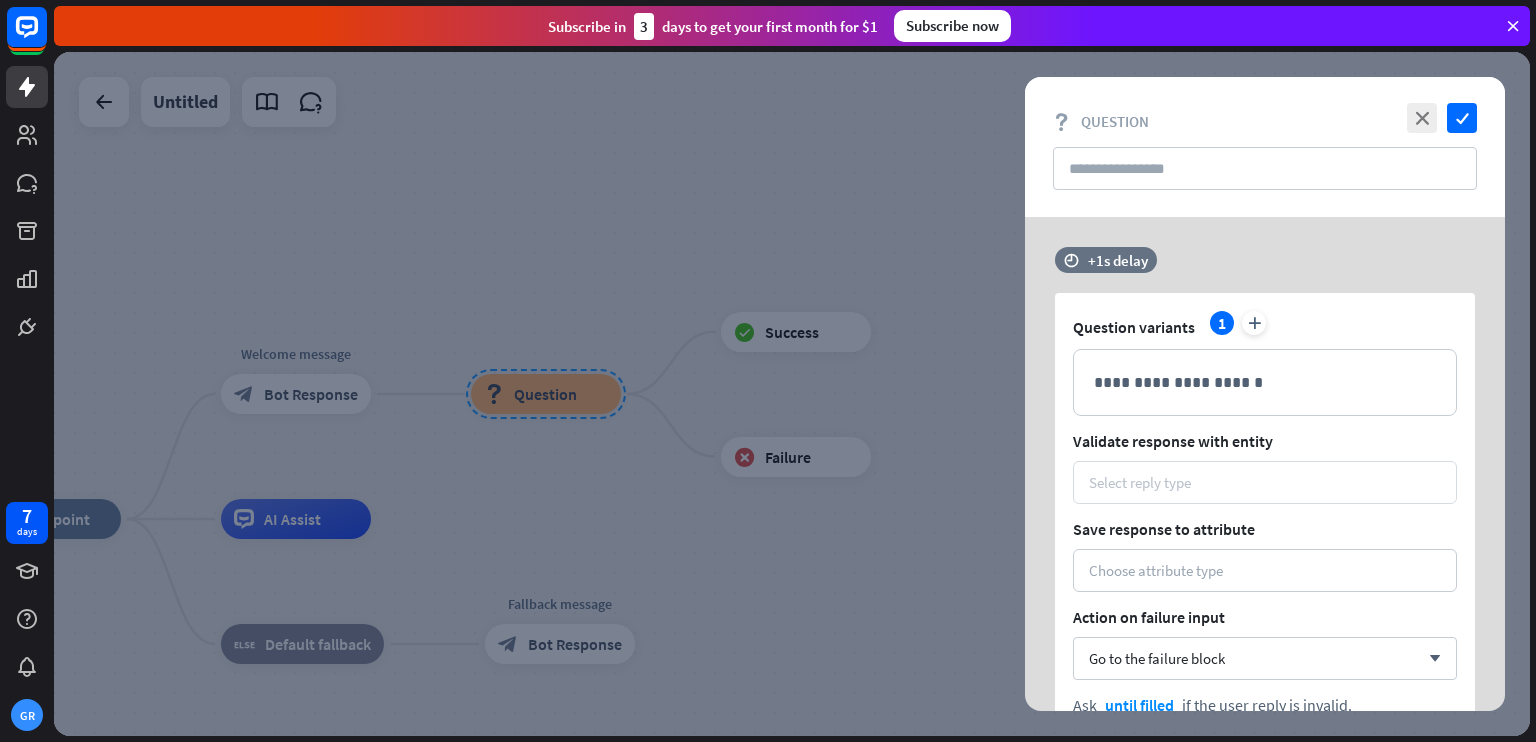 click on "Select reply type" at bounding box center [1265, 482] 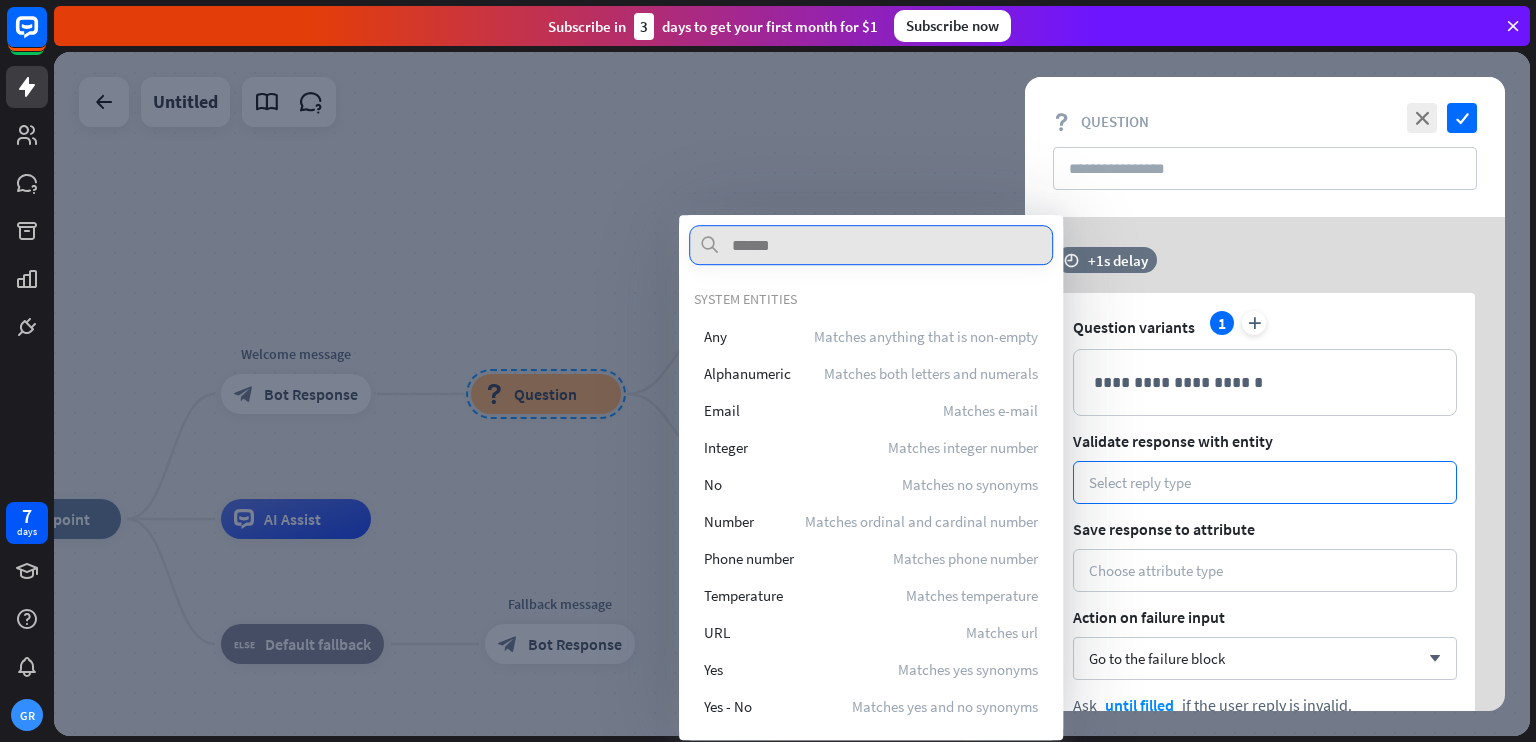 click at bounding box center (871, 245) 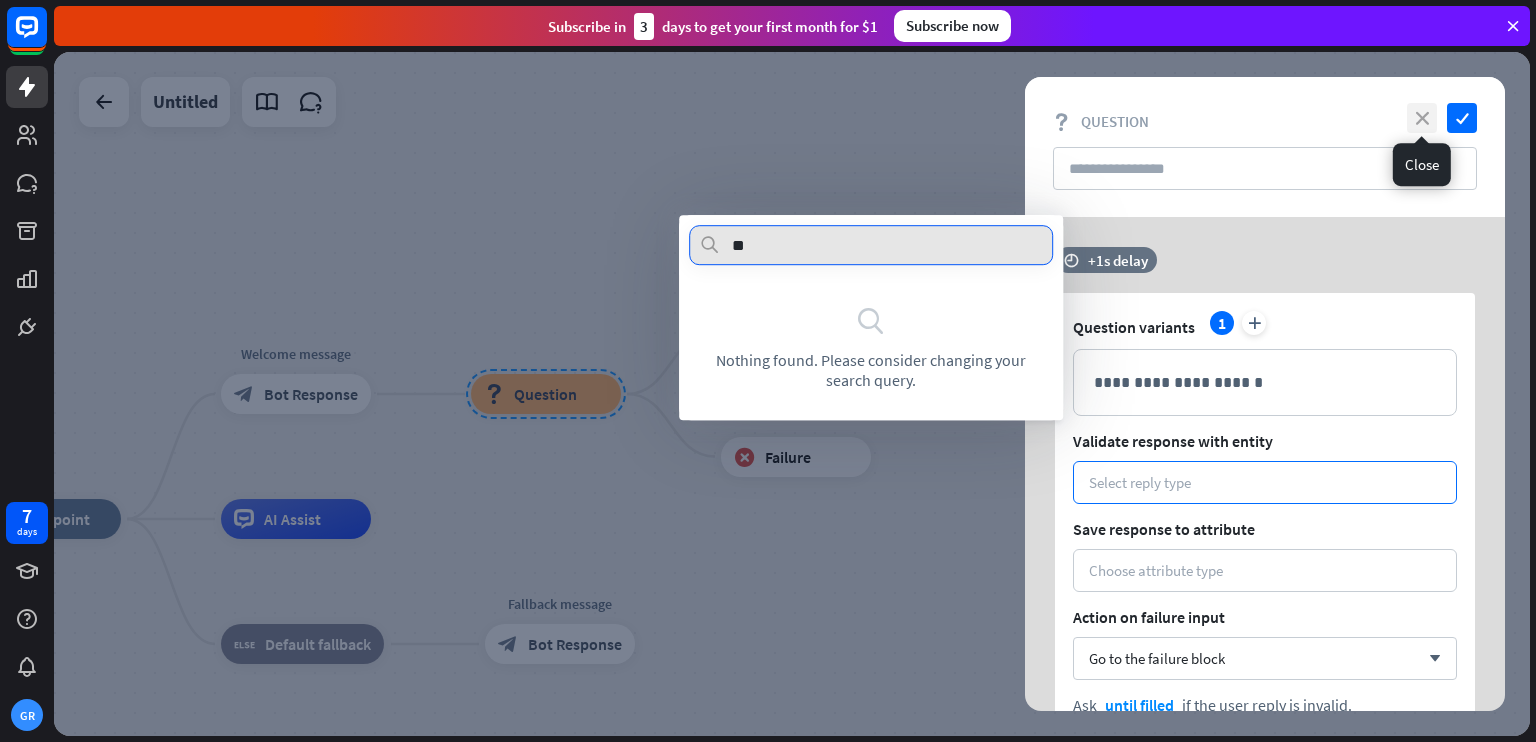 type on "**" 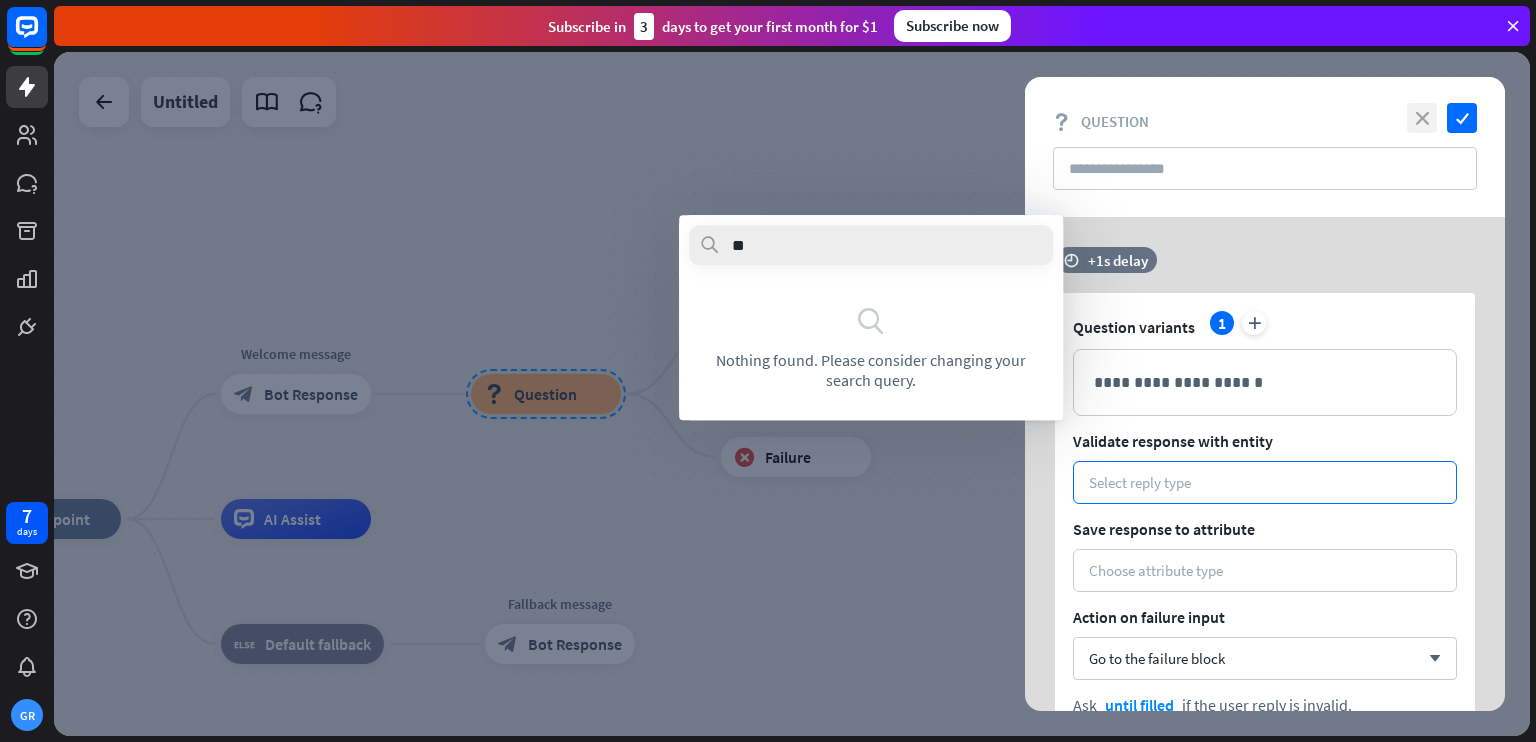 click on "close" at bounding box center [1422, 118] 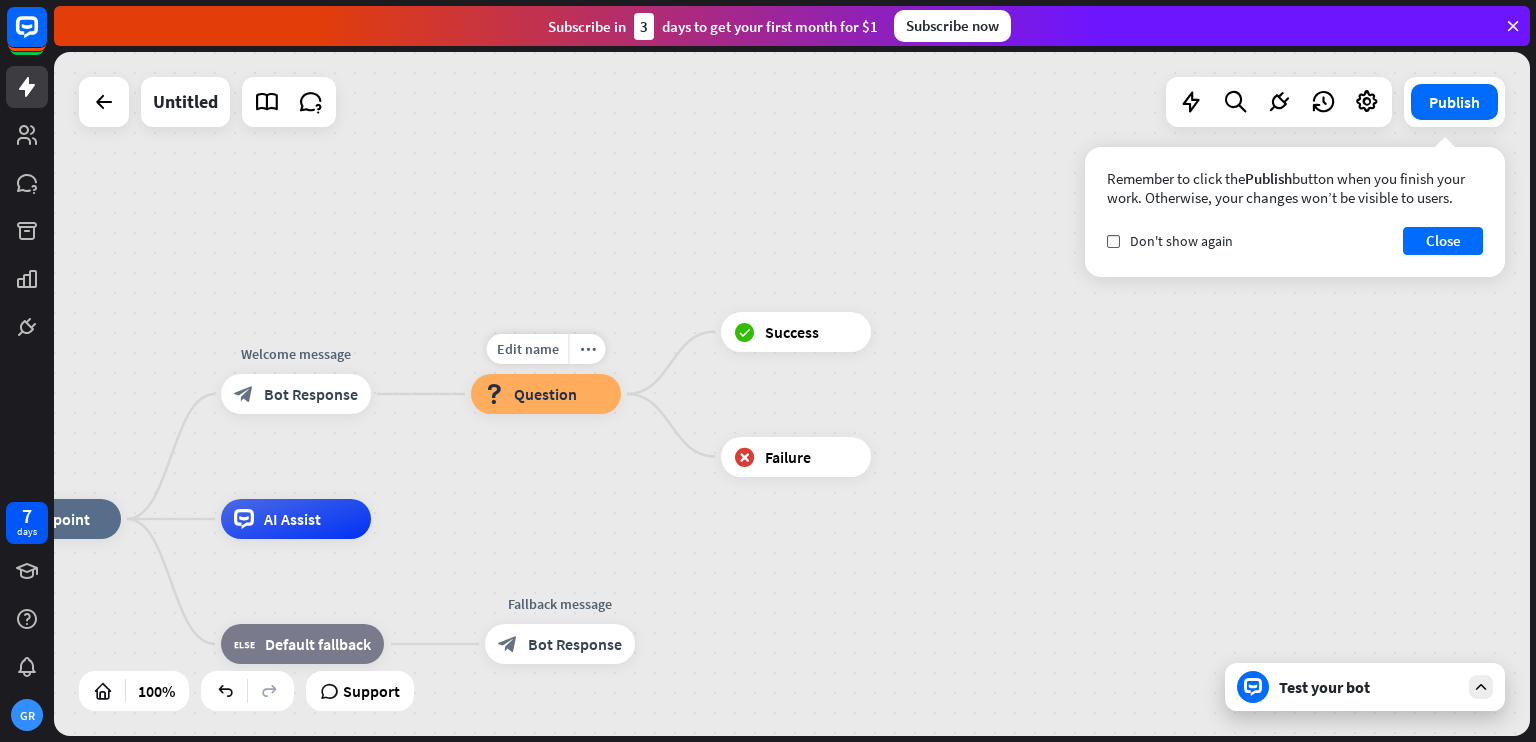 click on "block_question   Question" at bounding box center [546, 394] 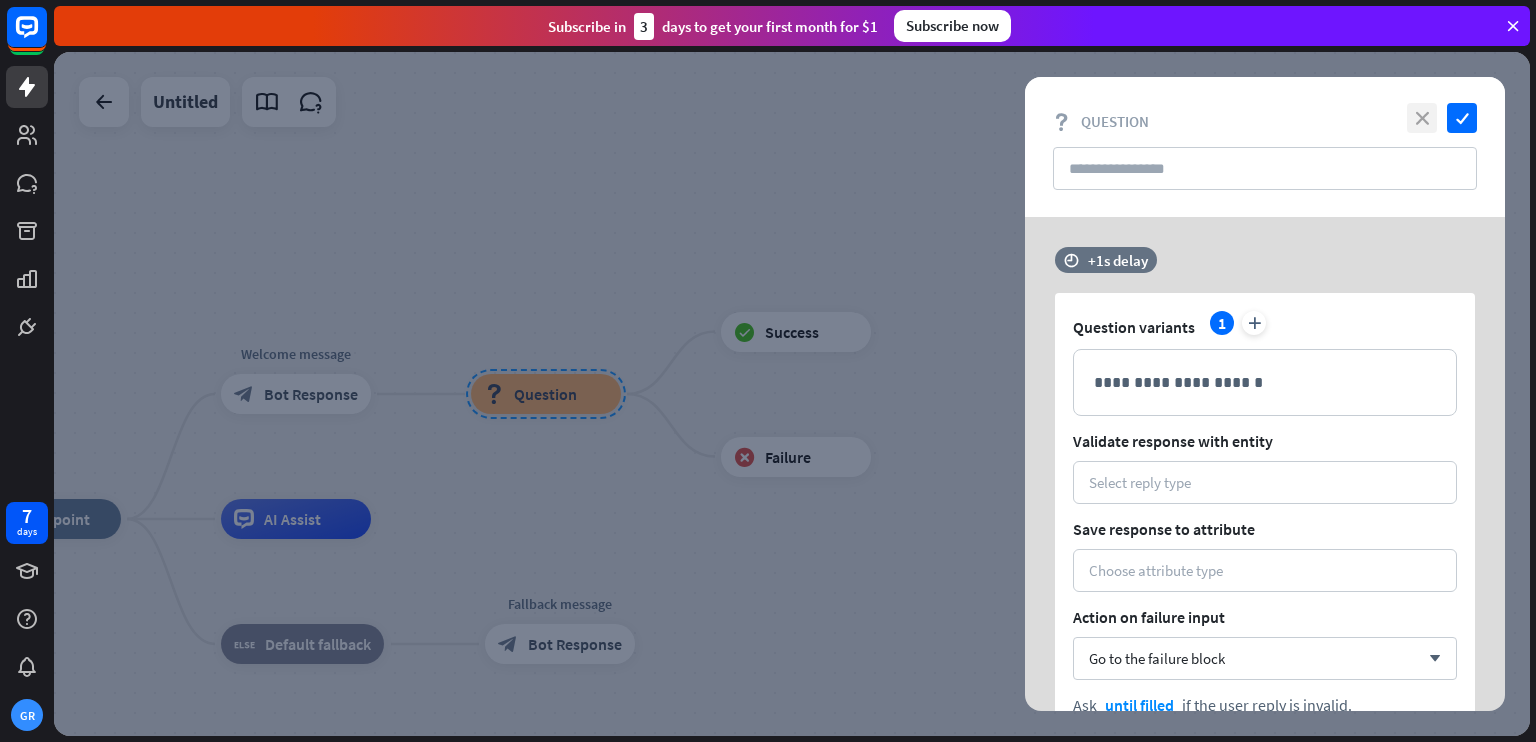 click on "close" at bounding box center [1422, 118] 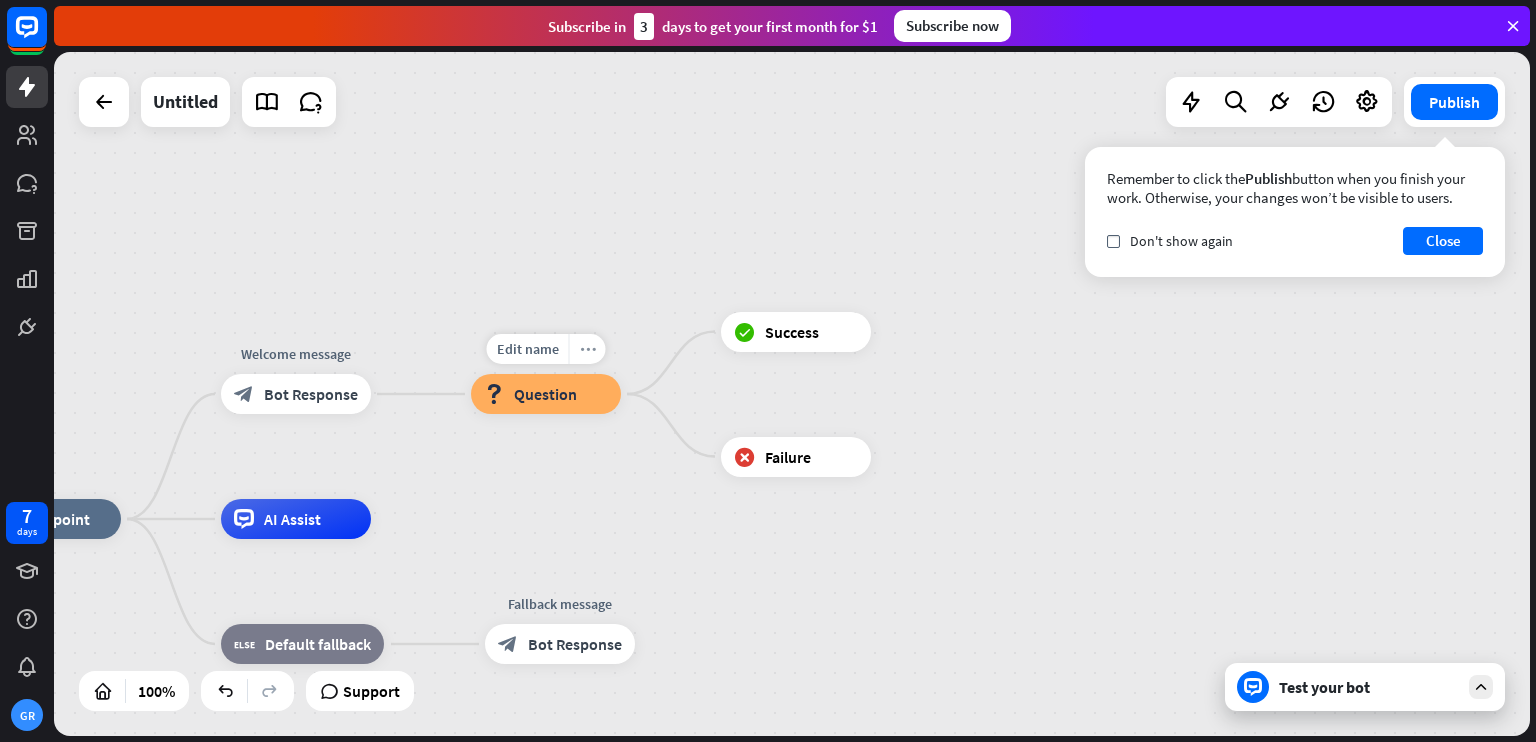 click on "more_horiz" at bounding box center (587, 349) 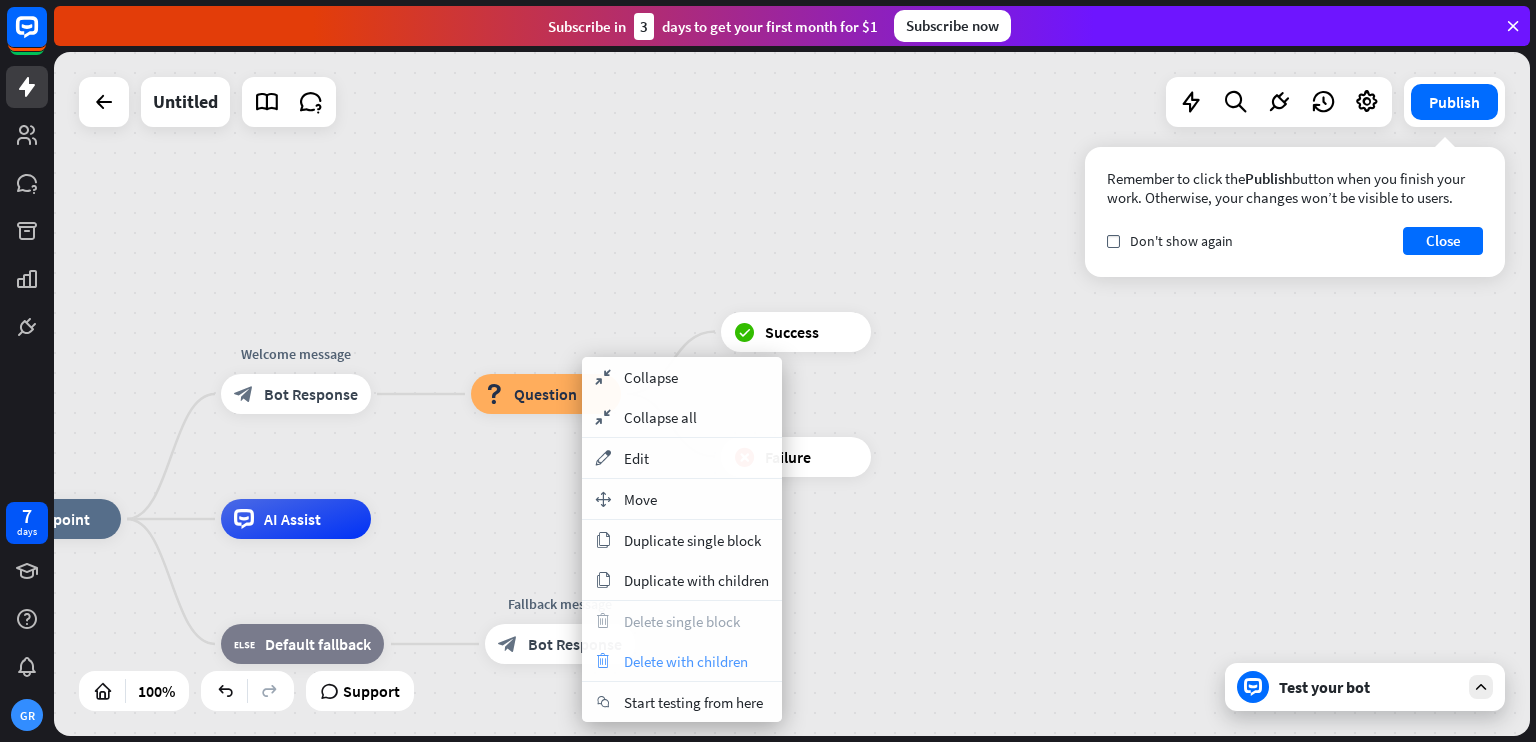 click on "Delete with children" at bounding box center (686, 661) 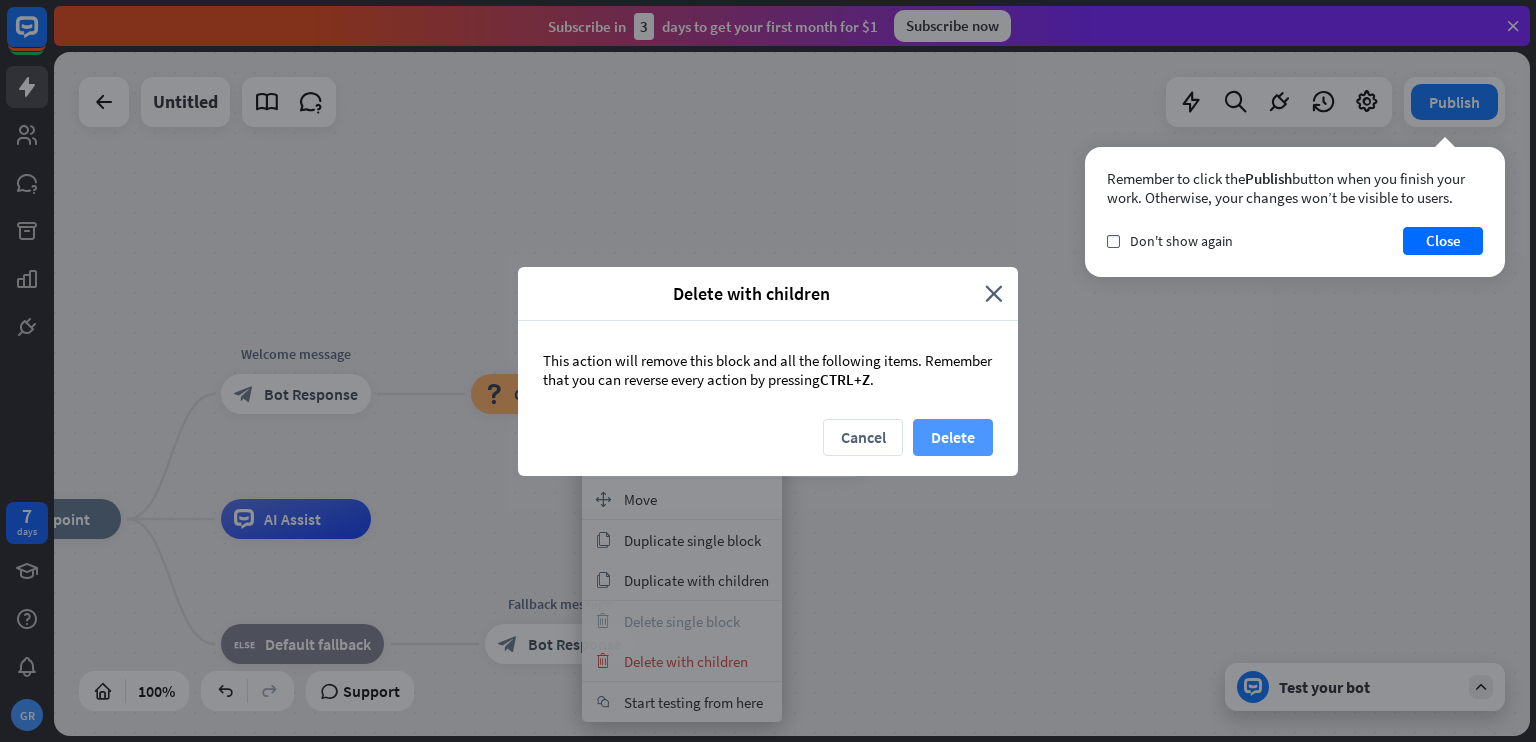 click on "Delete" at bounding box center (953, 437) 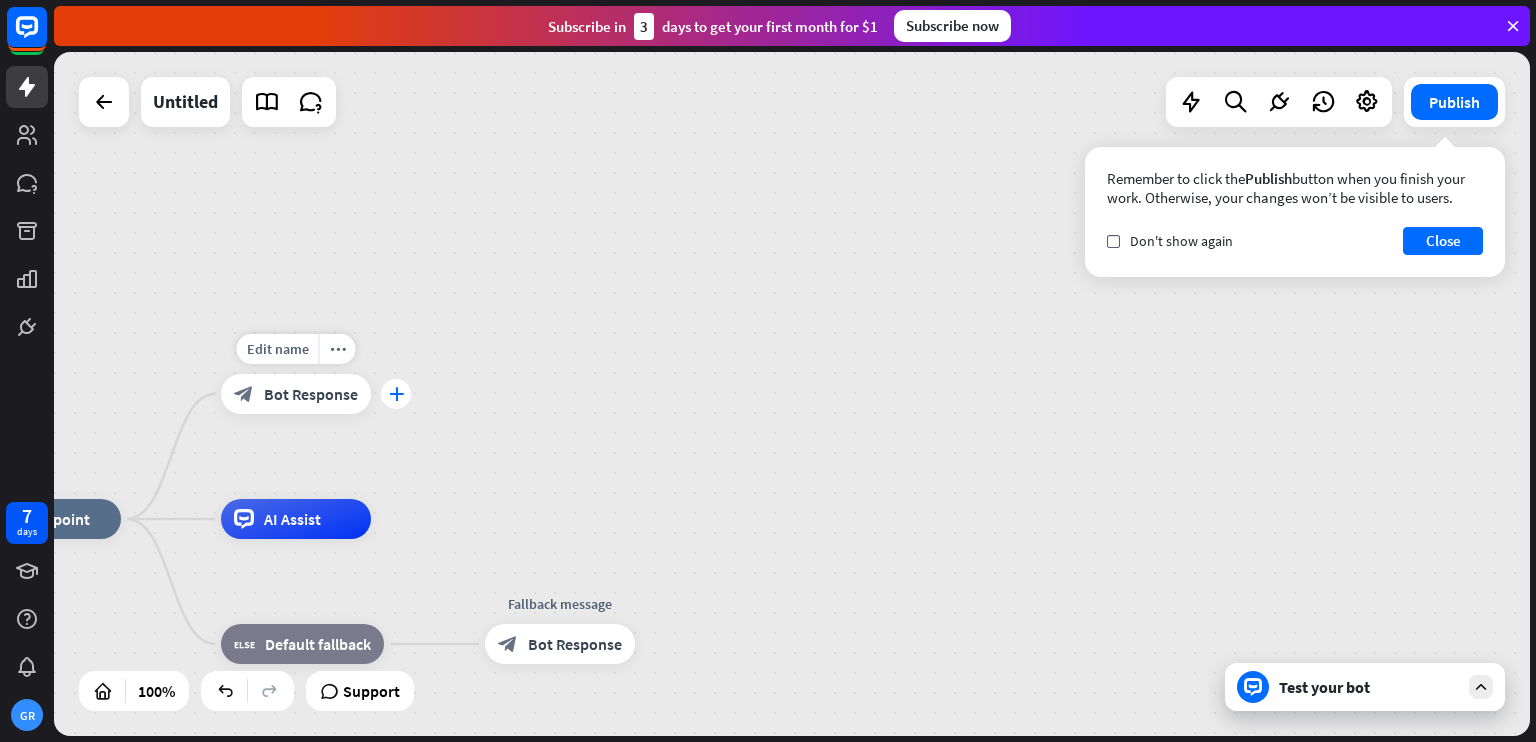 click on "plus" at bounding box center (396, 394) 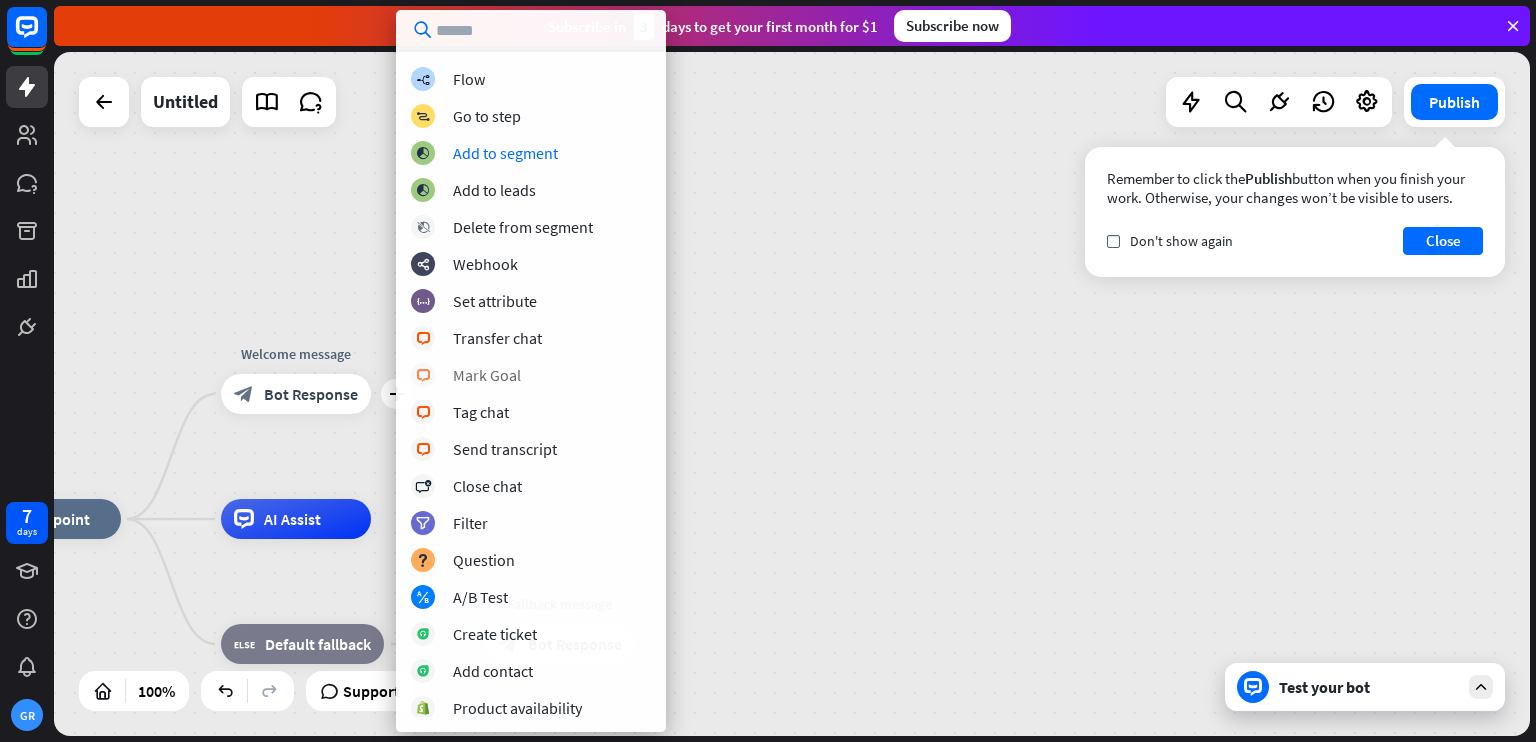 scroll, scrollTop: 92, scrollLeft: 0, axis: vertical 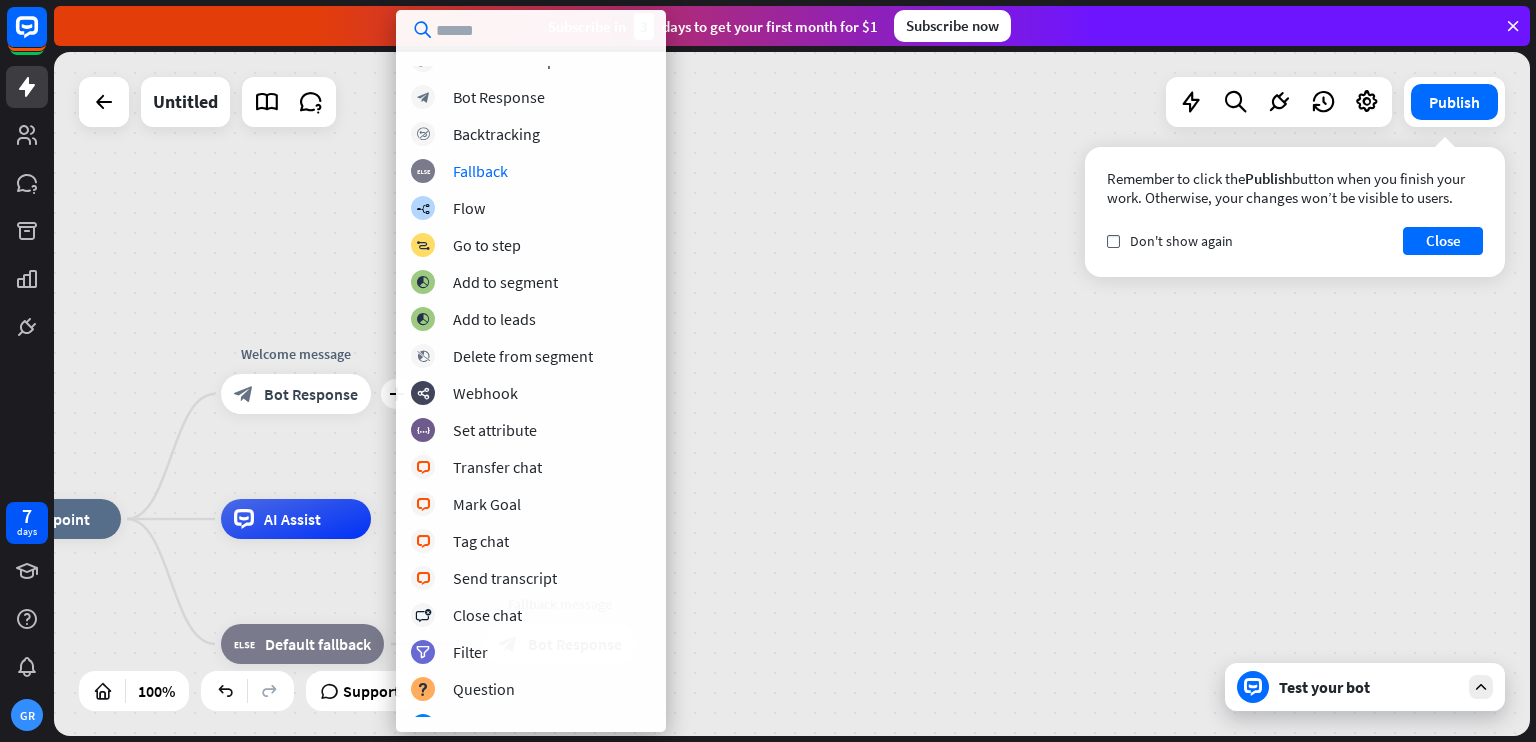 click on "home_2   Start point               plus   Welcome message   block_bot_response   Bot Response                     AI Assist                   block_fallback   Default fallback                 Fallback message   block_bot_response   Bot Response" at bounding box center (792, 394) 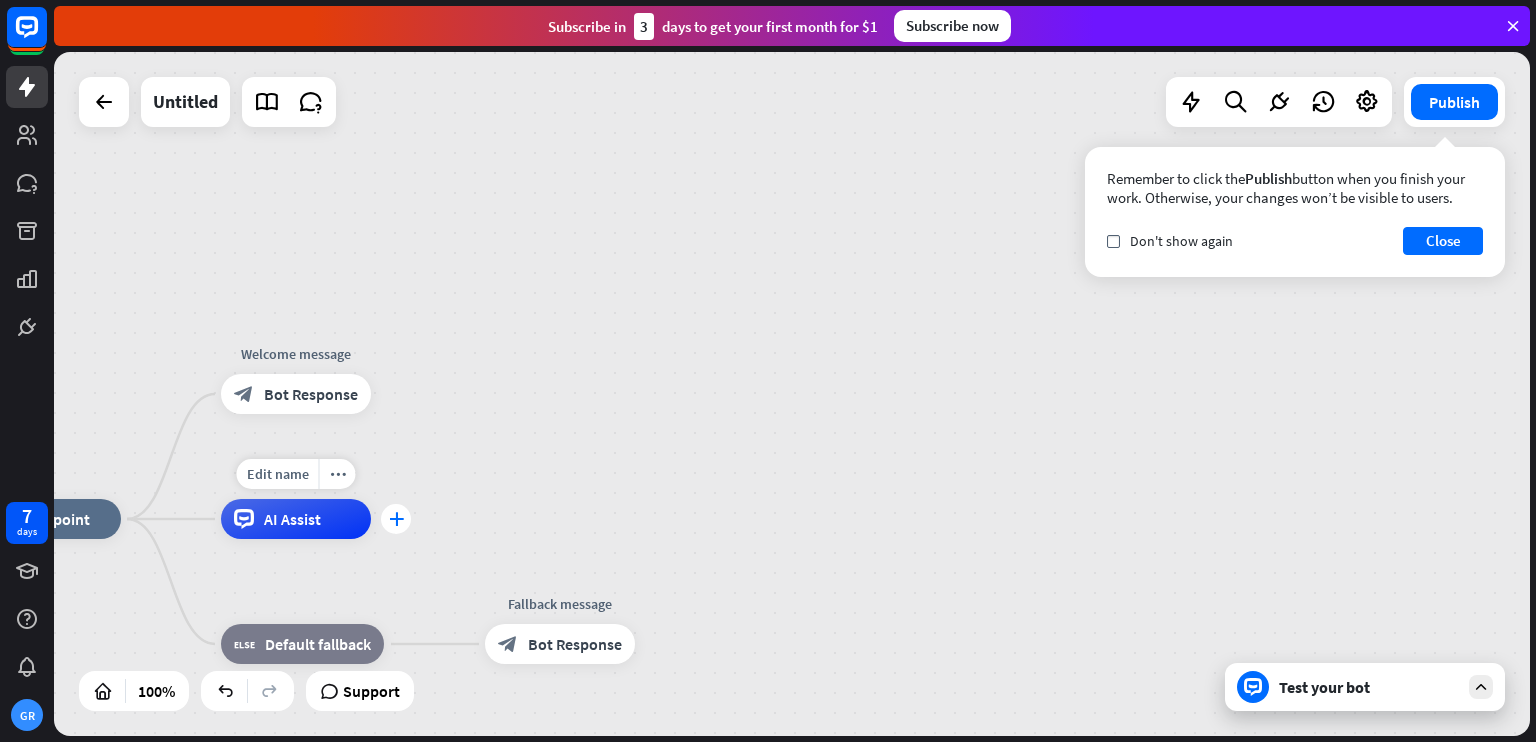 click on "plus" at bounding box center [396, 519] 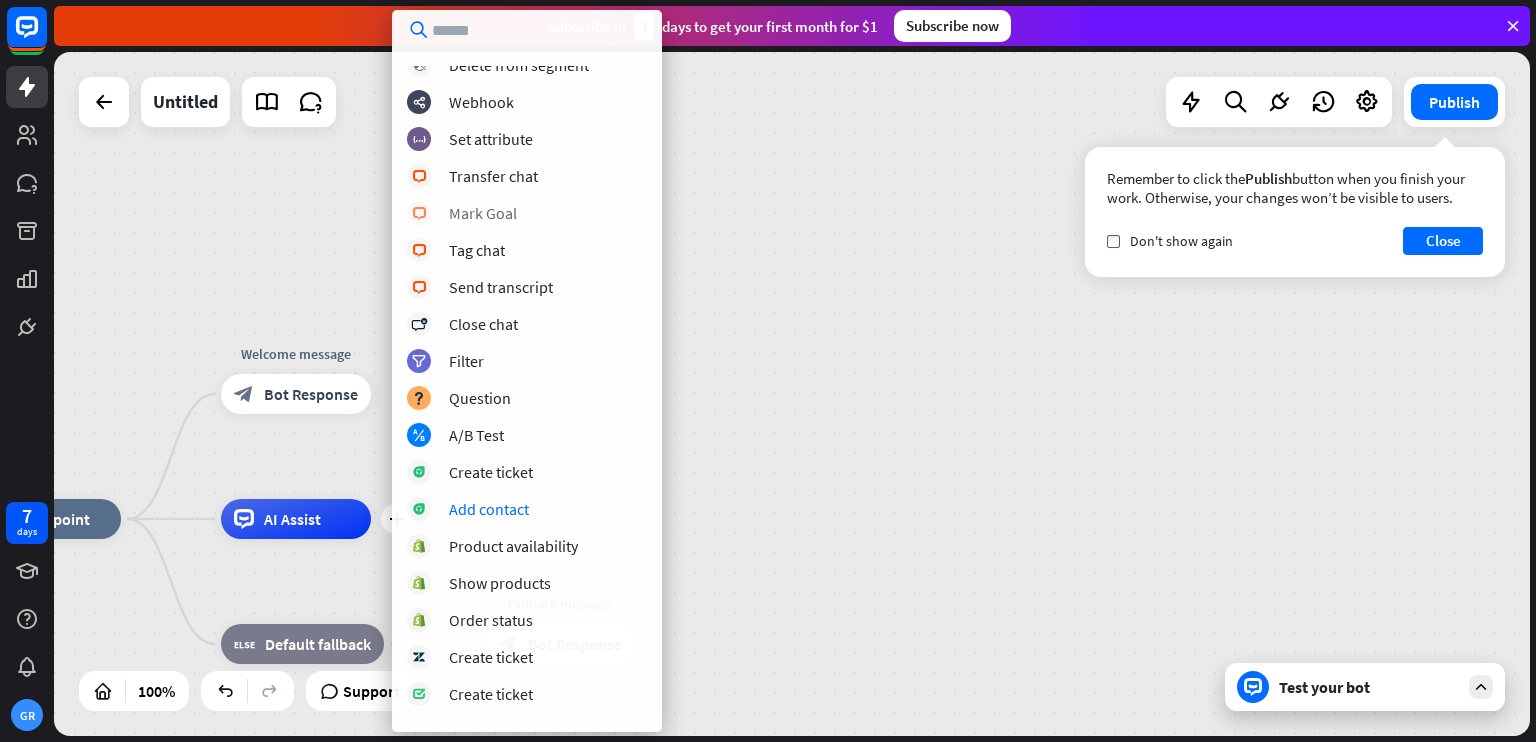 scroll, scrollTop: 335, scrollLeft: 0, axis: vertical 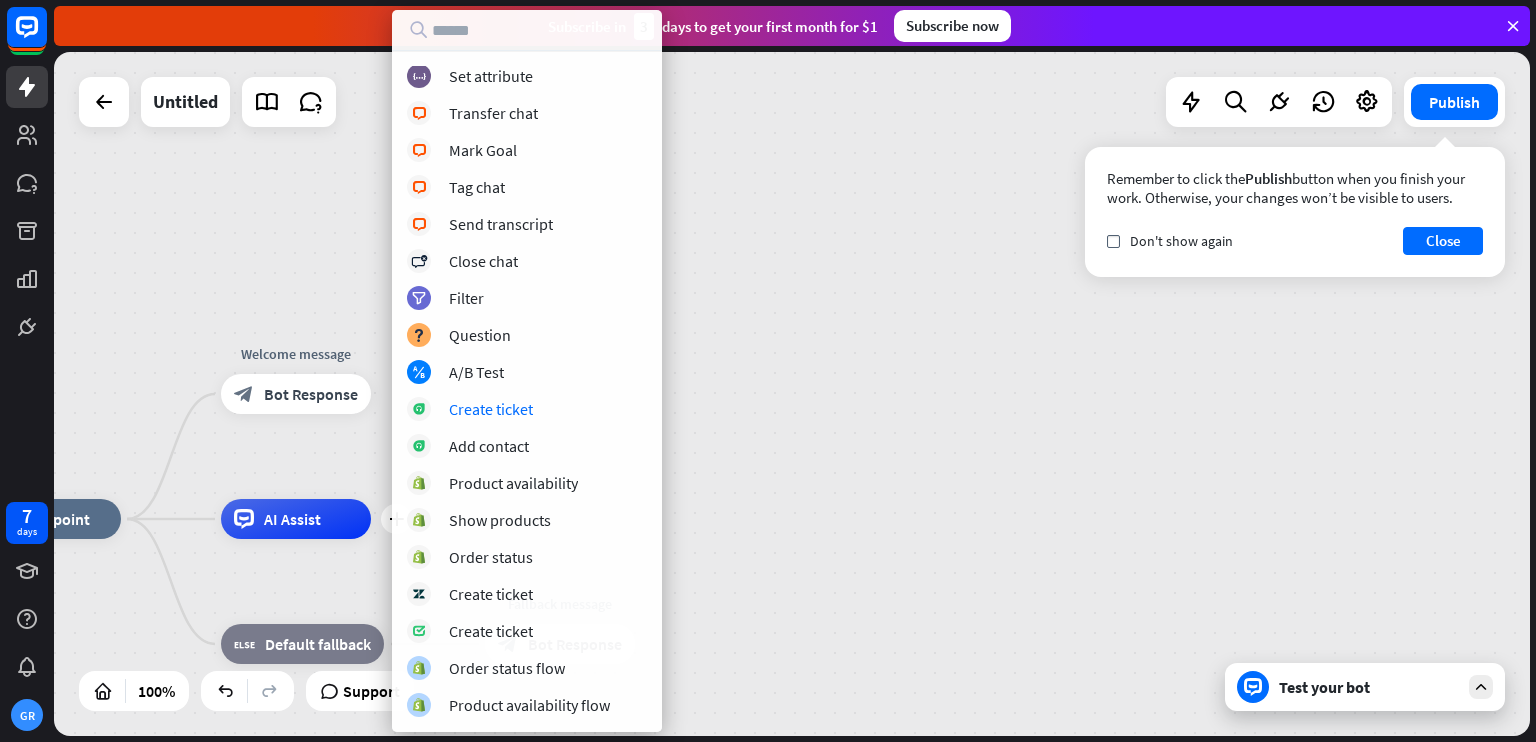 click on "home_2   Start point                 Welcome message   block_bot_response   Bot Response               plus       AI Assist                   block_fallback   Default fallback                 Fallback message   block_bot_response   Bot Response" at bounding box center (792, 394) 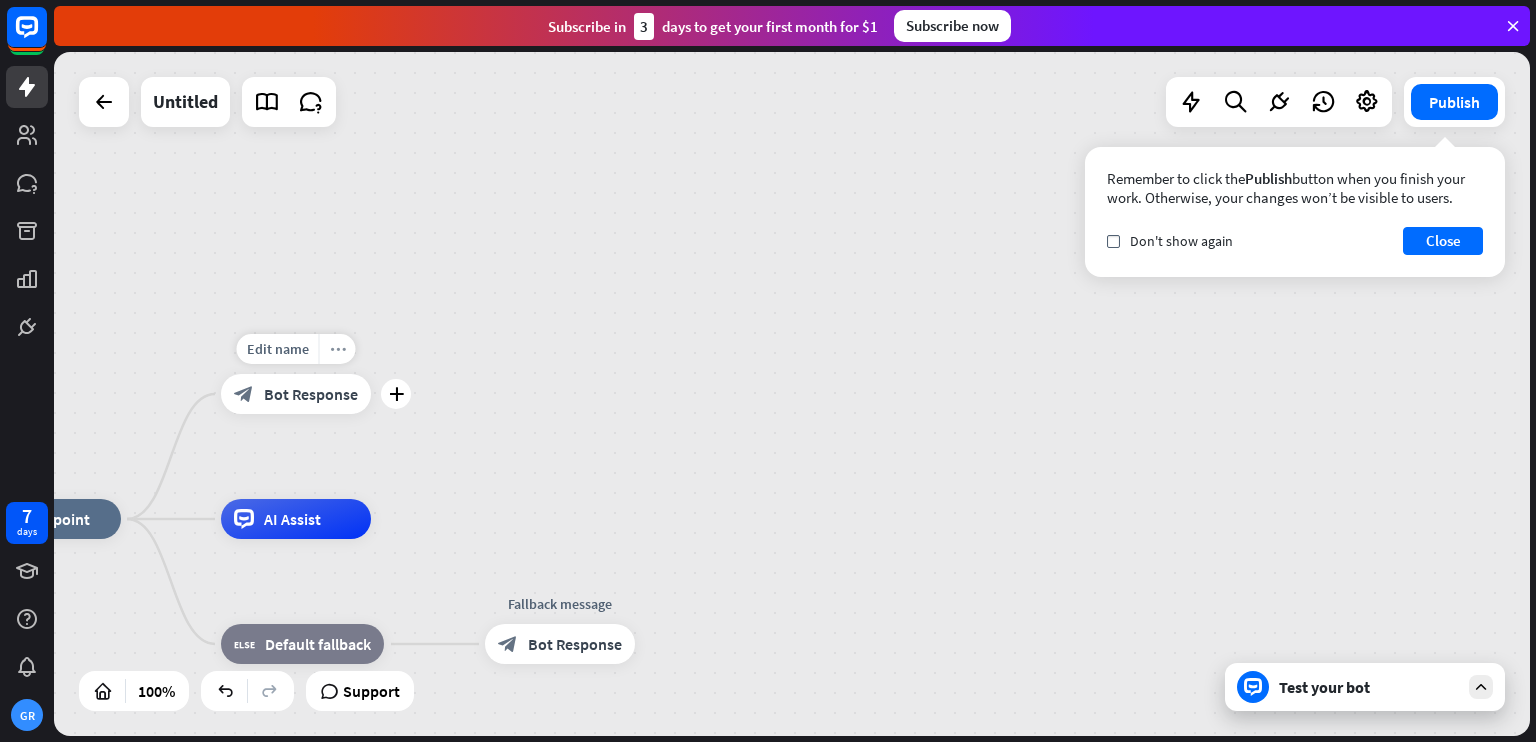 click on "more_horiz" at bounding box center [338, 349] 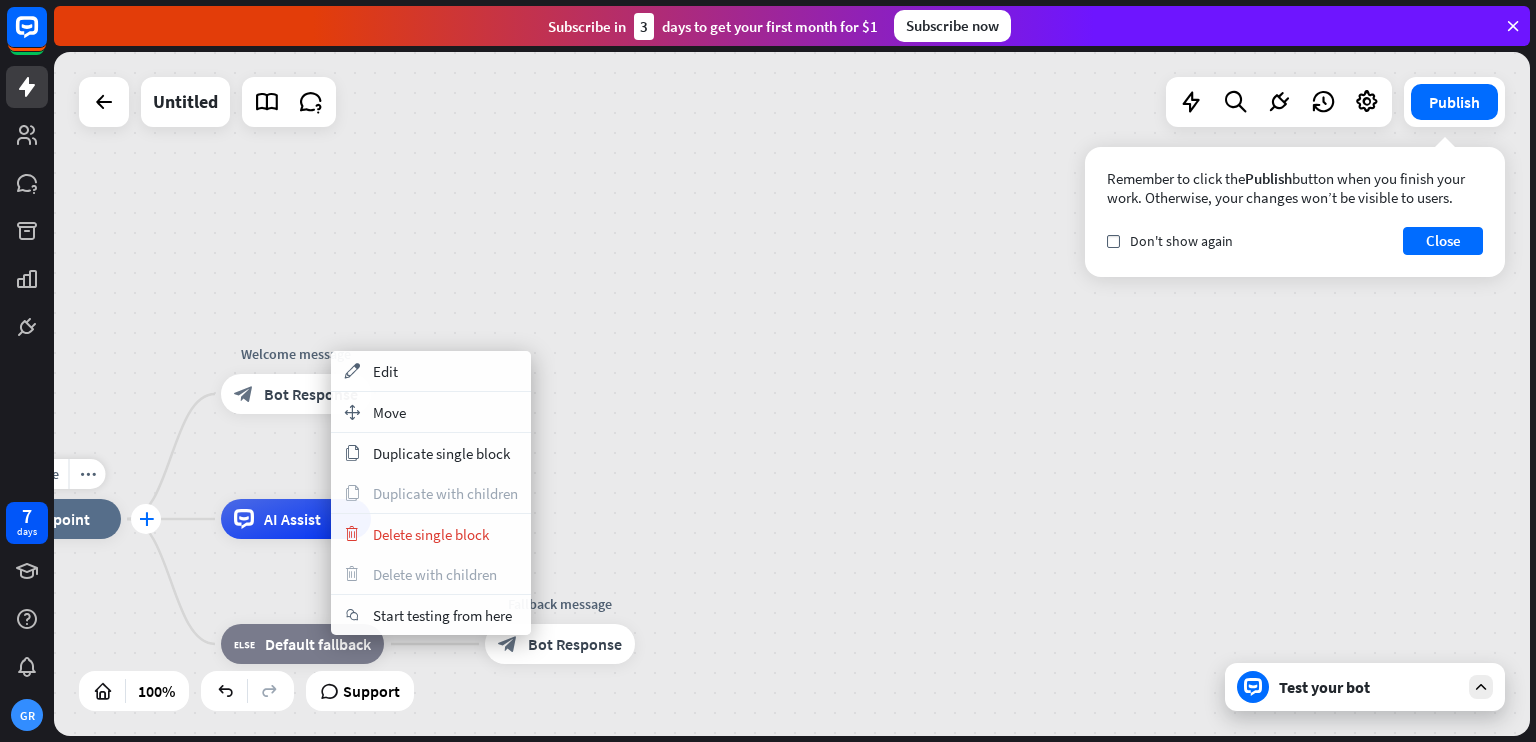 click on "plus" at bounding box center [146, 519] 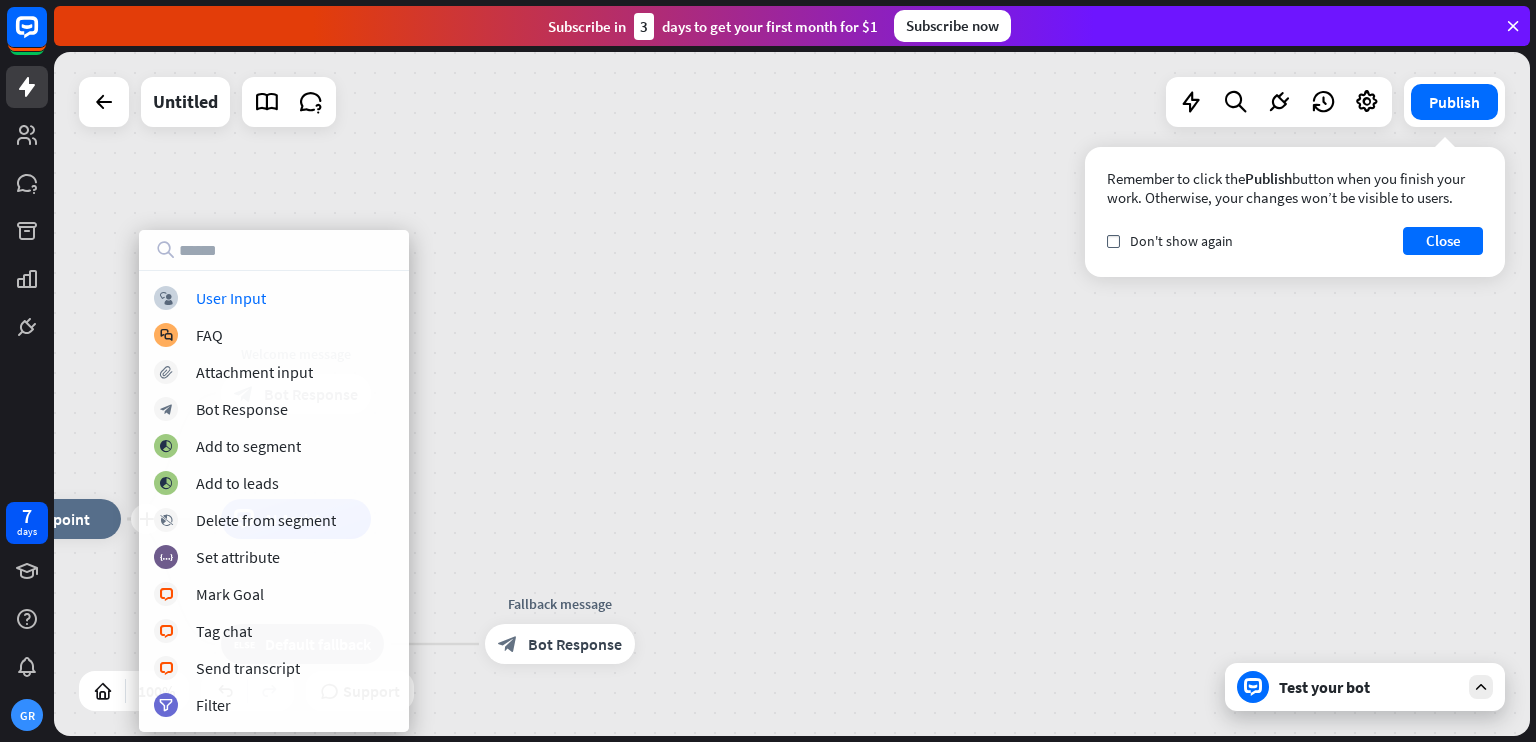 click on "plus     home_2   Start point                 Welcome message   block_bot_response   Bot Response                     AI Assist                   block_fallback   Default fallback                 Fallback message   block_bot_response   Bot Response" at bounding box center (792, 394) 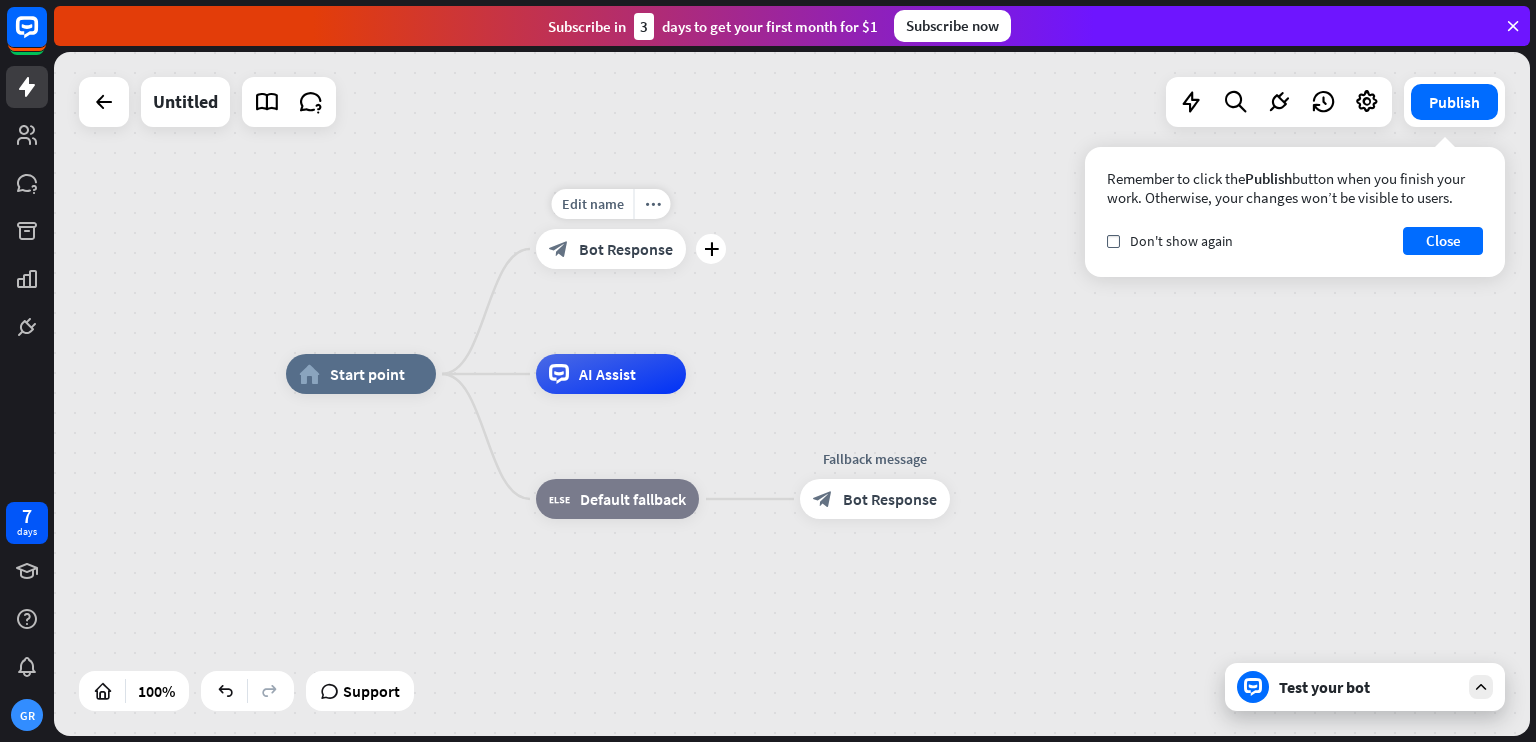 drag, startPoint x: 219, startPoint y: 352, endPoint x: 534, endPoint y: 207, distance: 346.7708 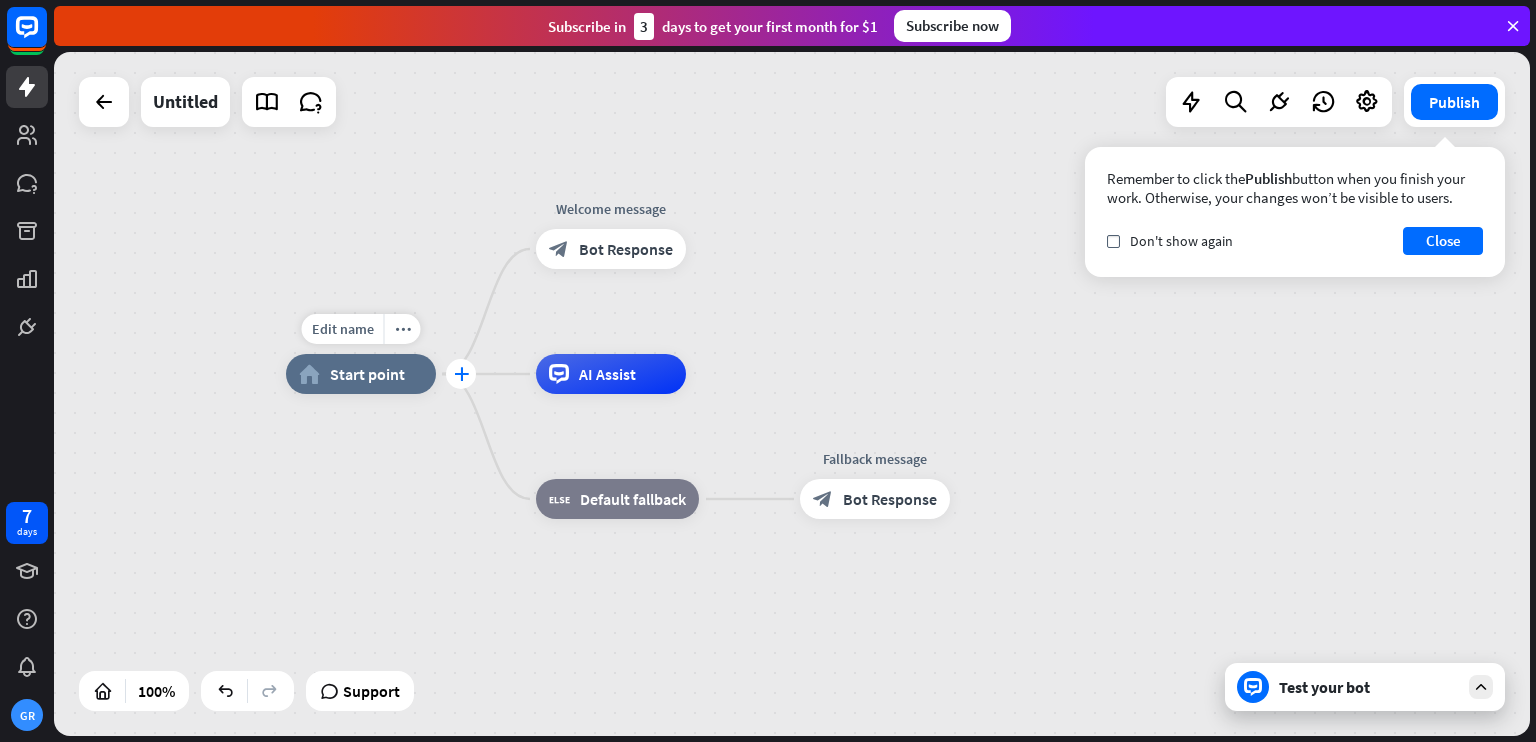 click on "plus" at bounding box center [461, 374] 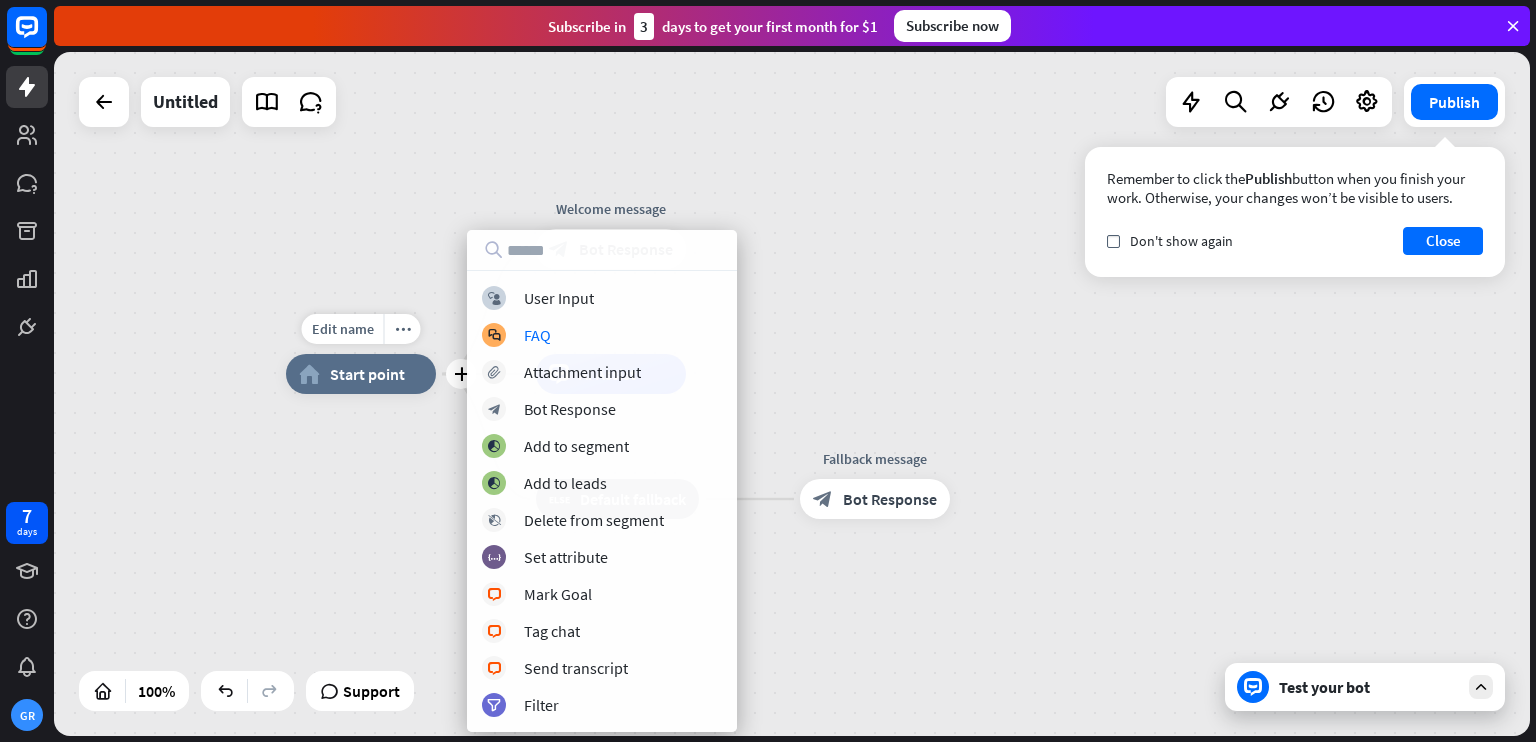 click on "Start point" at bounding box center (367, 374) 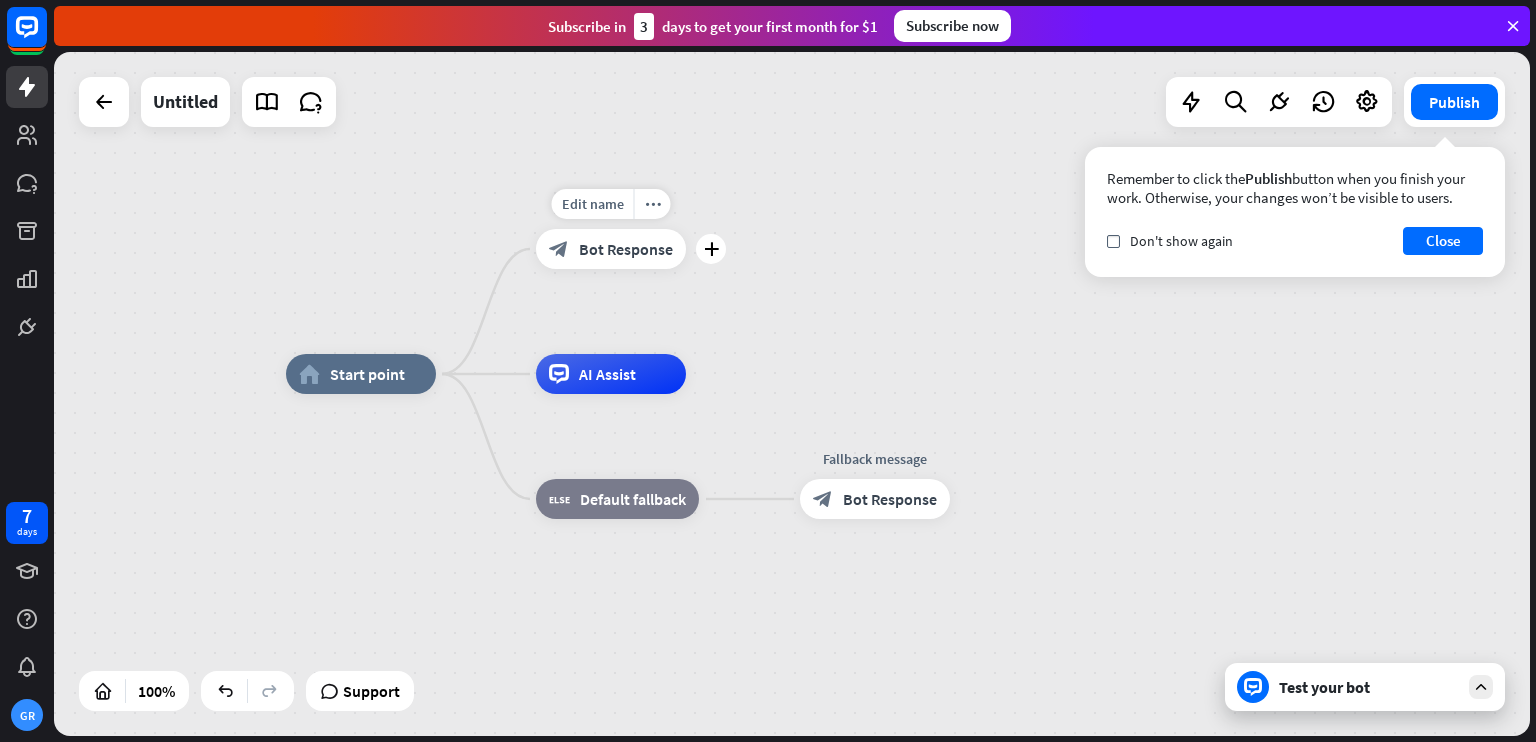 click on "Bot Response" at bounding box center (626, 249) 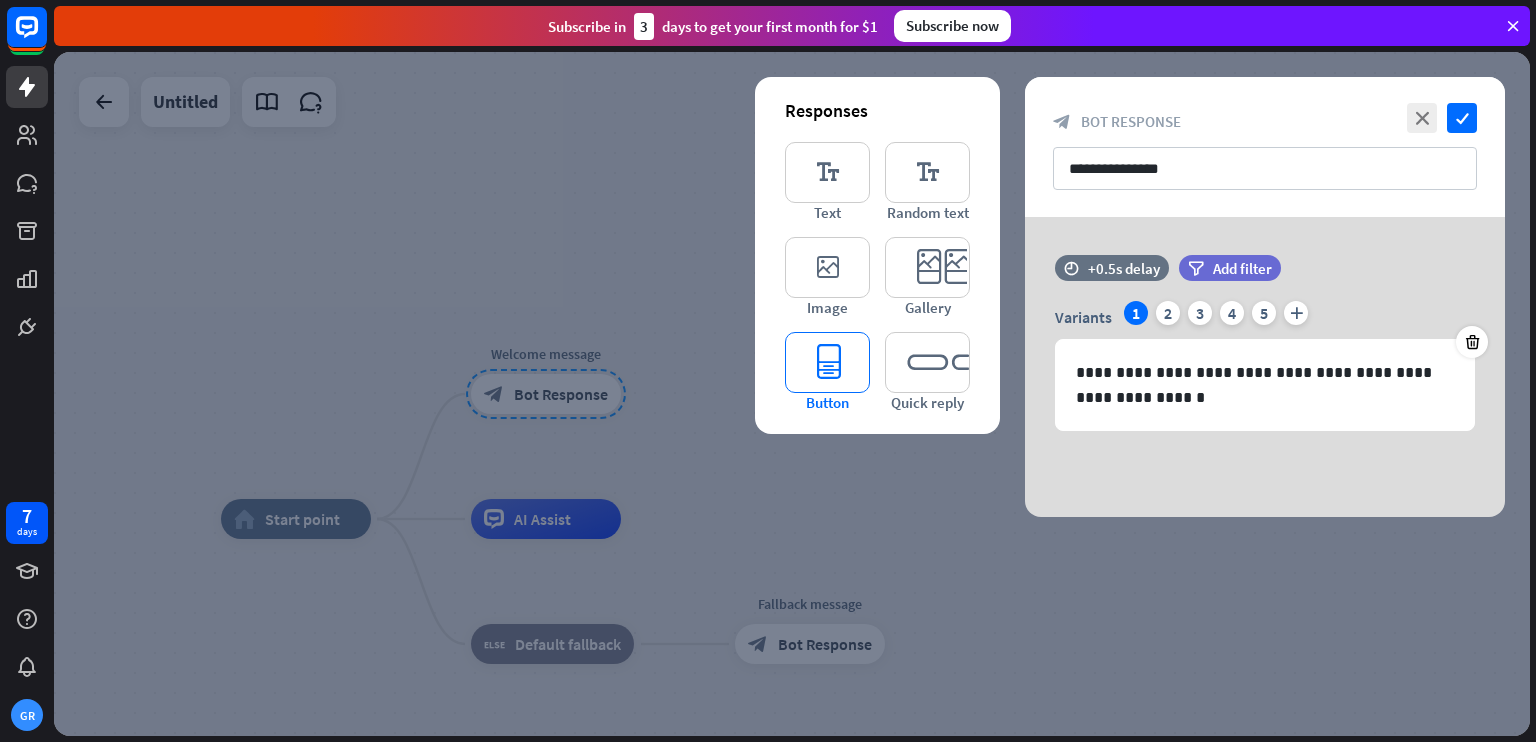 click on "editor_button" at bounding box center (827, 362) 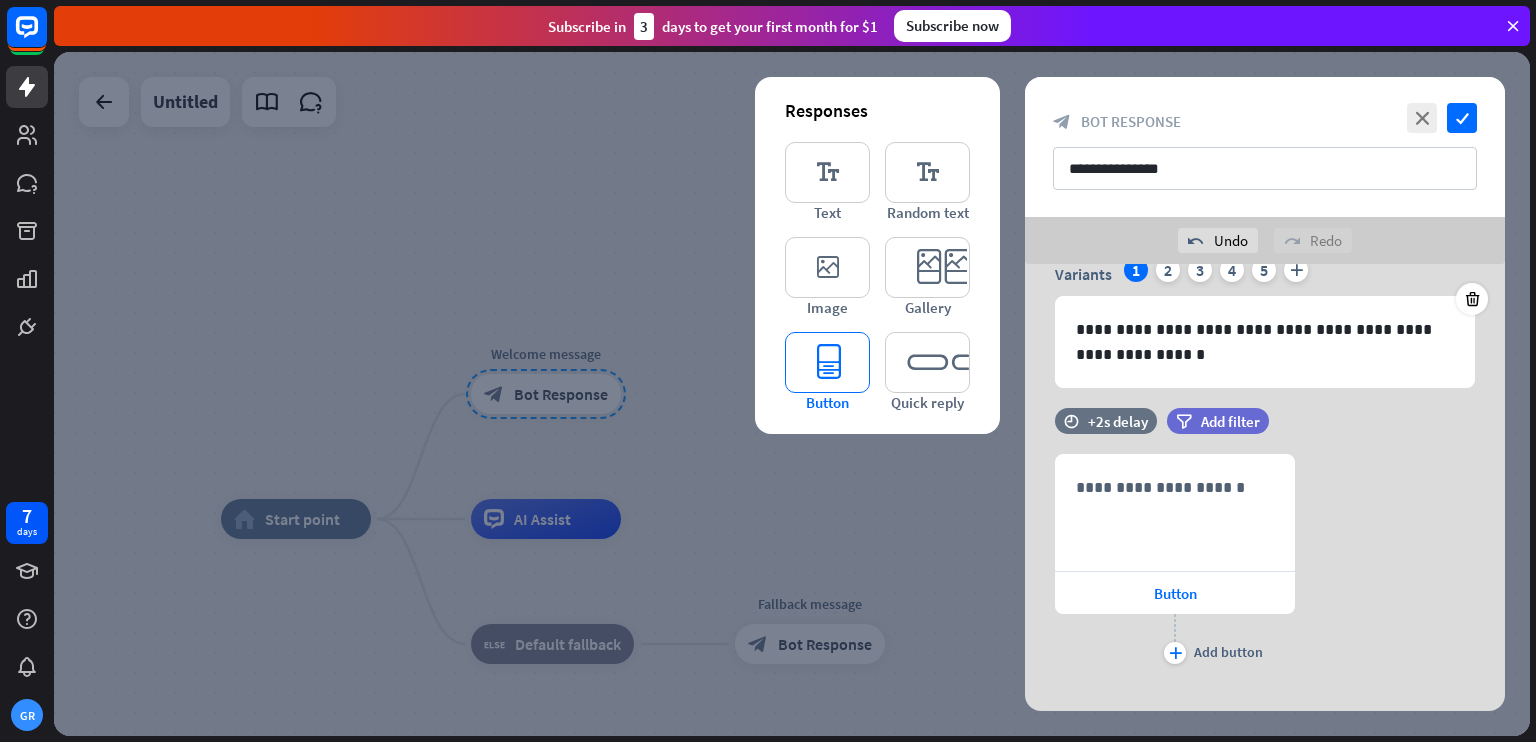 scroll, scrollTop: 116, scrollLeft: 0, axis: vertical 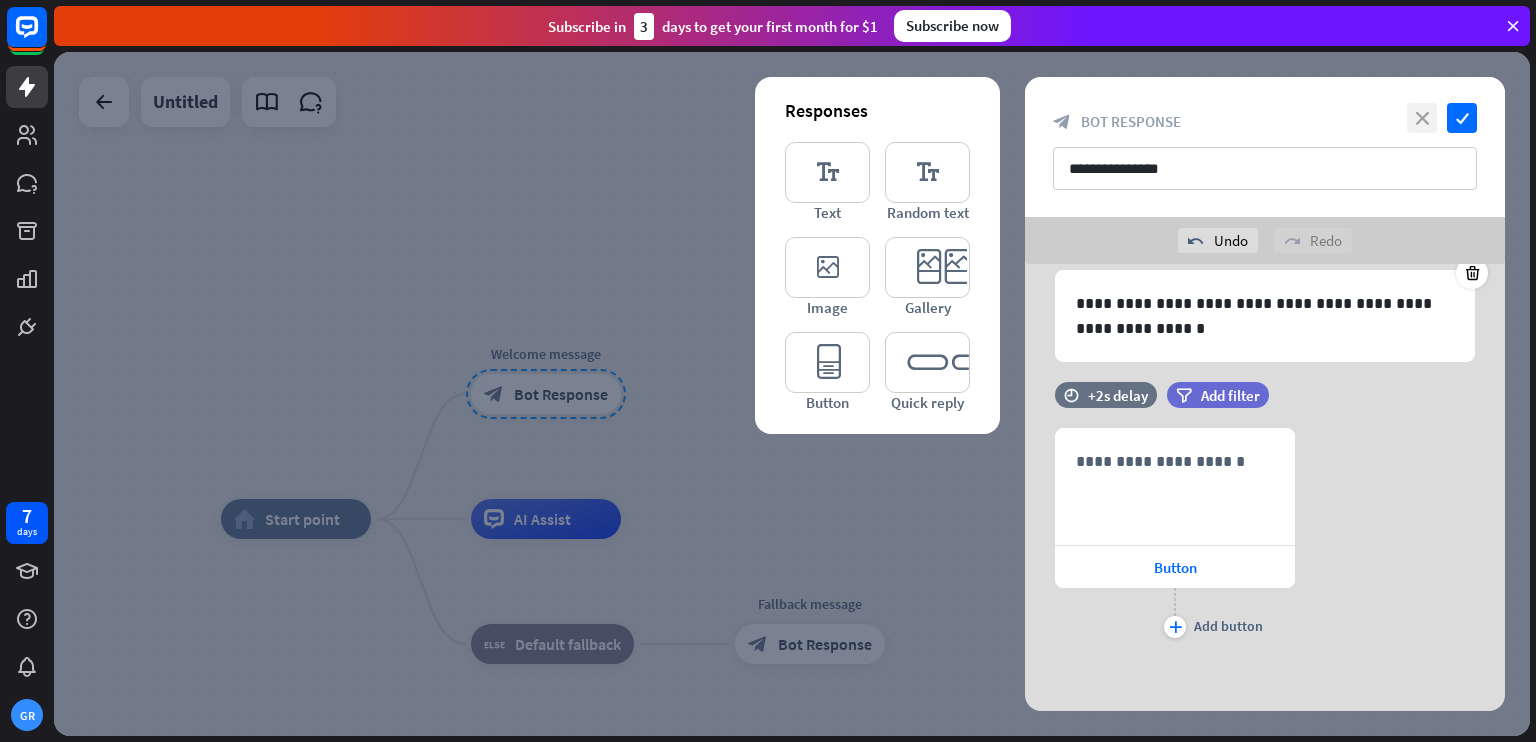 click on "close" at bounding box center (1422, 118) 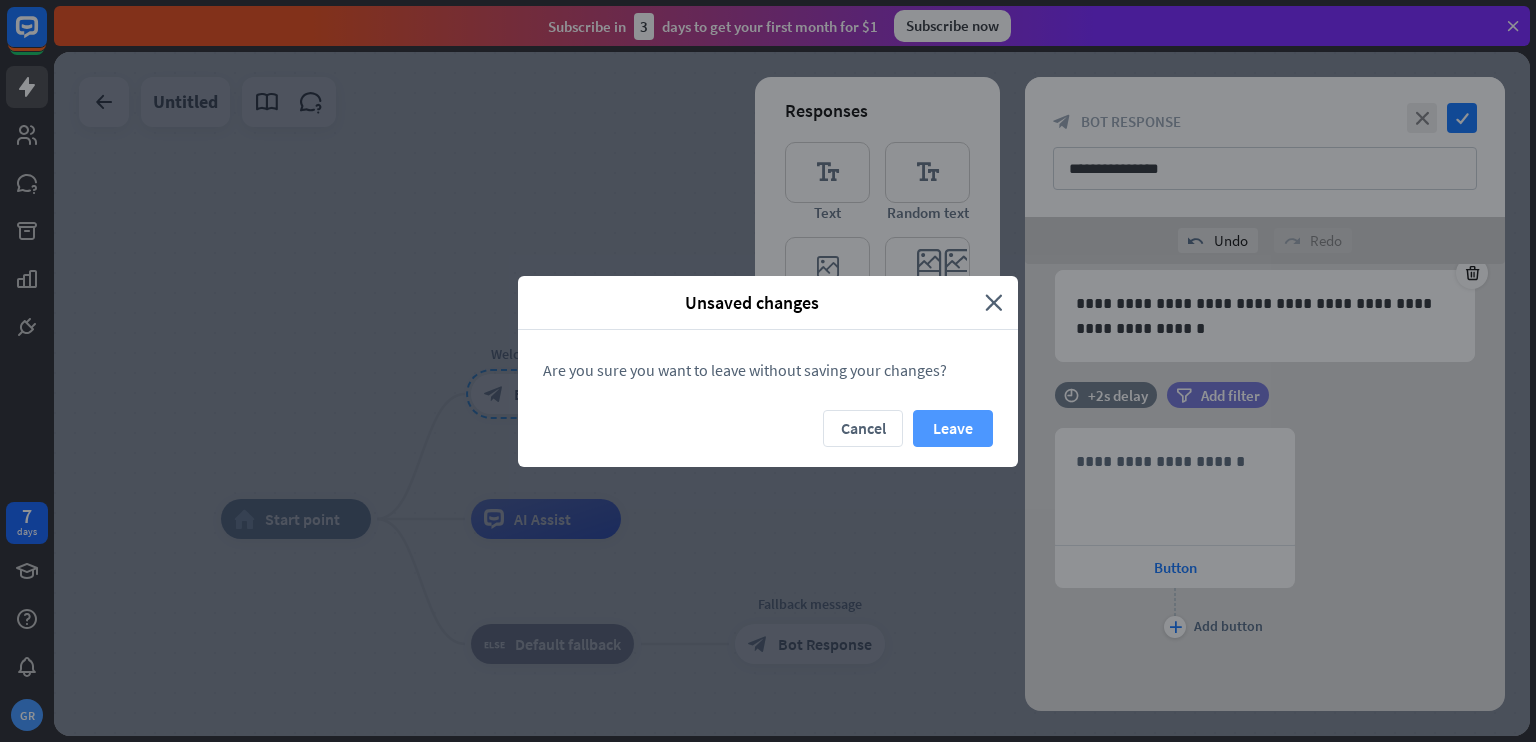 click on "Leave" at bounding box center [953, 428] 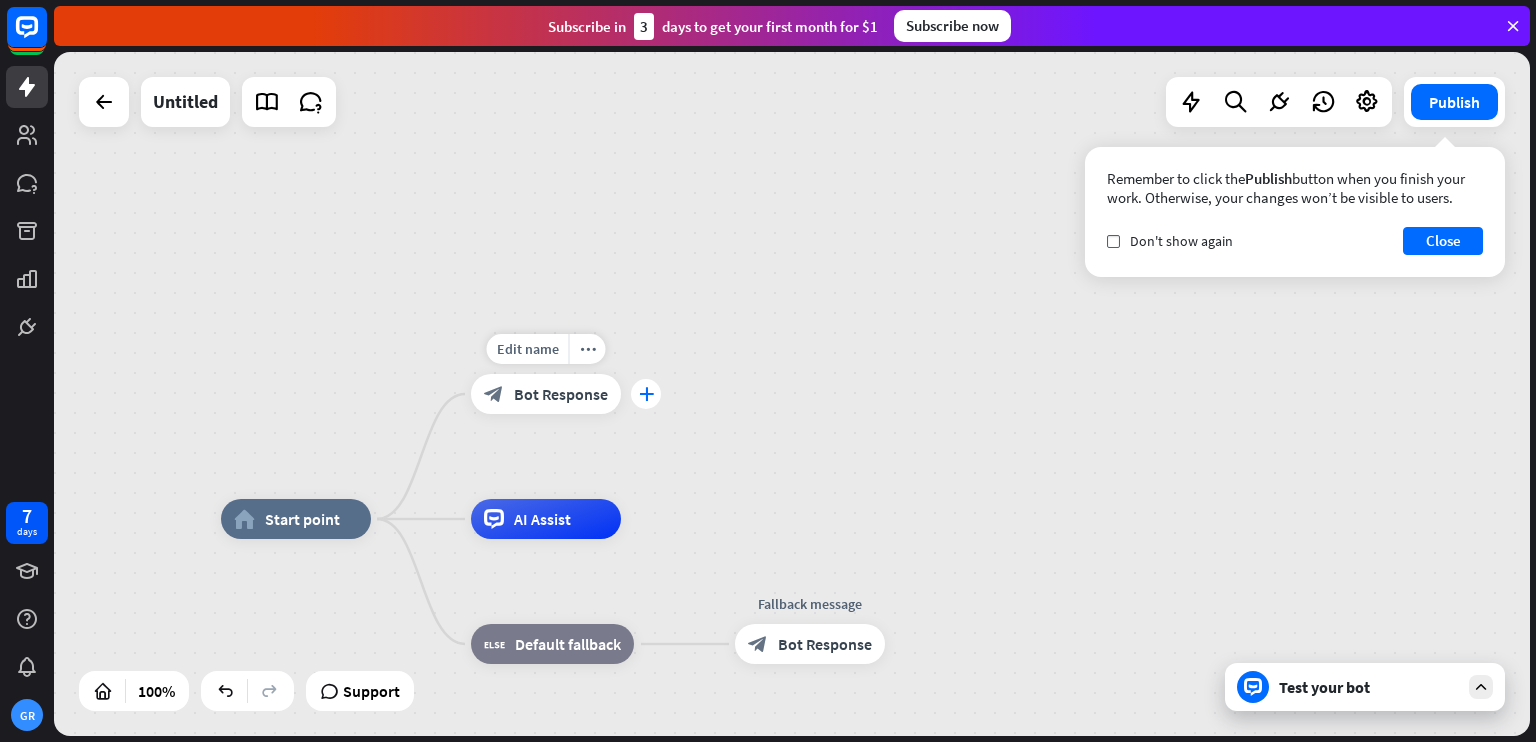 click on "plus" at bounding box center (646, 394) 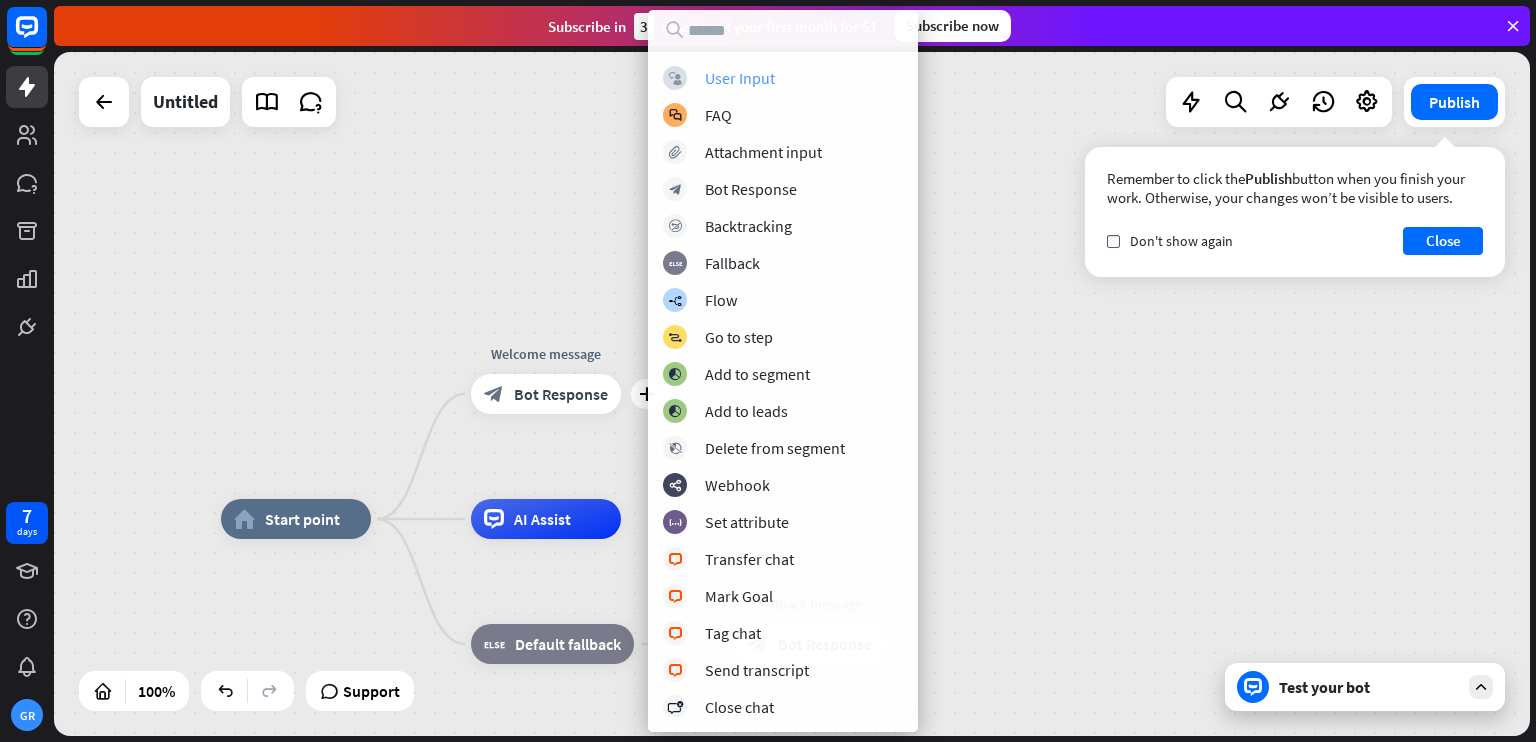 click on "User Input" at bounding box center [740, 78] 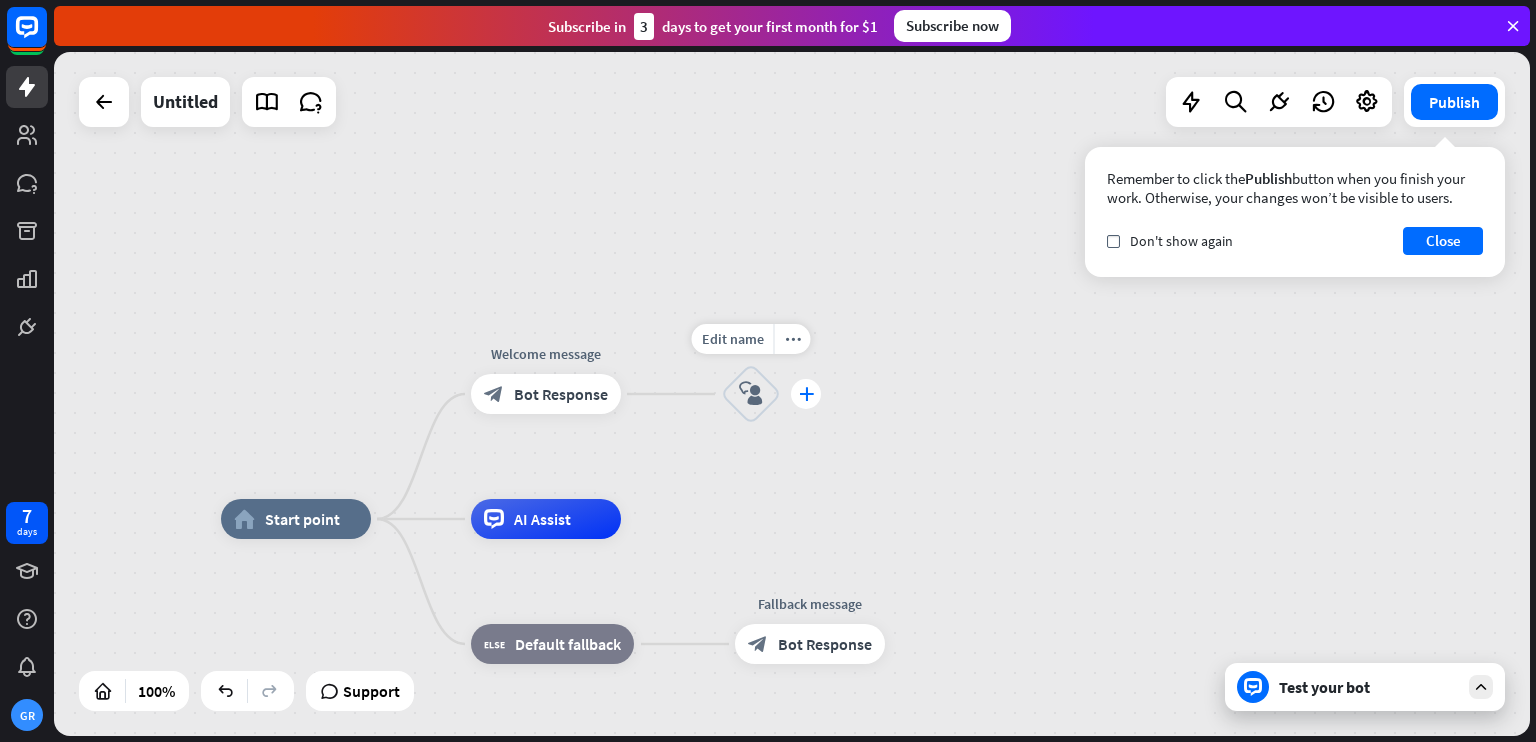 click on "plus" at bounding box center [806, 394] 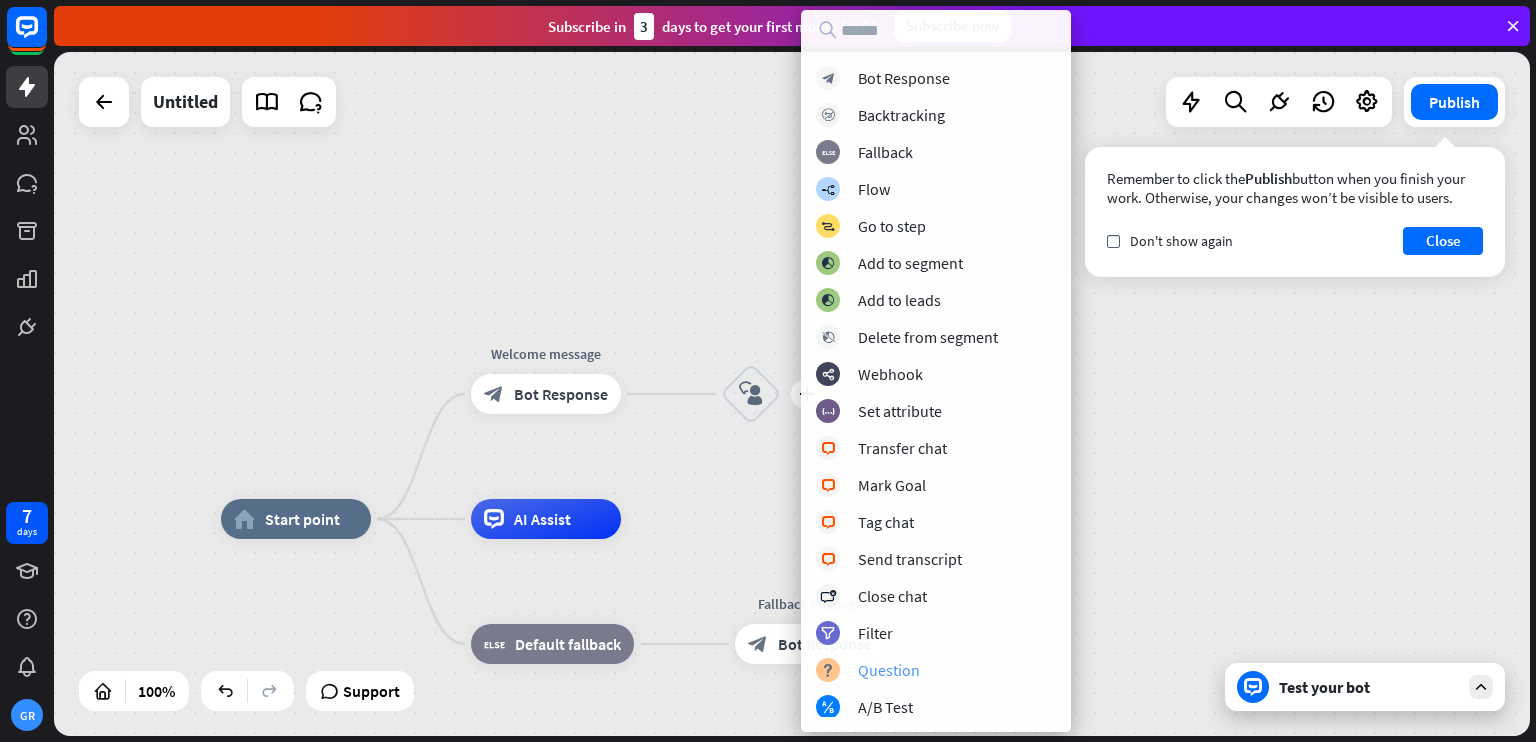 click on "Question" at bounding box center (889, 670) 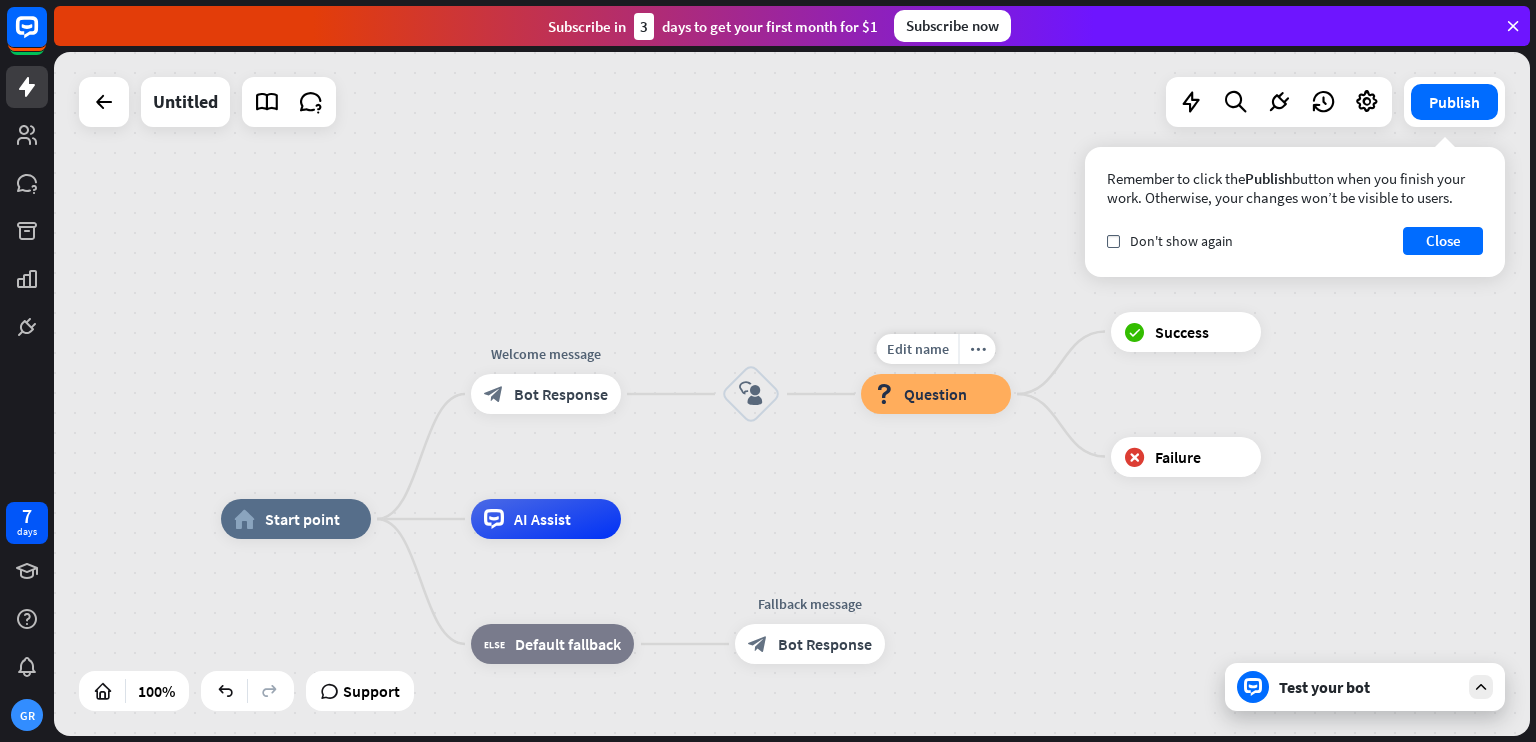 click on "block_question   Question" at bounding box center [936, 394] 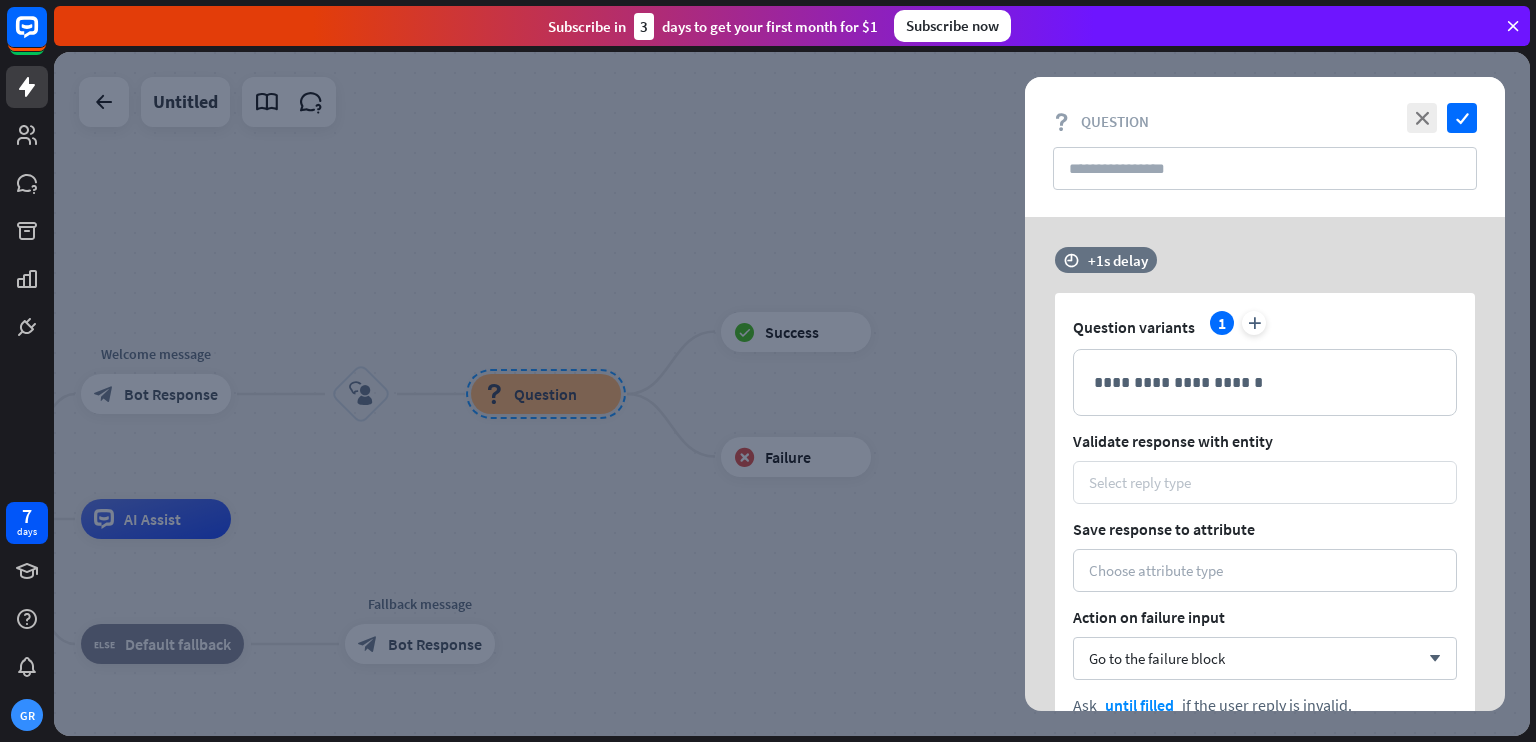 click on "Select reply type" at bounding box center (1265, 482) 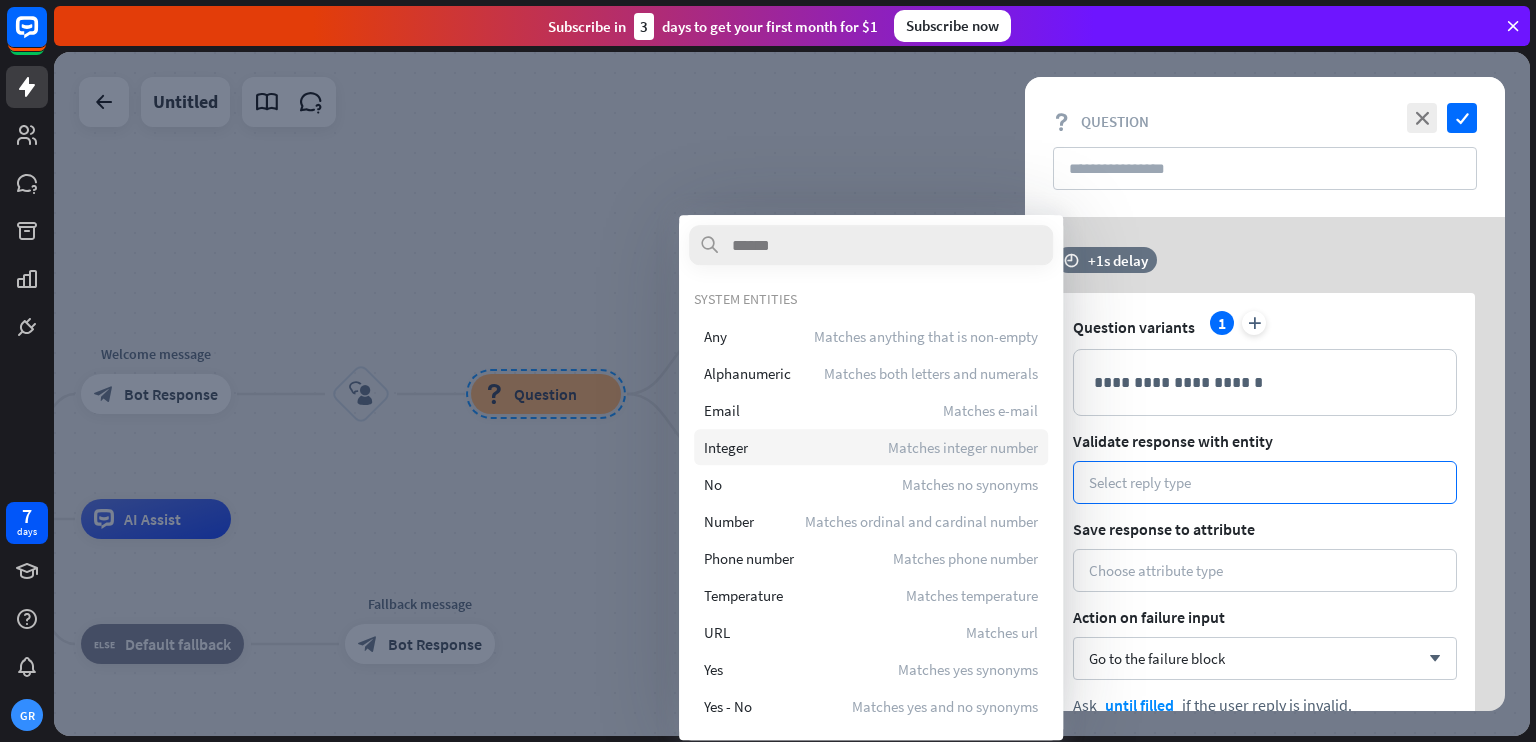 click on "Matches integer number" at bounding box center [963, 447] 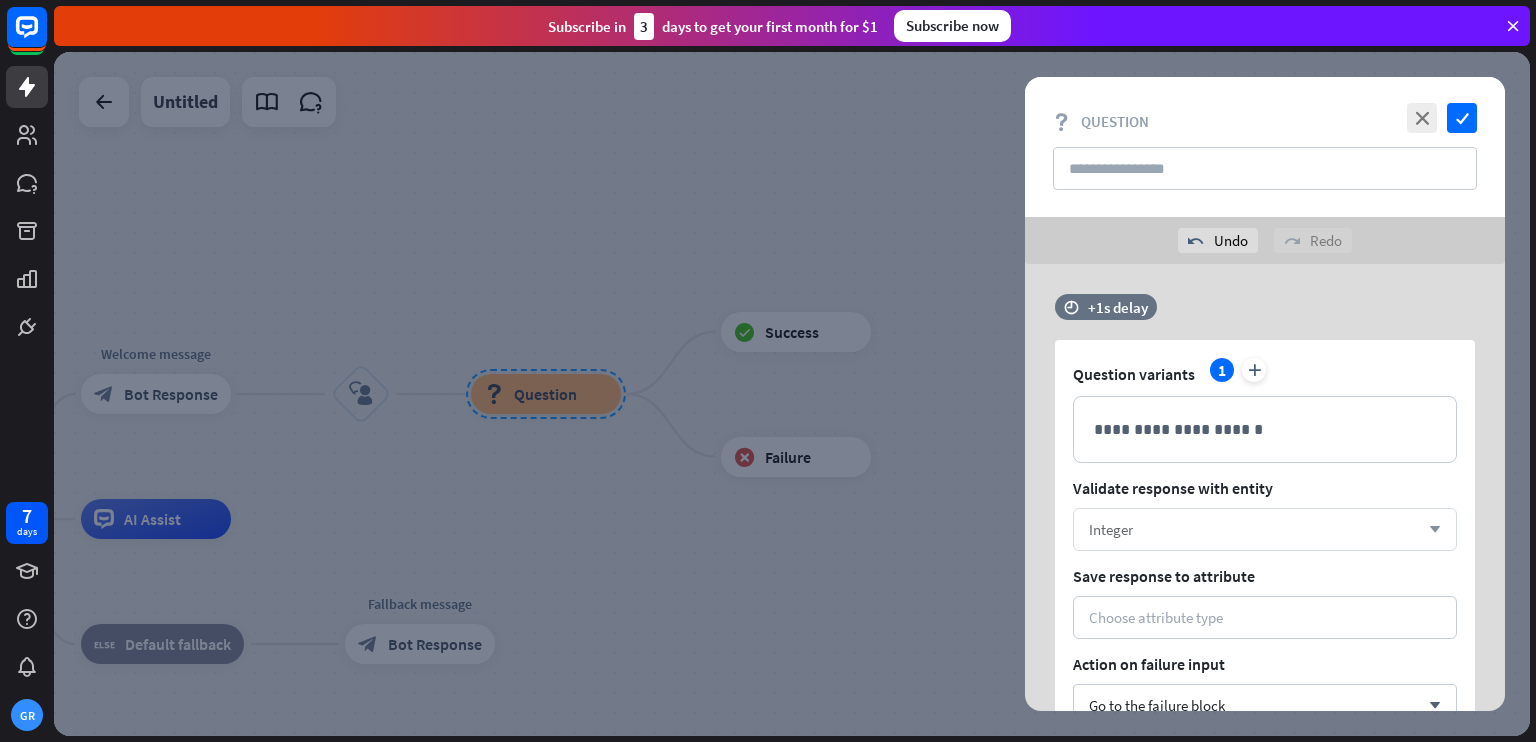 scroll, scrollTop: 200, scrollLeft: 0, axis: vertical 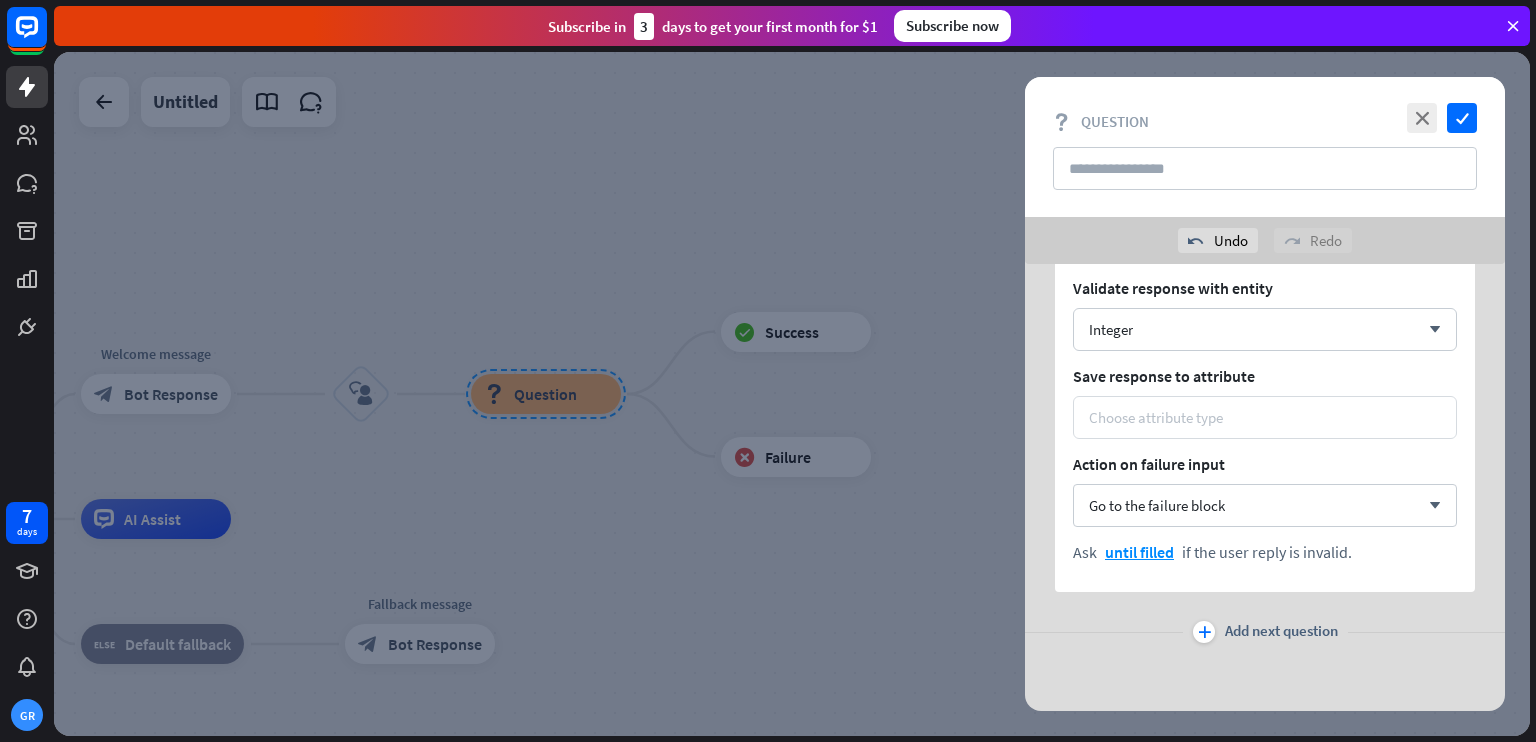 click on "Choose attribute type" at bounding box center [1265, 417] 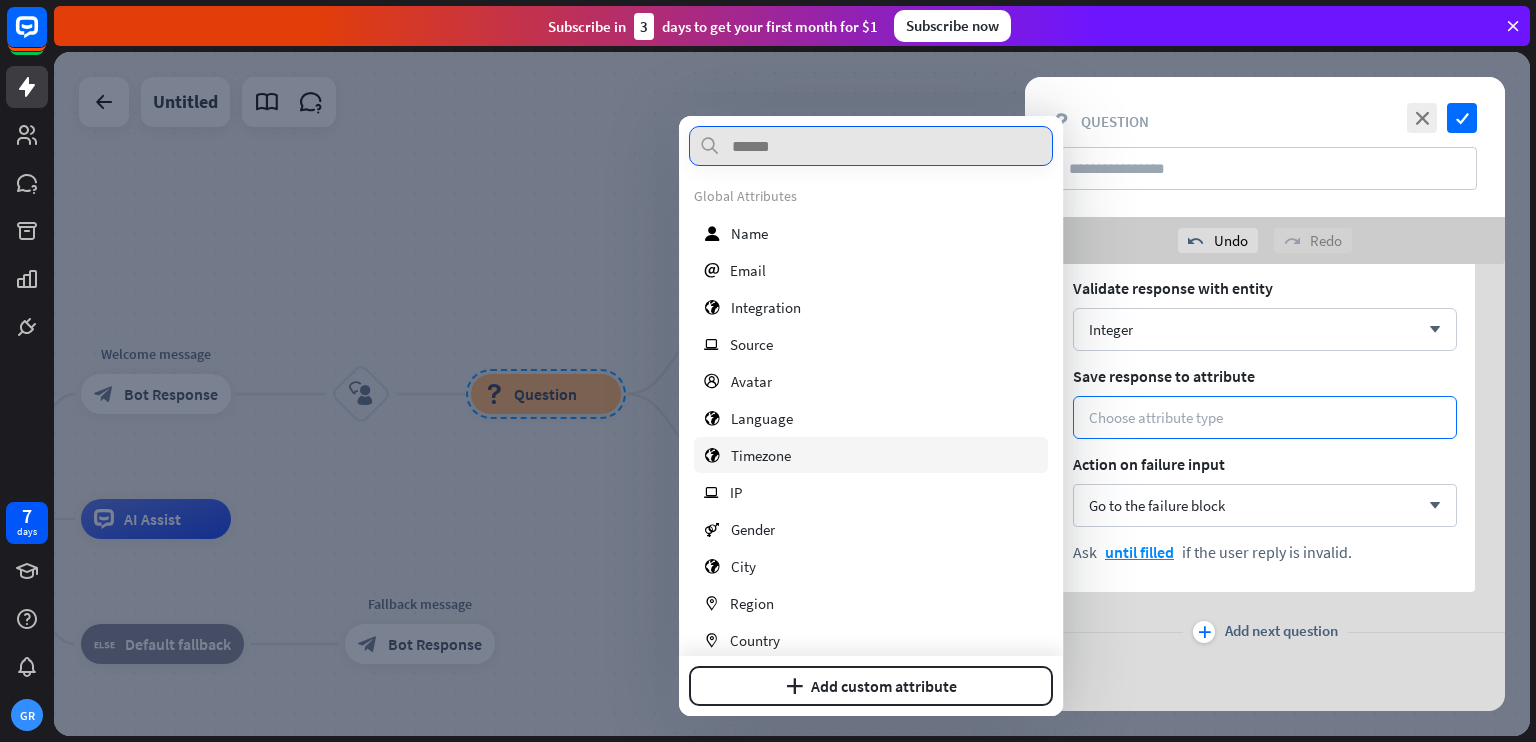 scroll, scrollTop: 0, scrollLeft: 0, axis: both 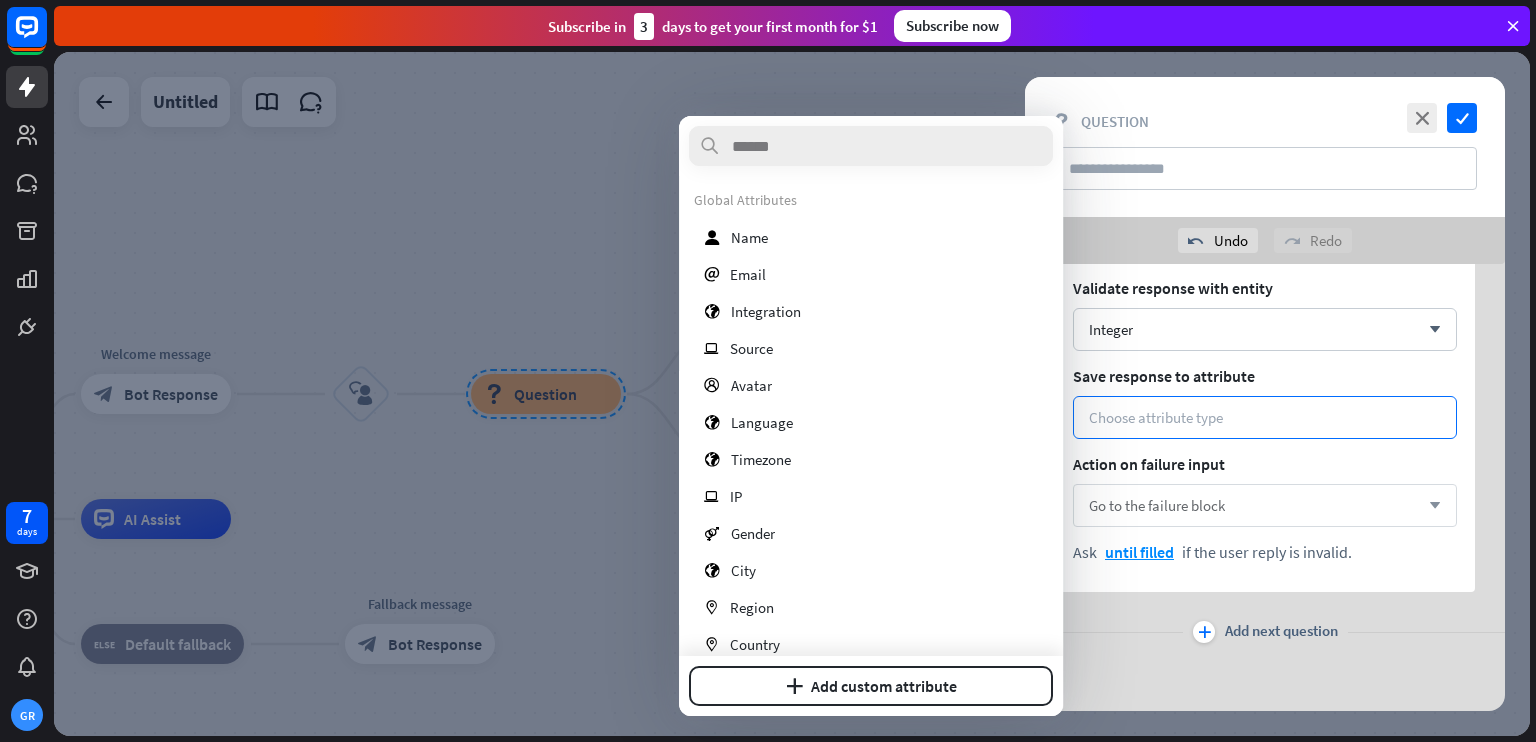 click on "Go to the failure block
arrow_down" at bounding box center [1265, 505] 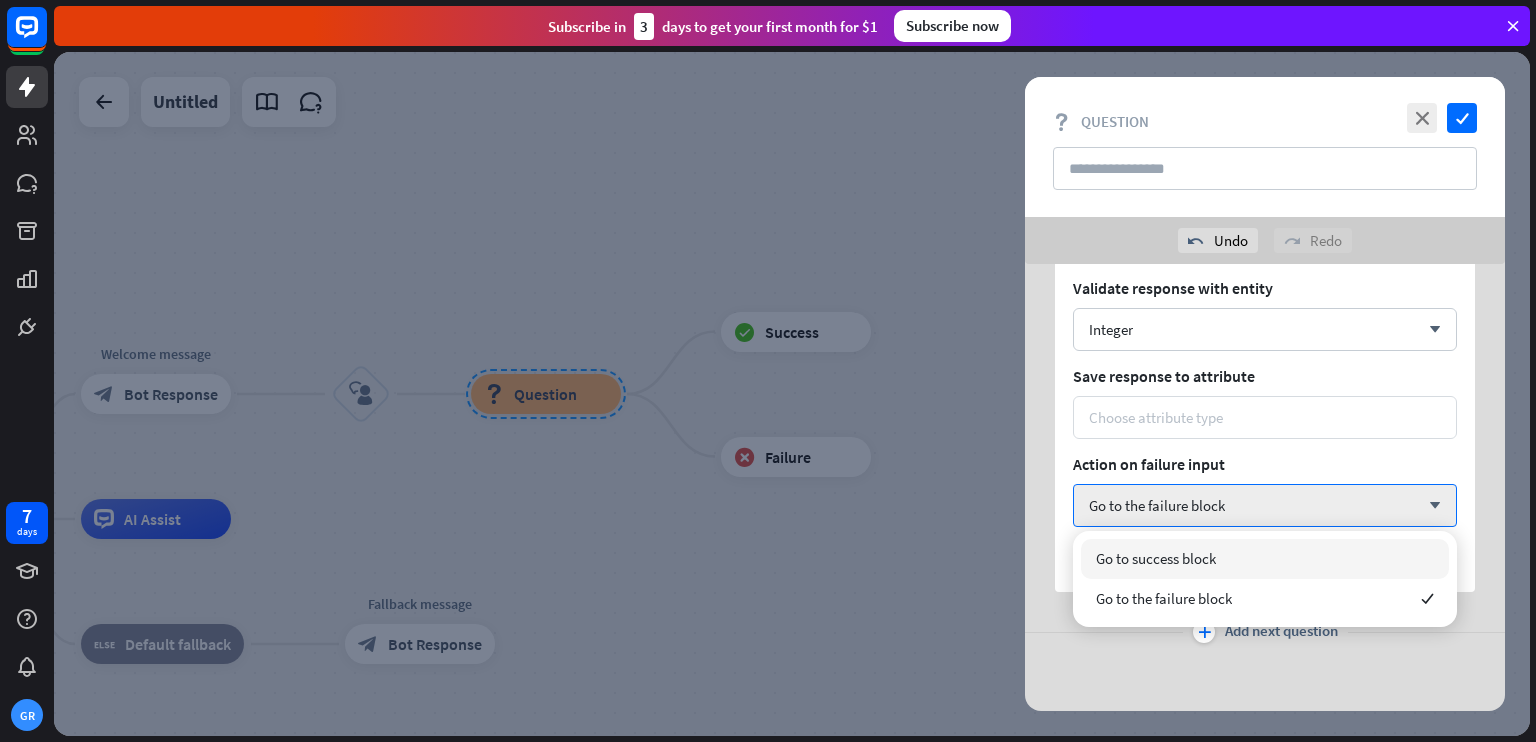click on "Choose attribute type" at bounding box center (1156, 417) 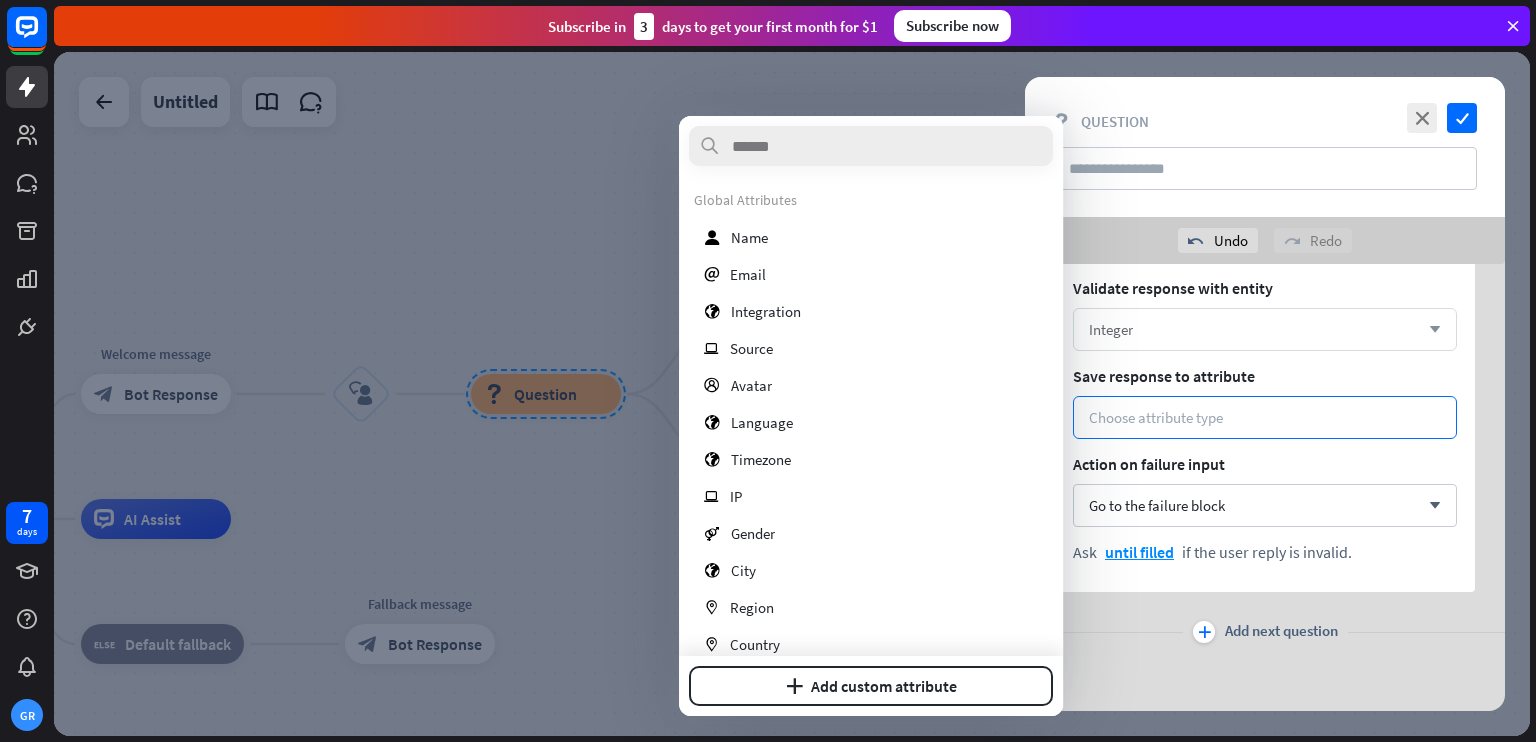 click on "Integer
arrow_down" at bounding box center (1265, 329) 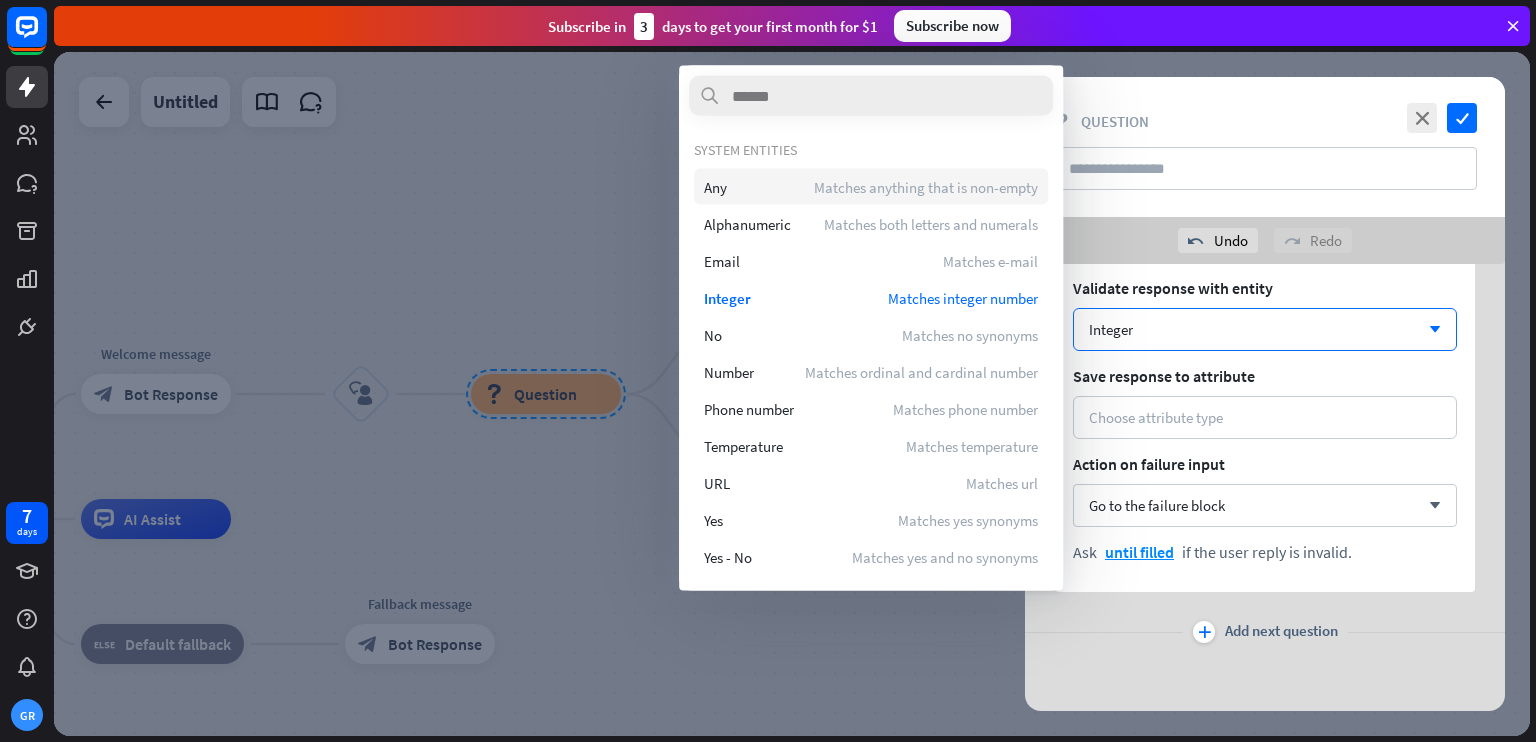 click on "Matches anything that is non-empty" at bounding box center [926, 186] 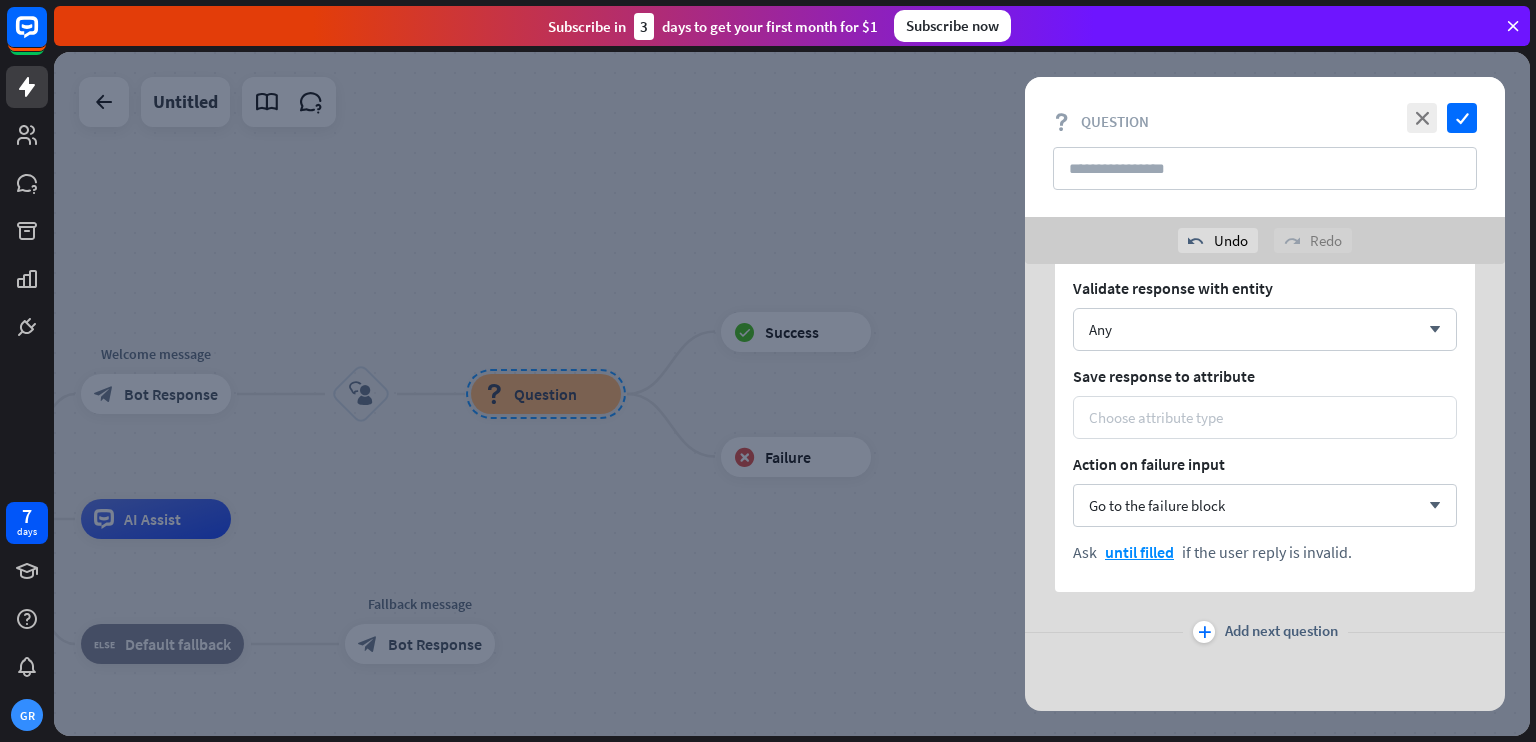 click on "Choose attribute type" at bounding box center (1156, 417) 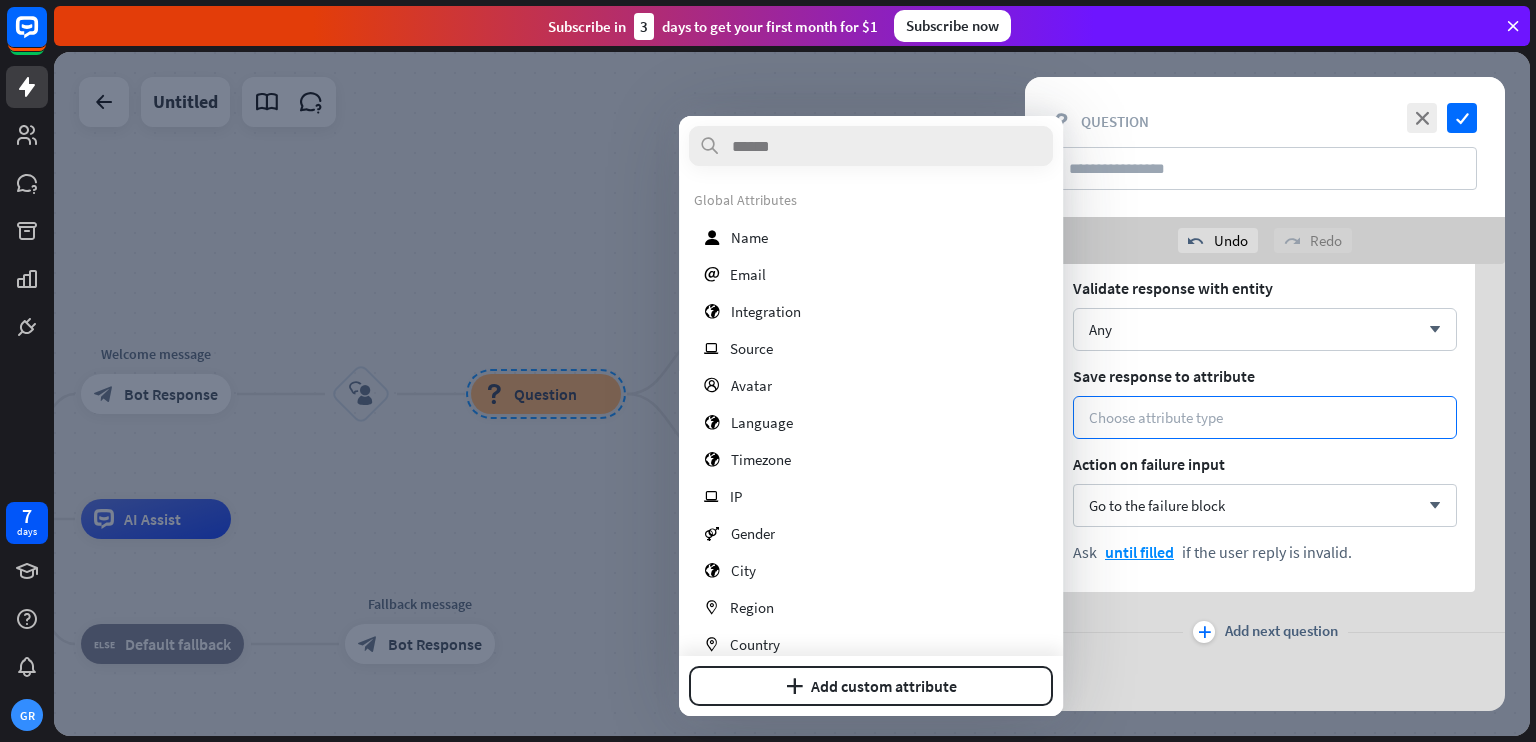 click at bounding box center (792, 394) 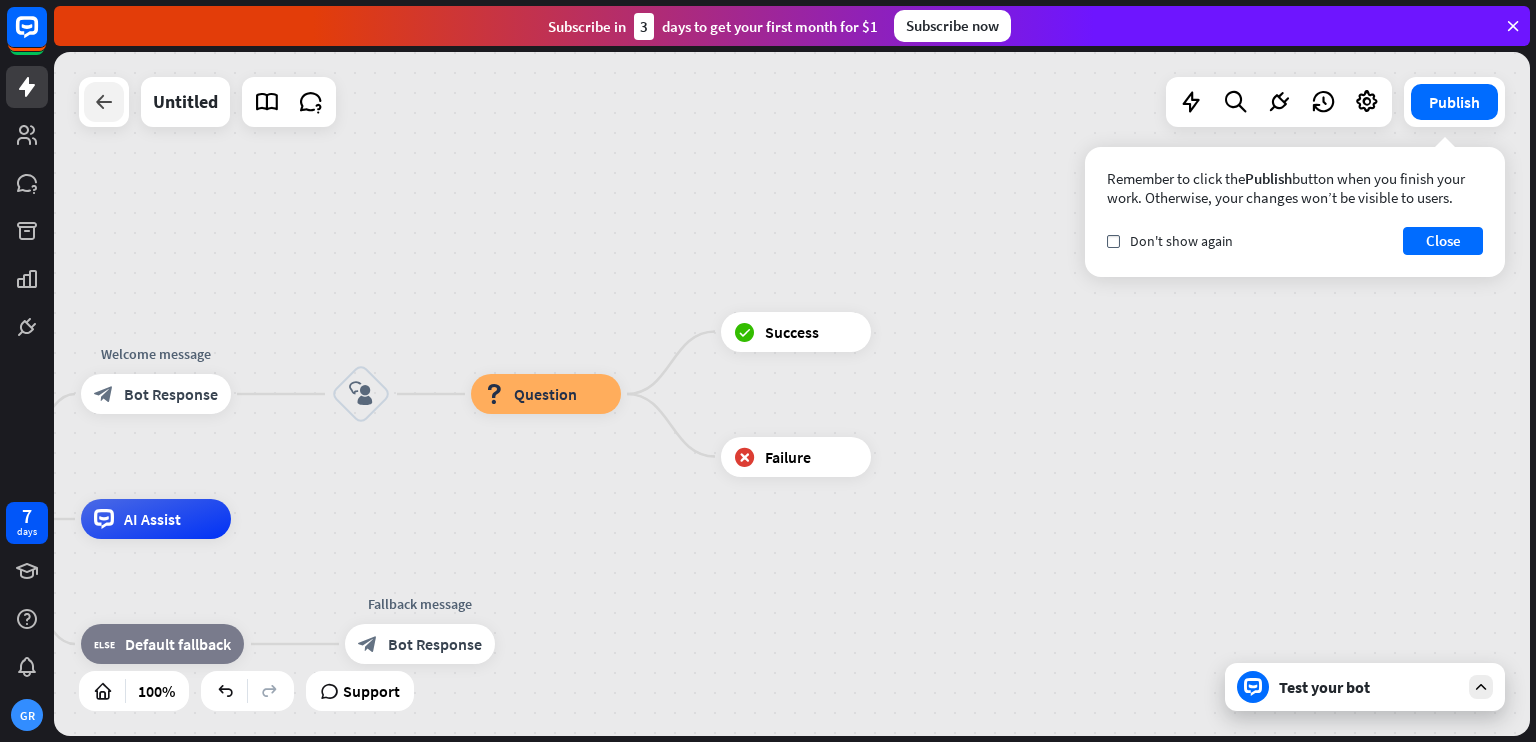 click at bounding box center (104, 102) 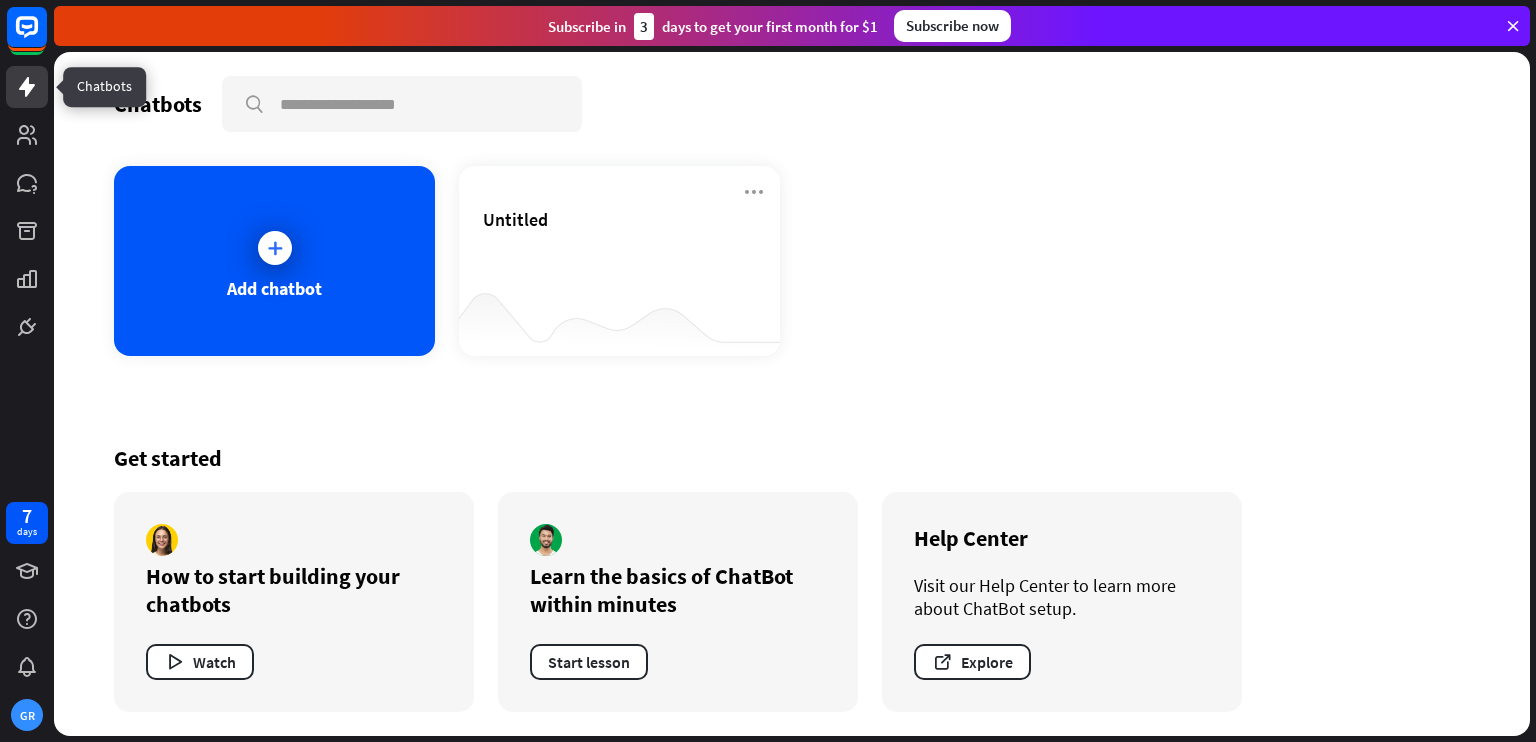 click 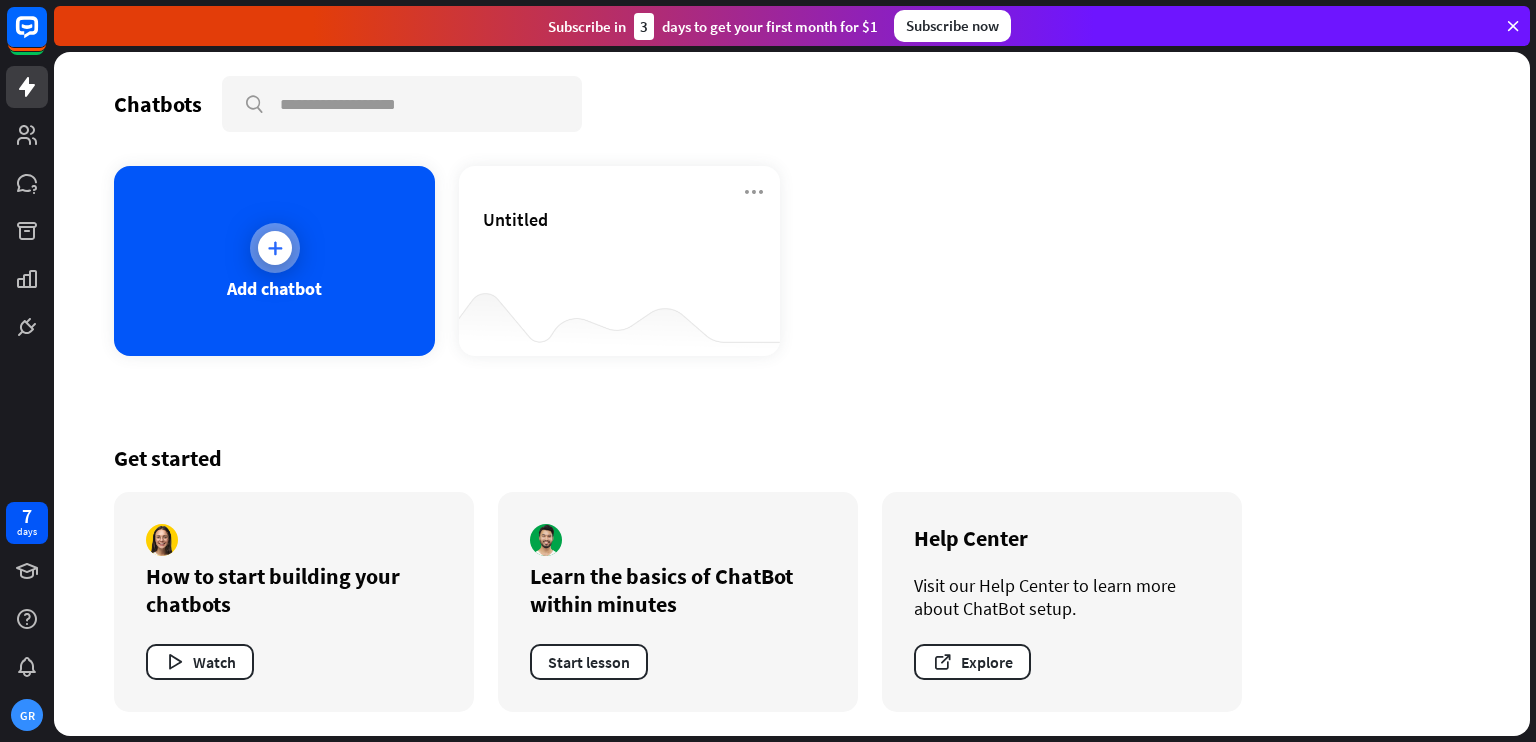 click at bounding box center [275, 248] 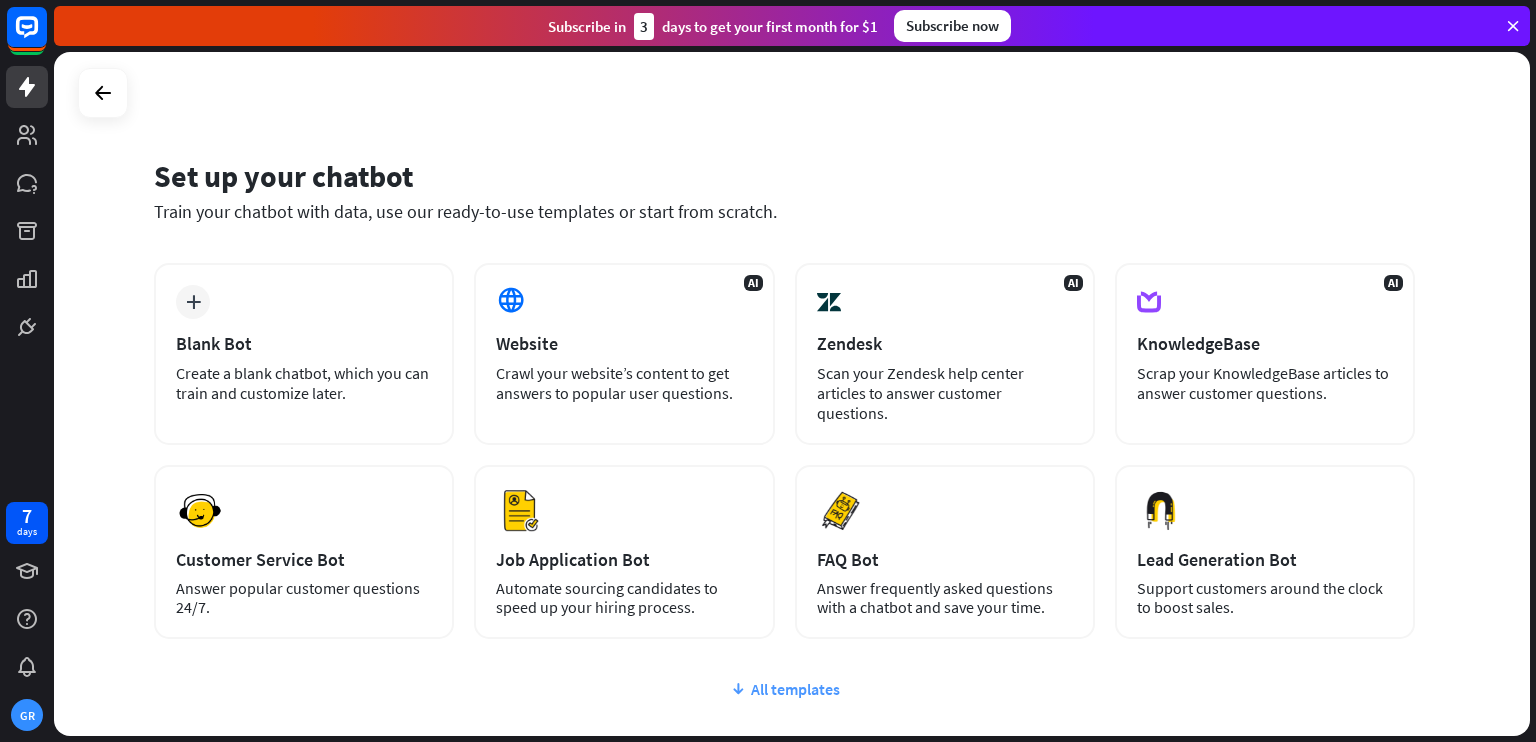 click at bounding box center [738, 689] 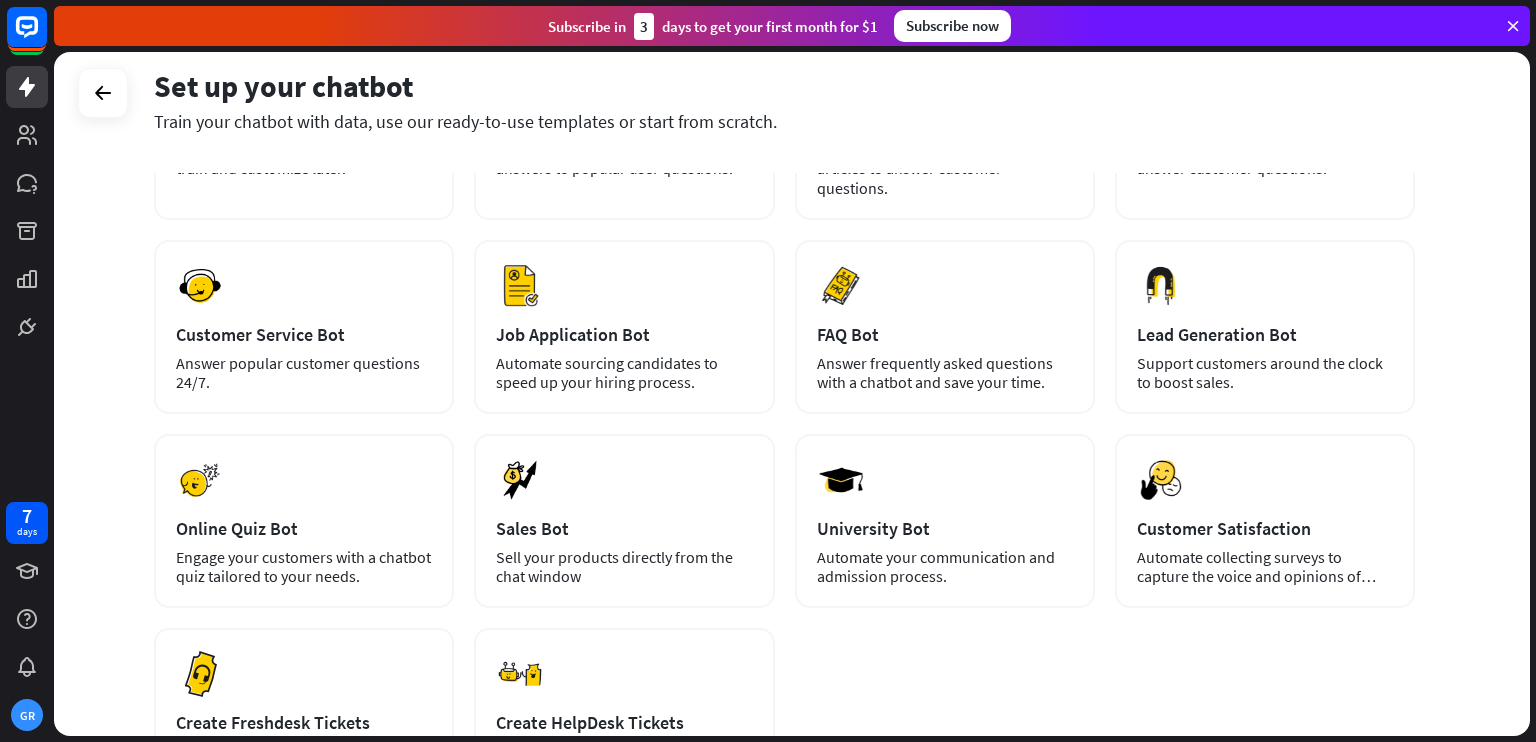 scroll, scrollTop: 0, scrollLeft: 0, axis: both 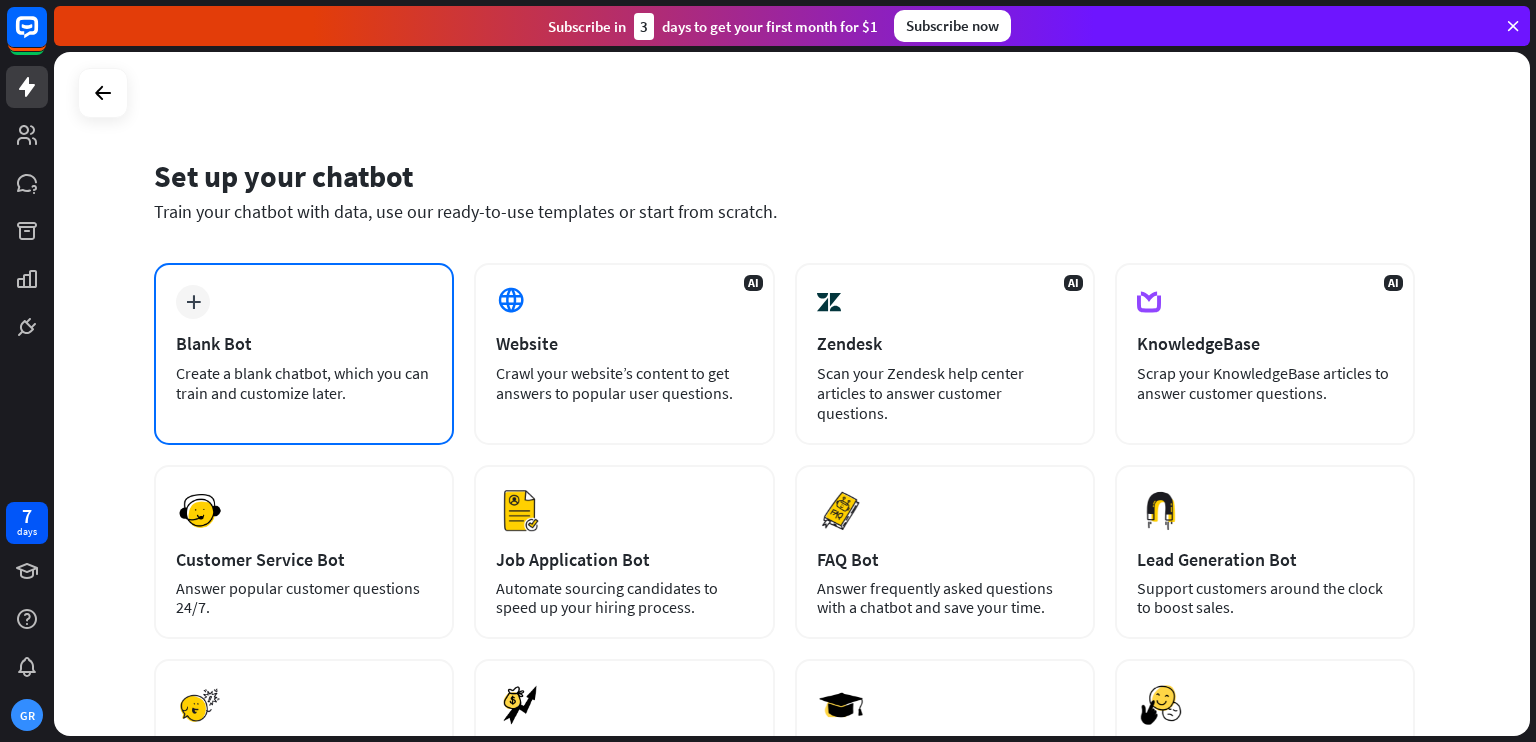 click on "plus   Blank Bot
Create a blank chatbot, which you can train and
customize later." at bounding box center [304, 354] 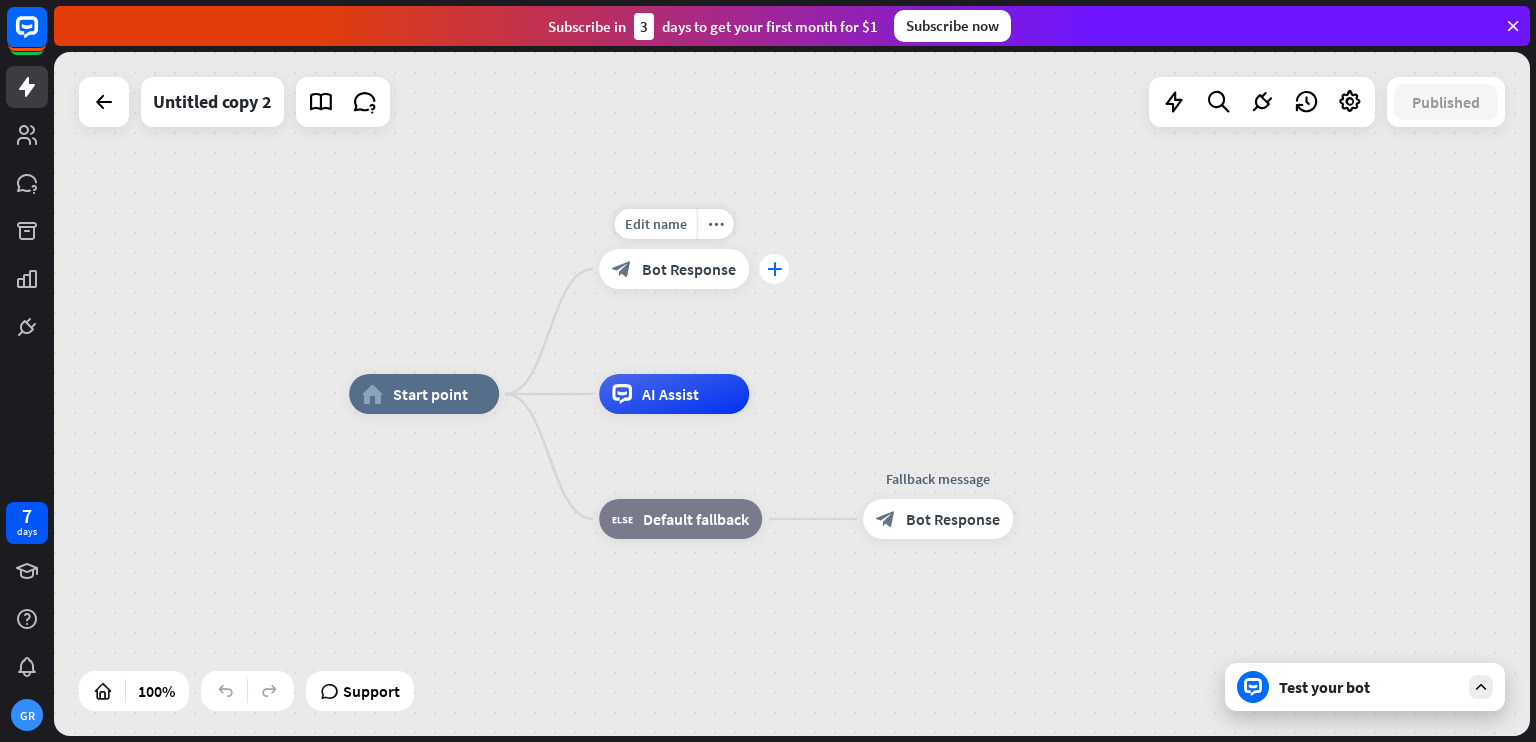 click on "plus" at bounding box center (774, 269) 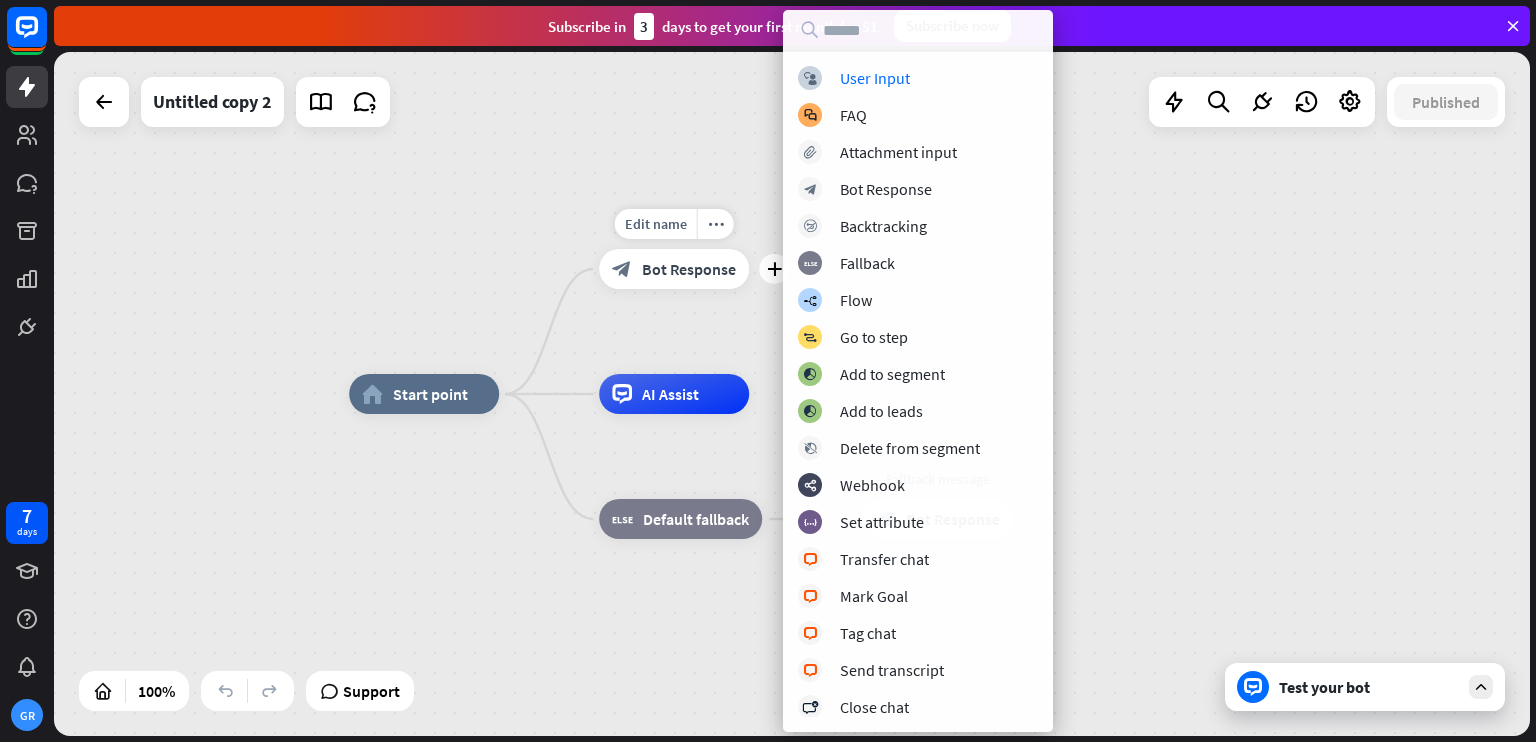 click on "Bot Response" at bounding box center [689, 269] 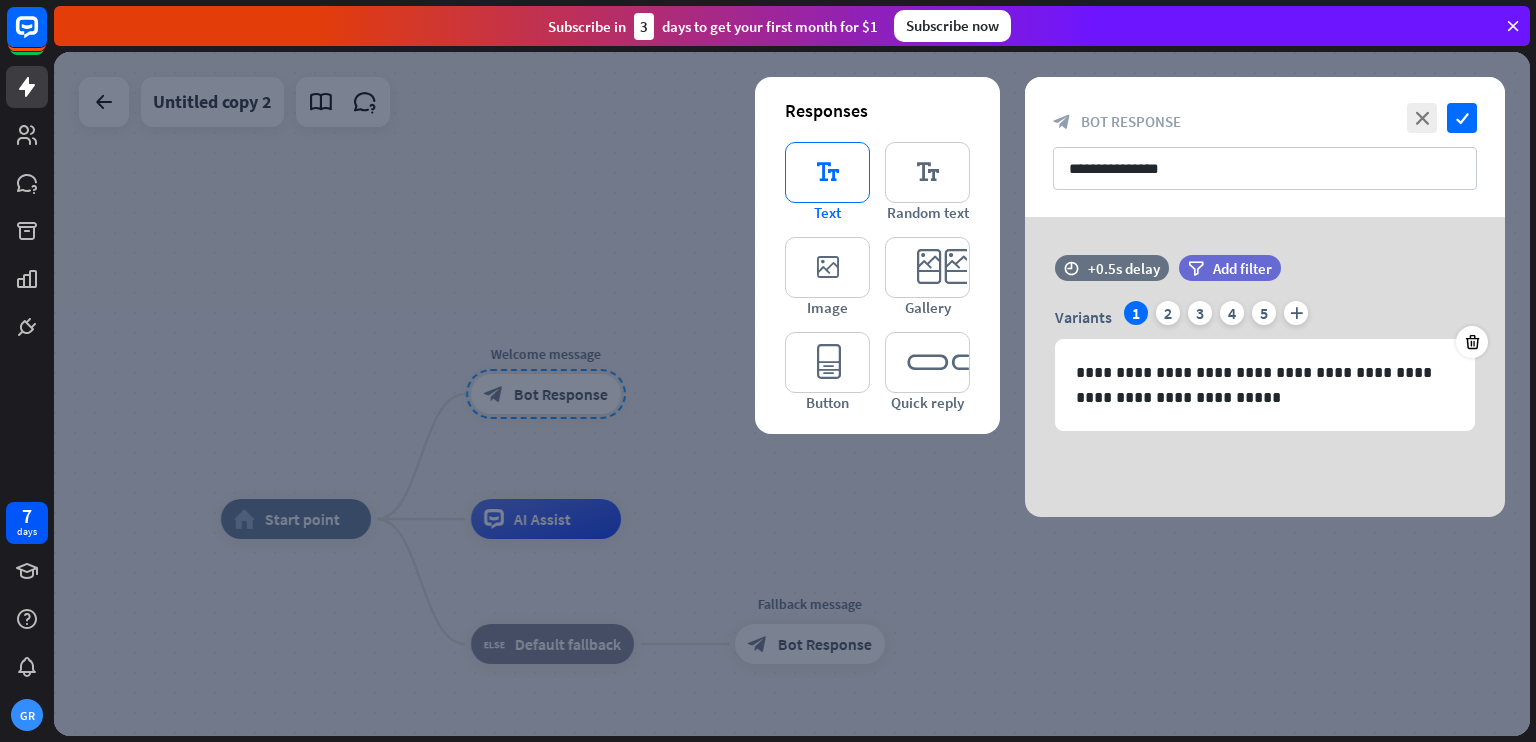 click on "editor_text" at bounding box center (827, 172) 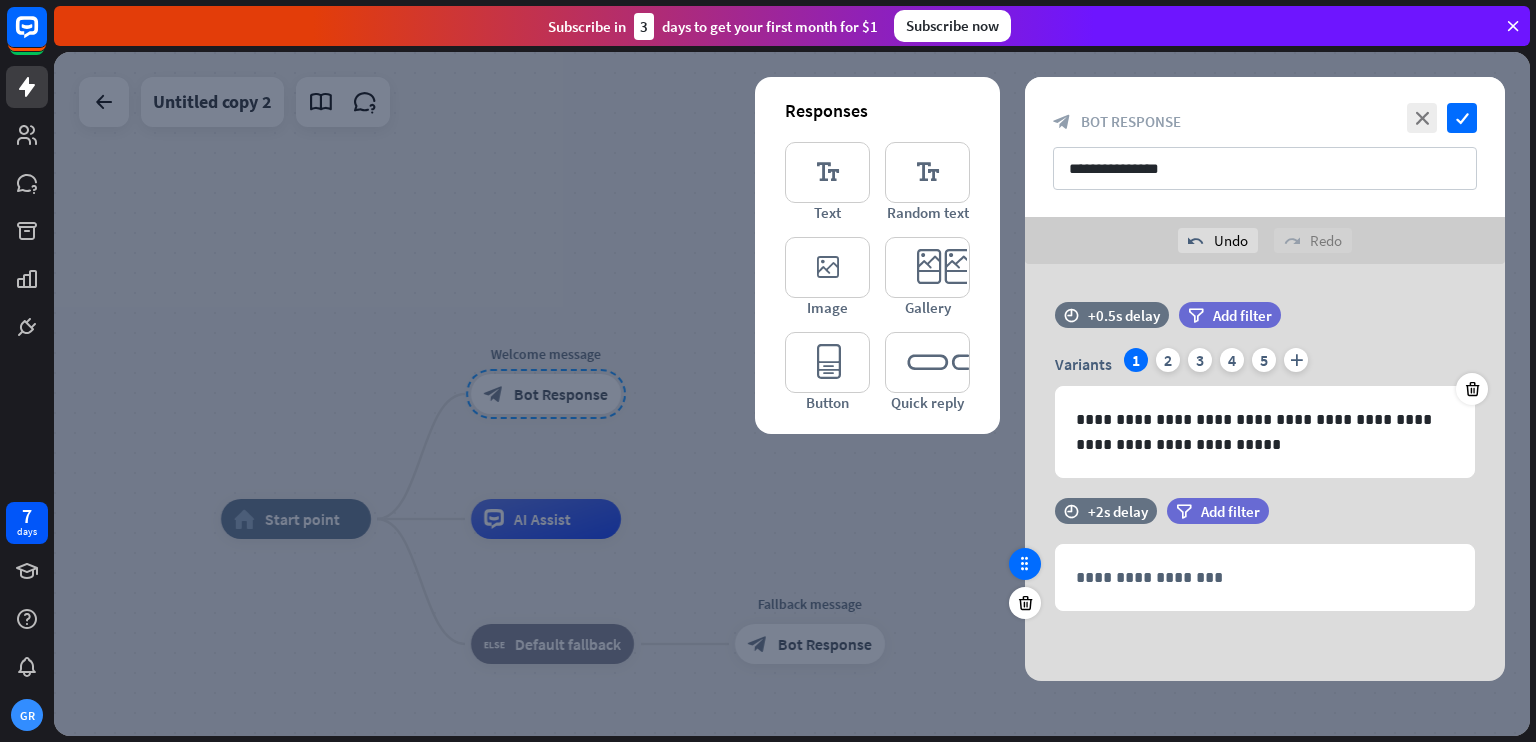 click at bounding box center (1025, 564) 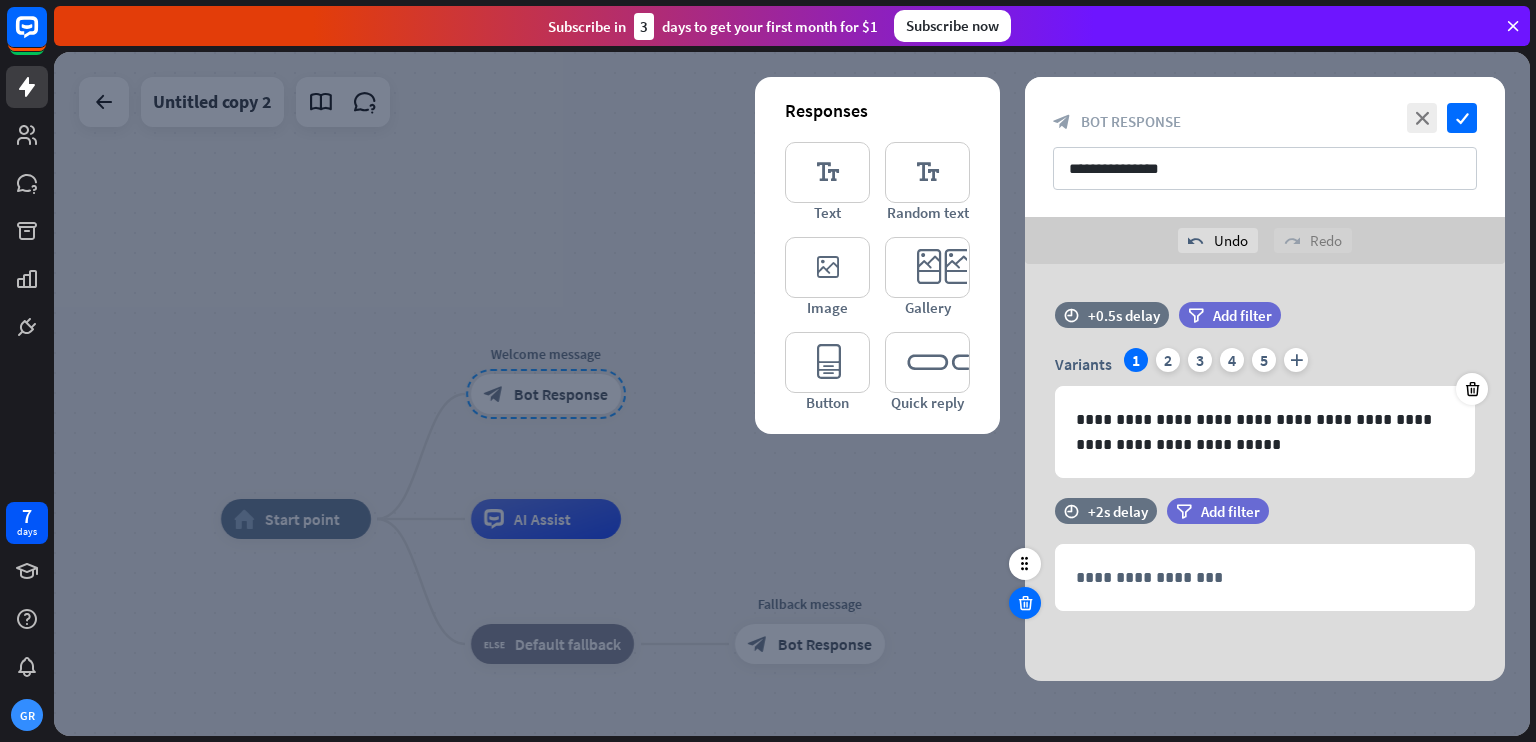click at bounding box center [1025, 603] 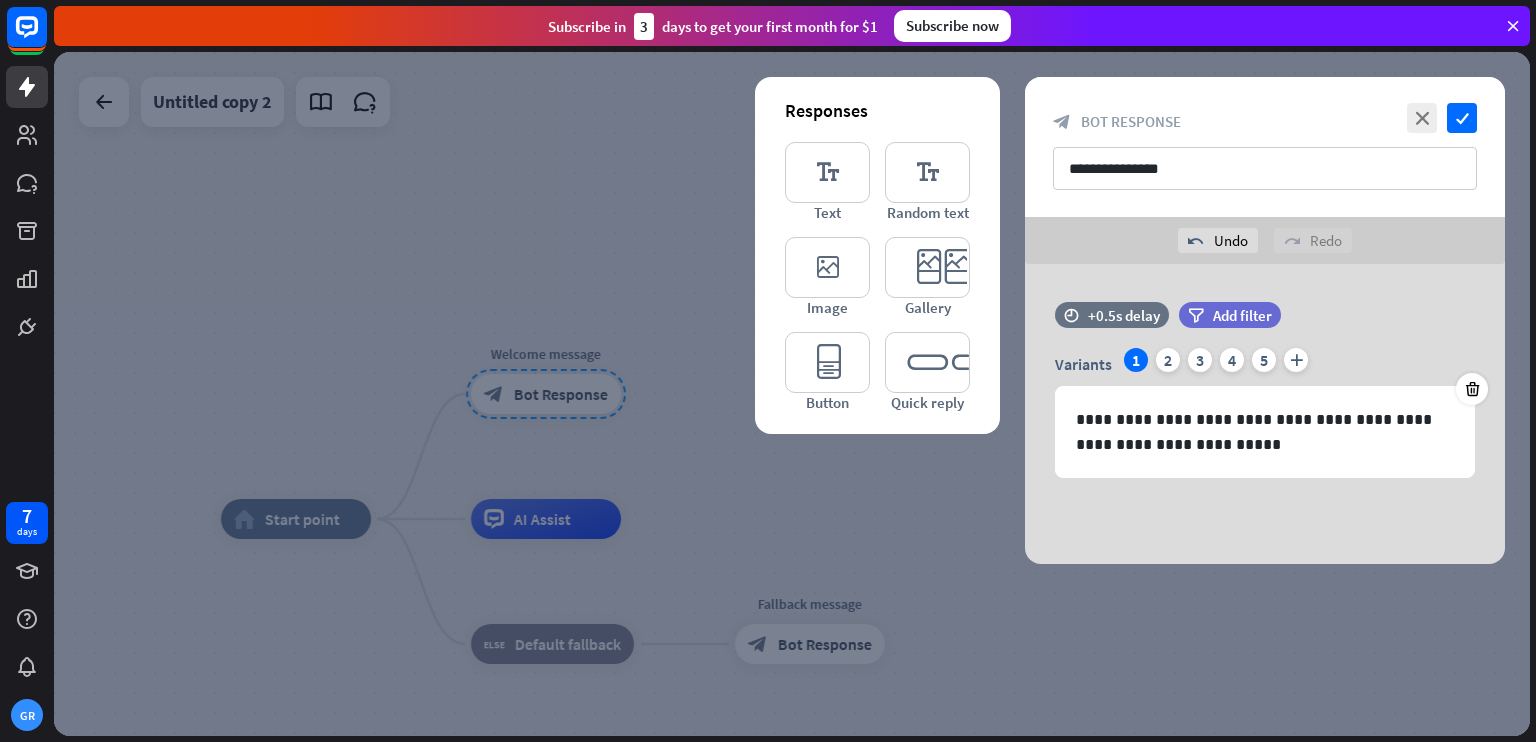 click at bounding box center (792, 394) 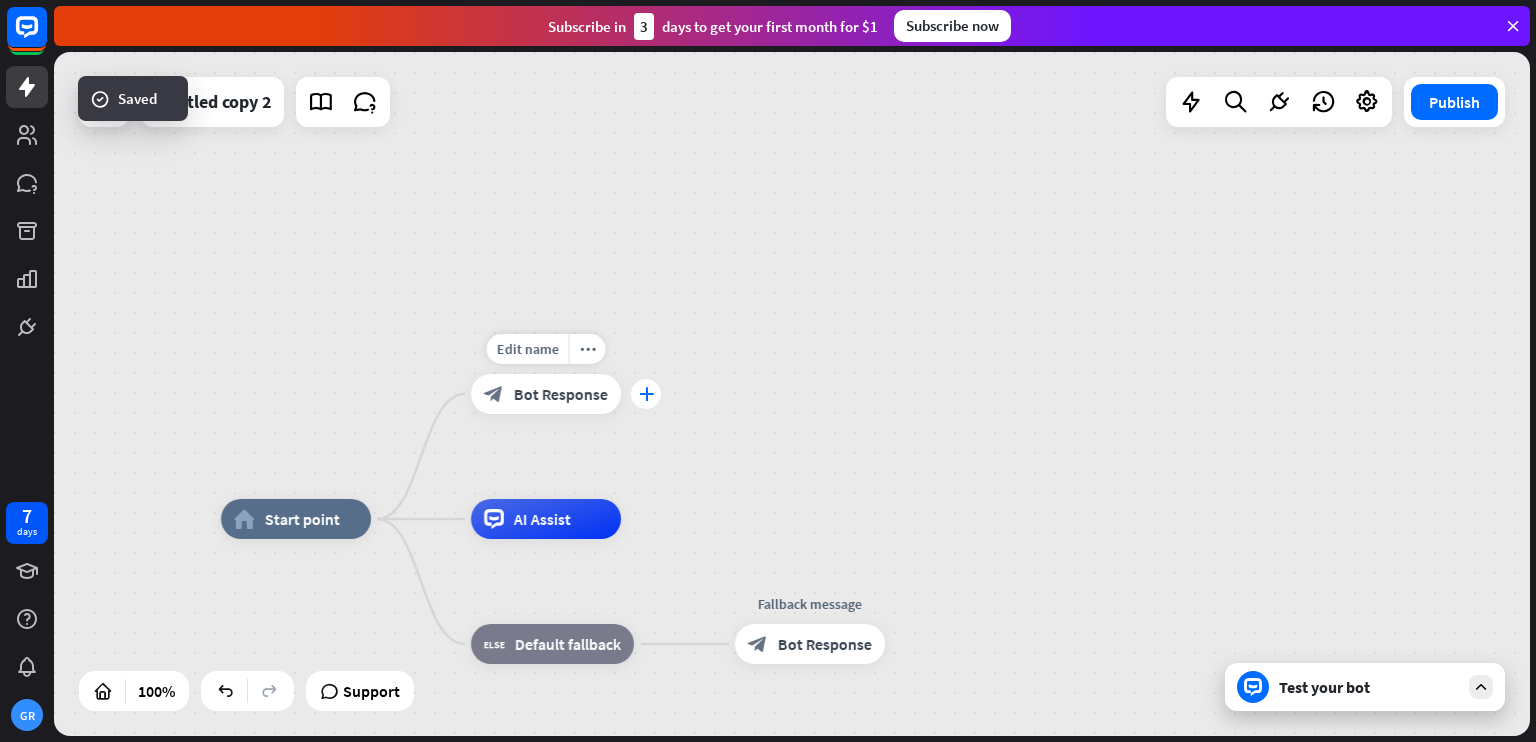 click on "plus" at bounding box center [646, 394] 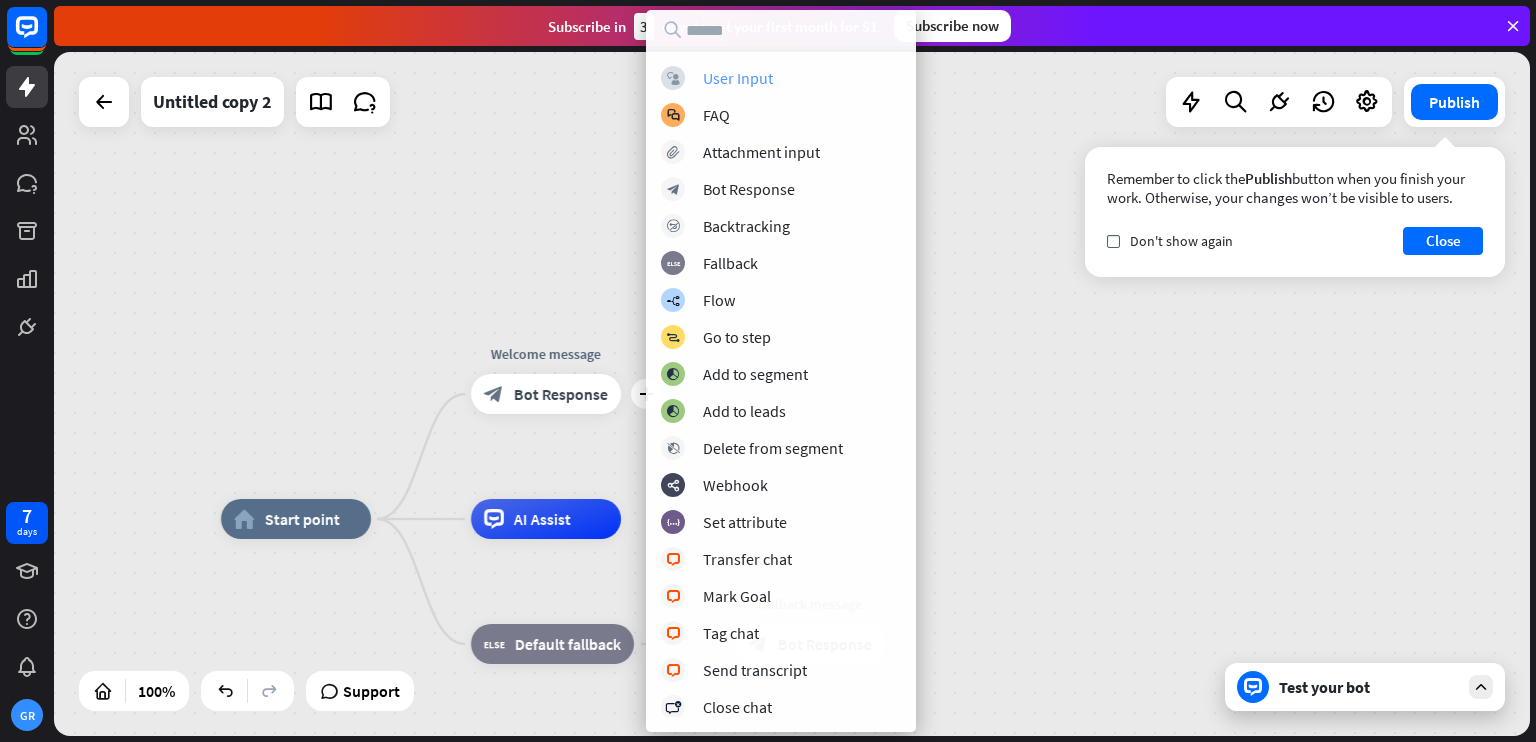 click on "User Input" at bounding box center (738, 78) 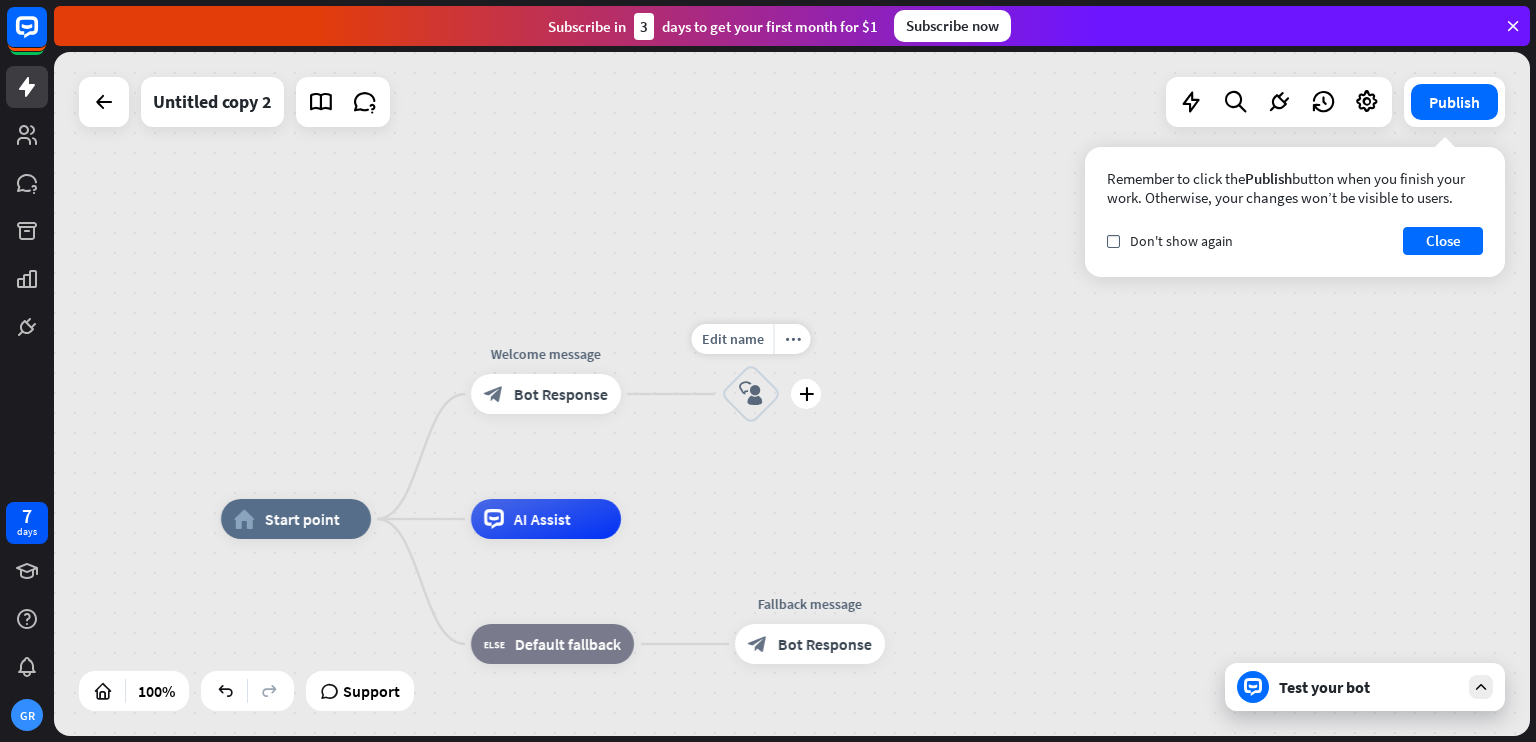 click on "block_user_input" at bounding box center [751, 394] 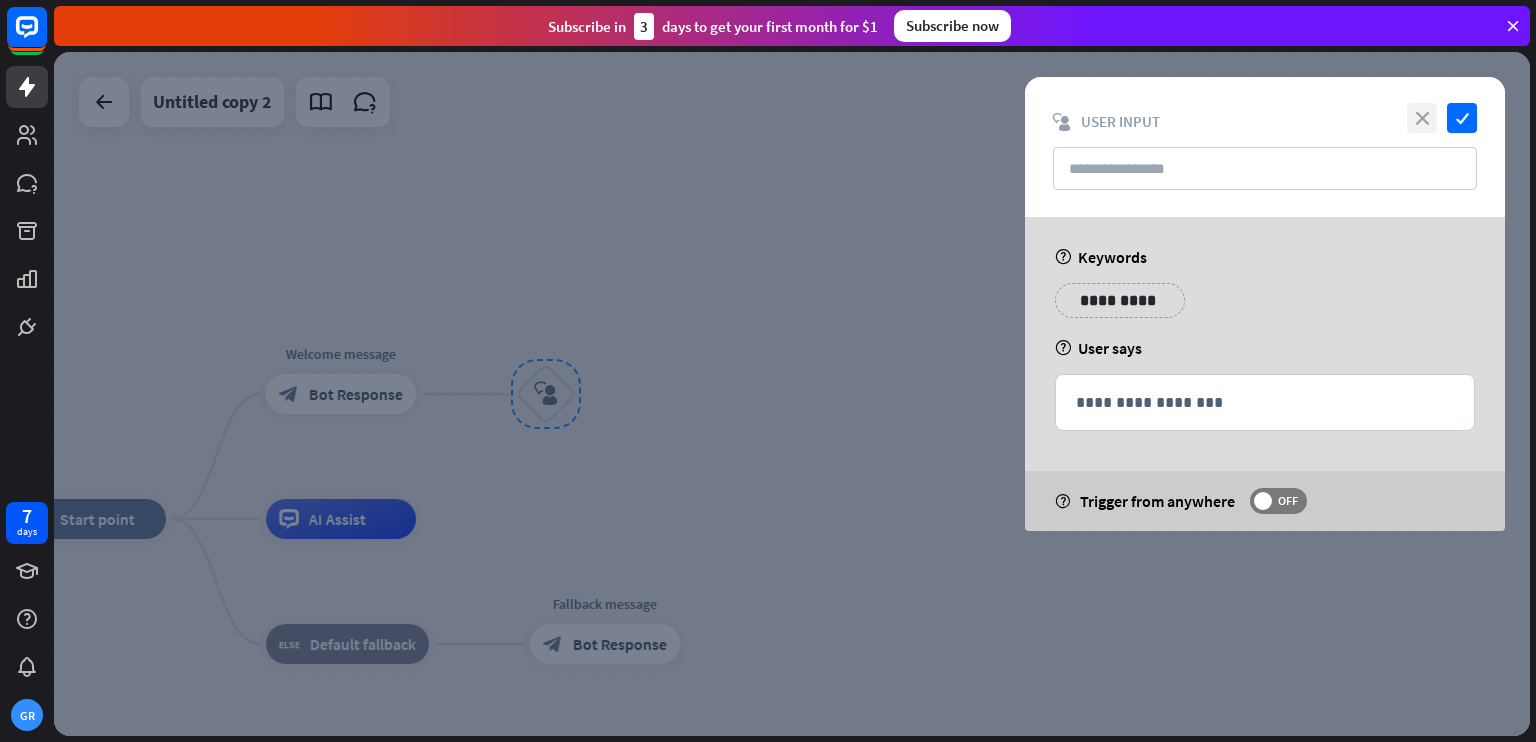 click on "close" at bounding box center (1422, 118) 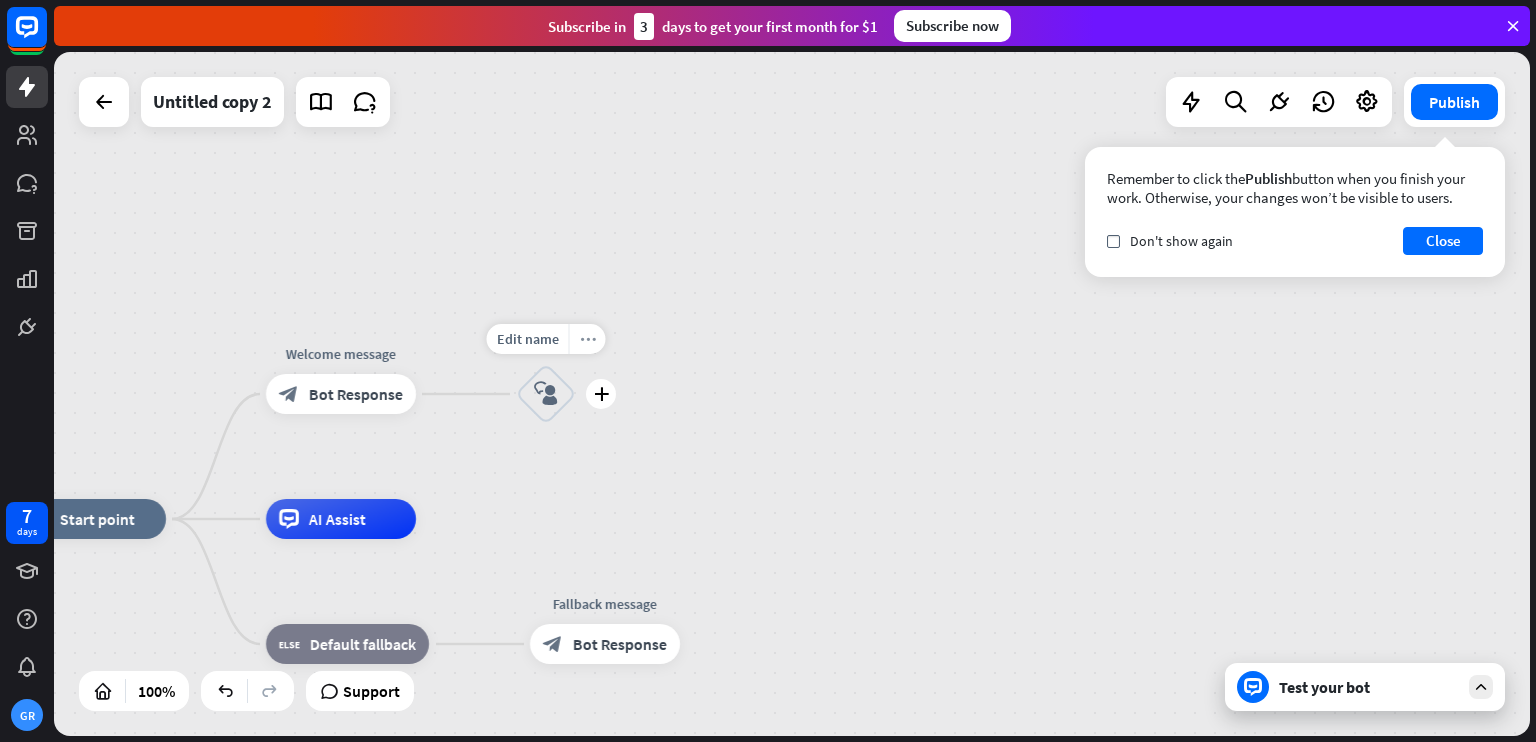 click on "more_horiz" at bounding box center [588, 339] 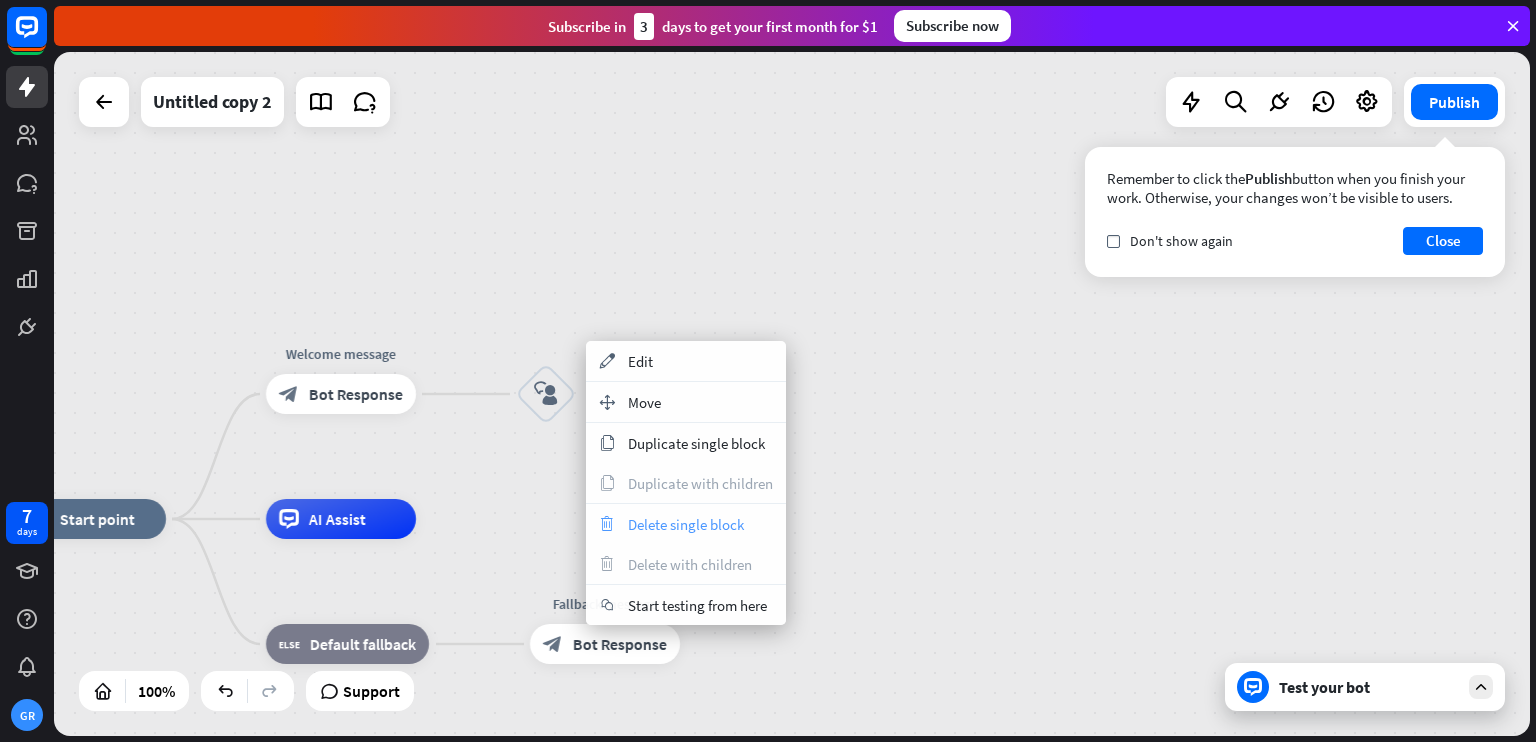 click on "Delete single block" at bounding box center (686, 524) 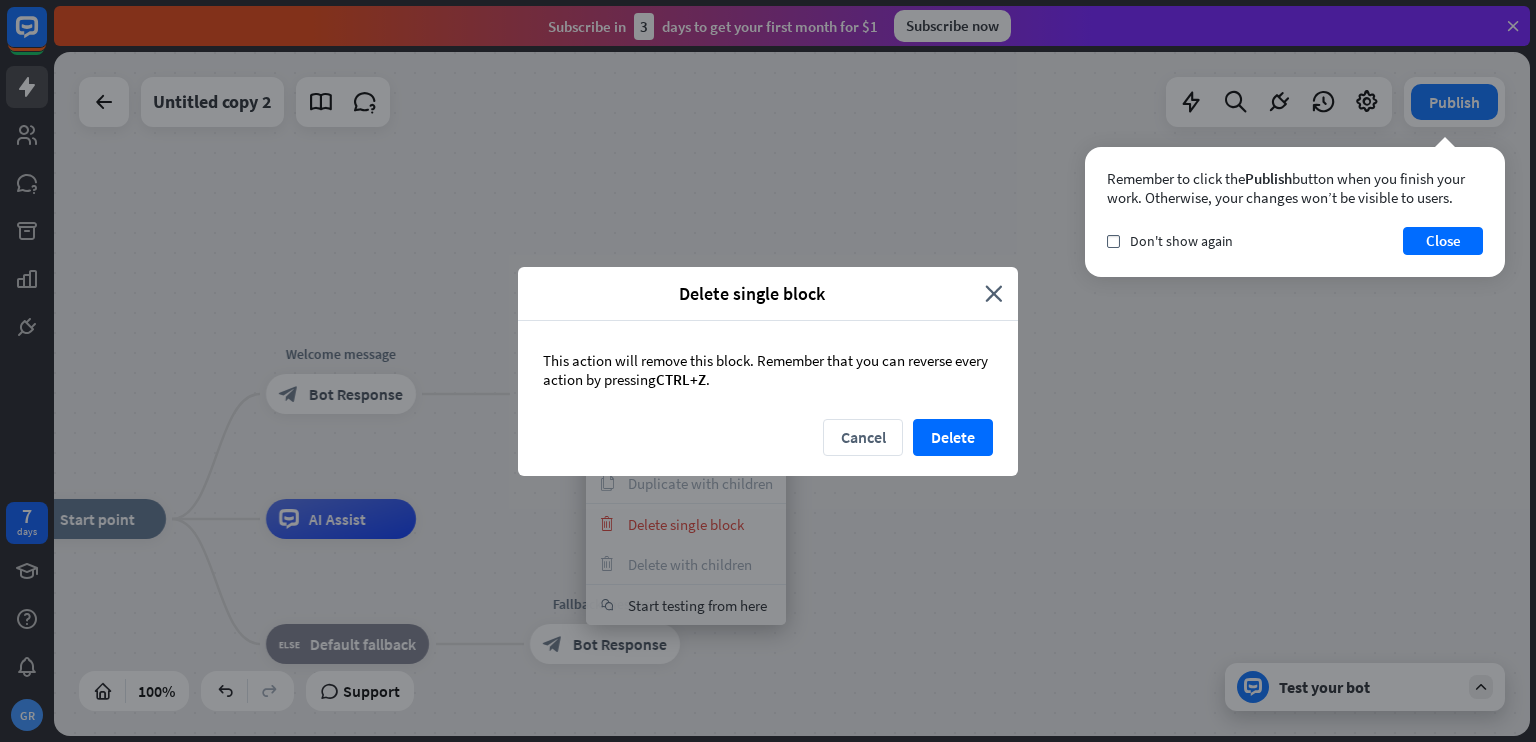 click on "Cancel   Delete" at bounding box center [768, 447] 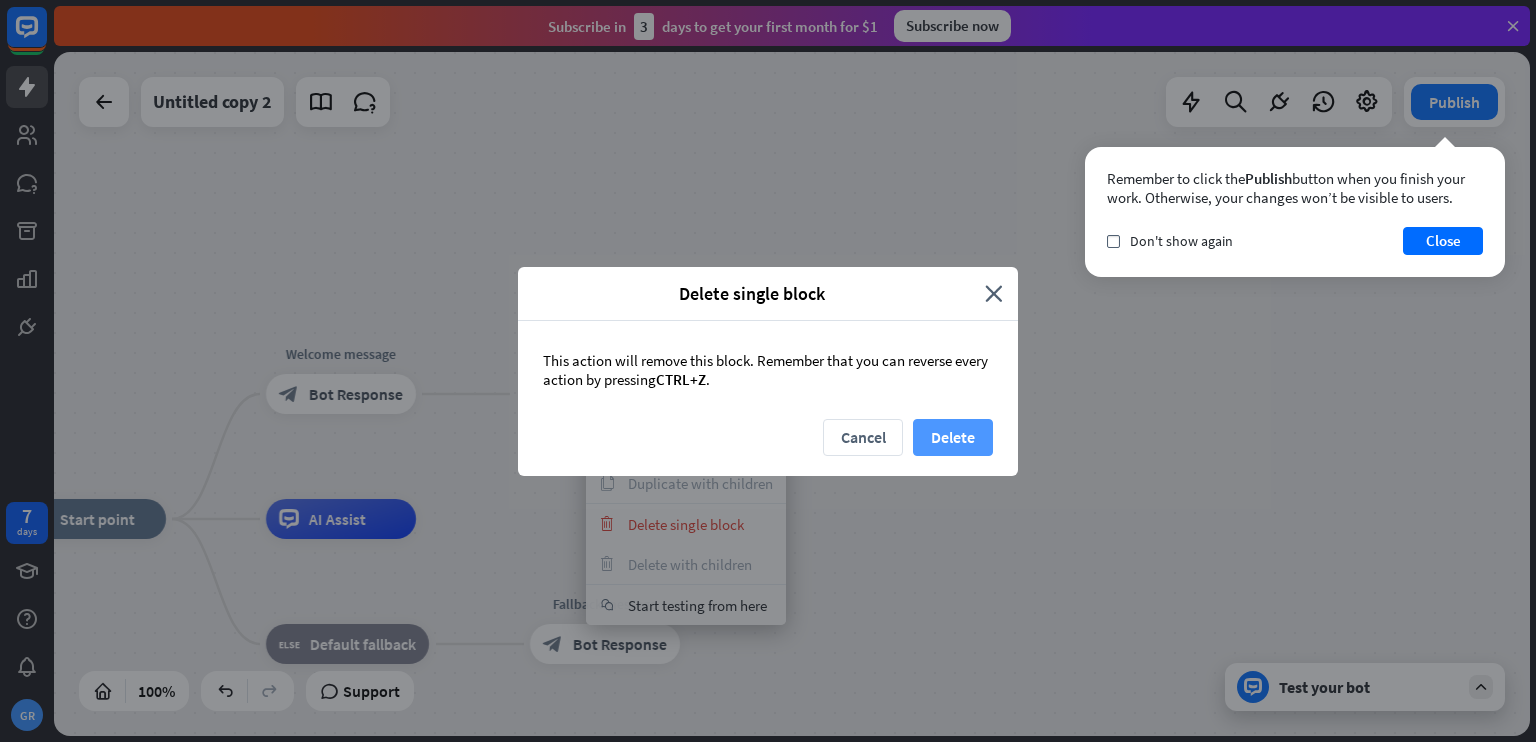click on "Delete" at bounding box center (953, 437) 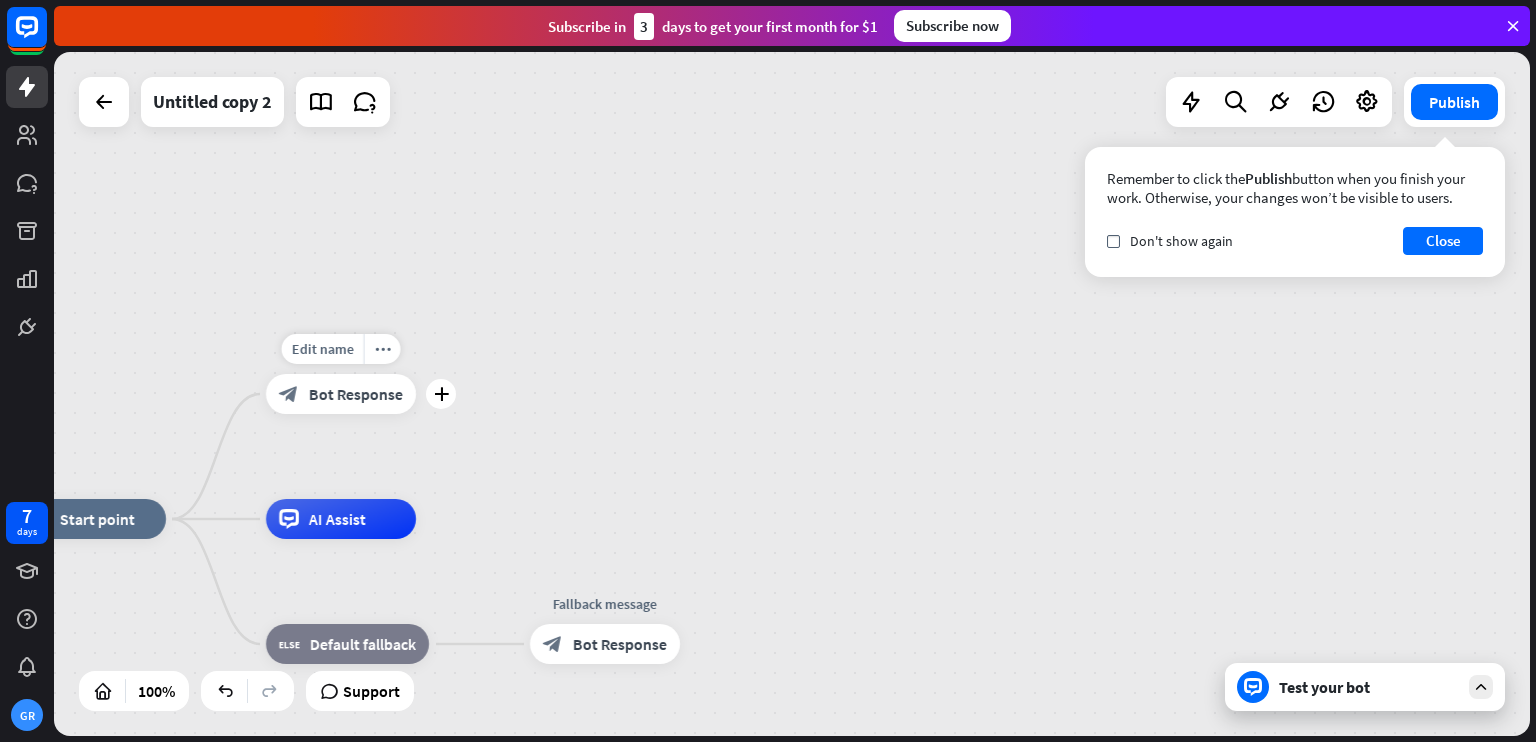 click on "Edit name   more_horiz         plus     block_bot_response   Bot Response" at bounding box center [341, 394] 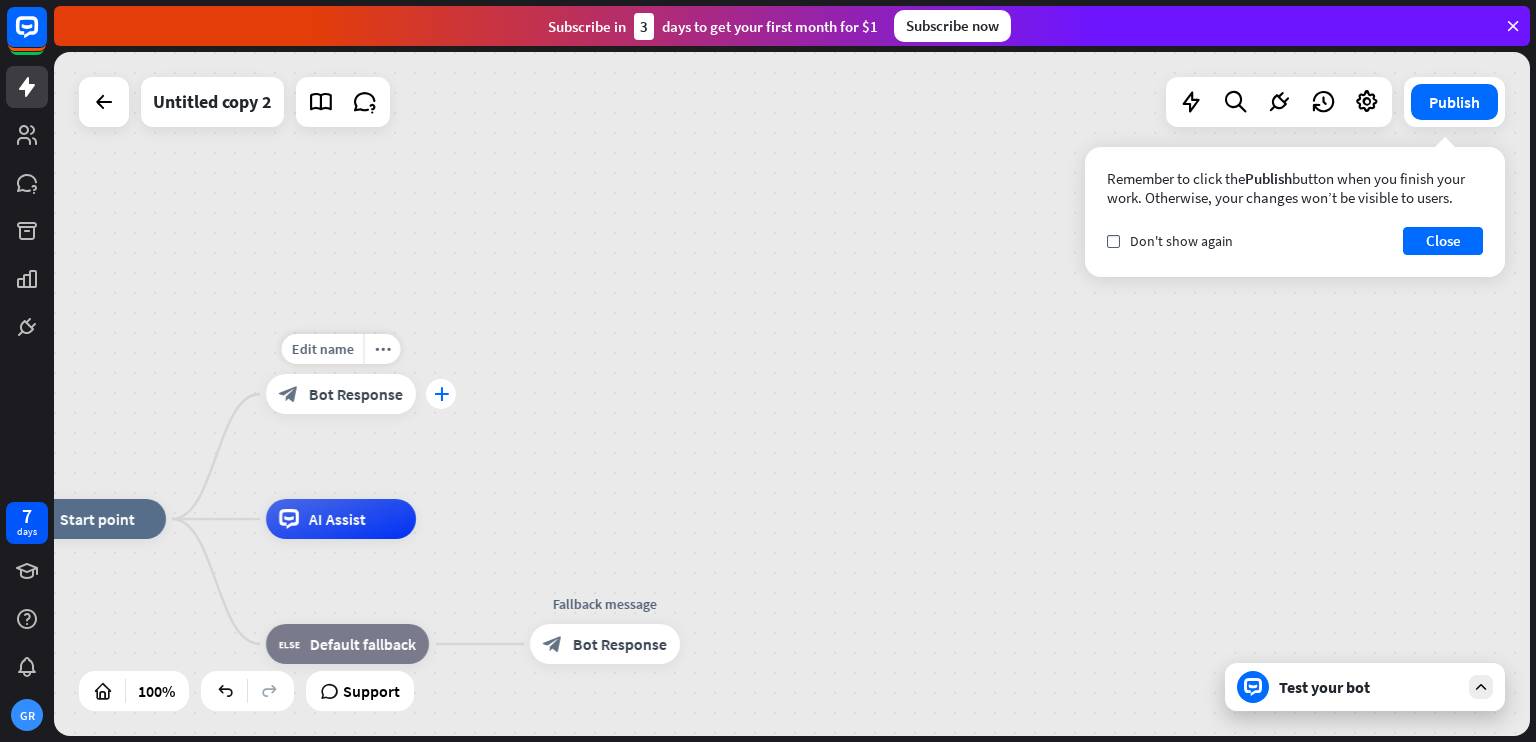 click on "plus" at bounding box center (441, 394) 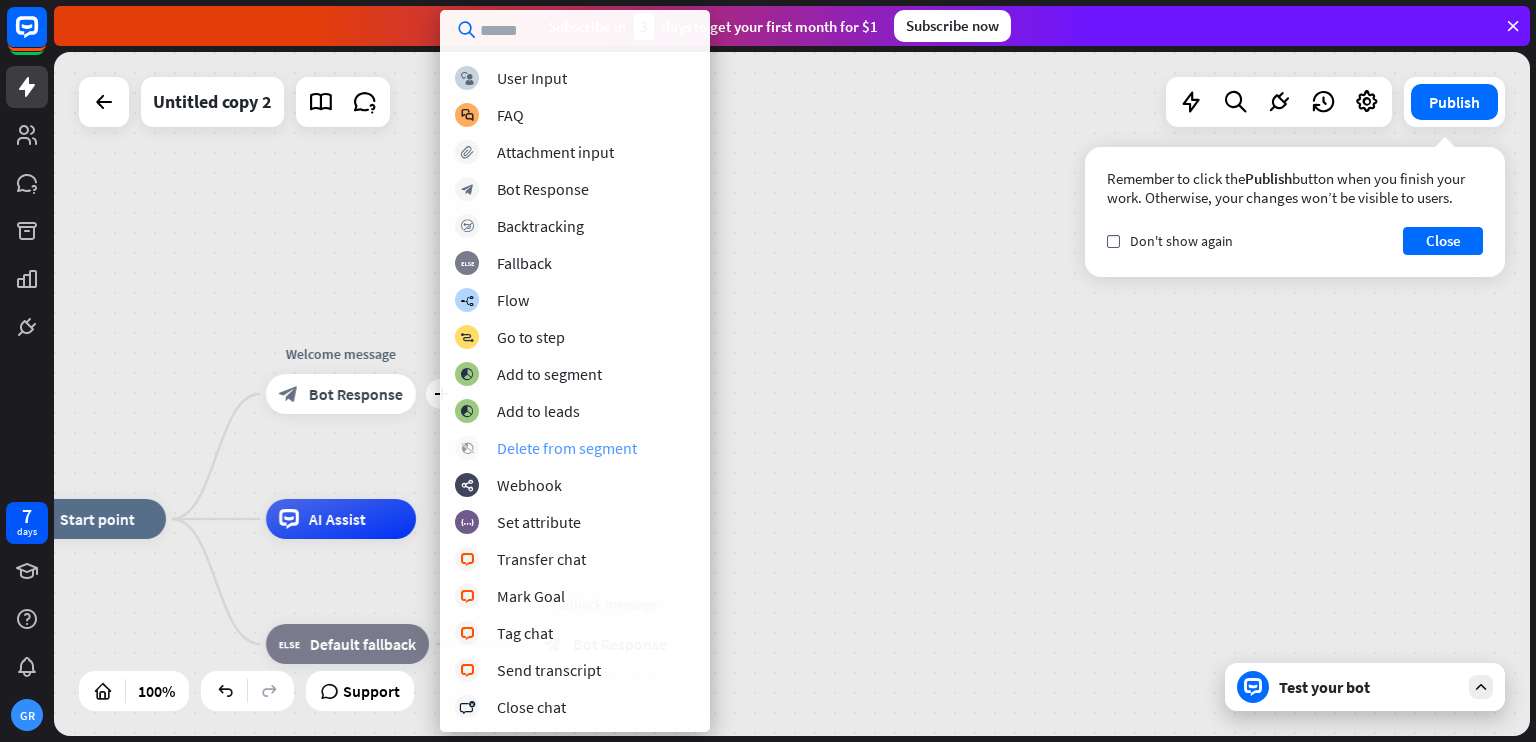 scroll, scrollTop: 306, scrollLeft: 0, axis: vertical 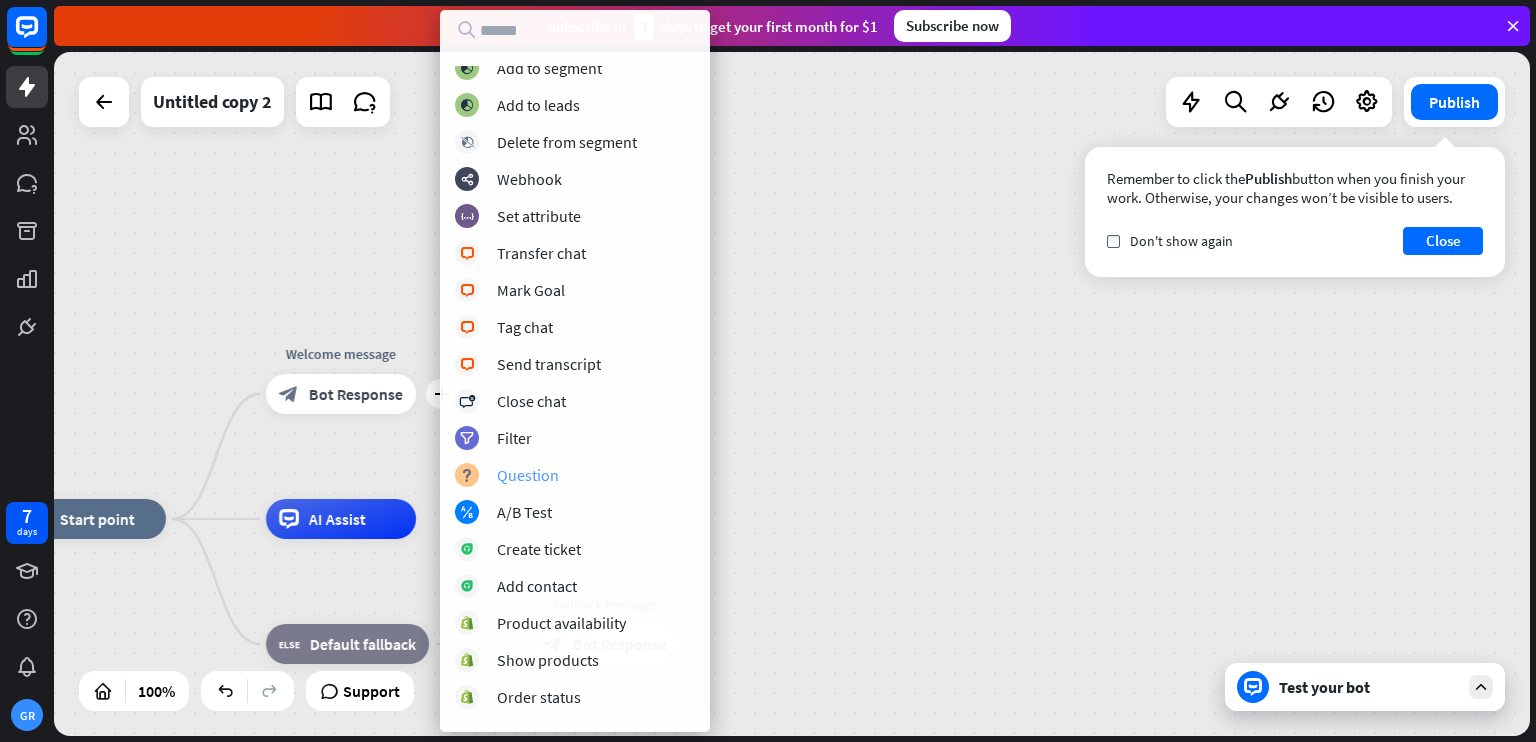 click on "Question" at bounding box center (528, 475) 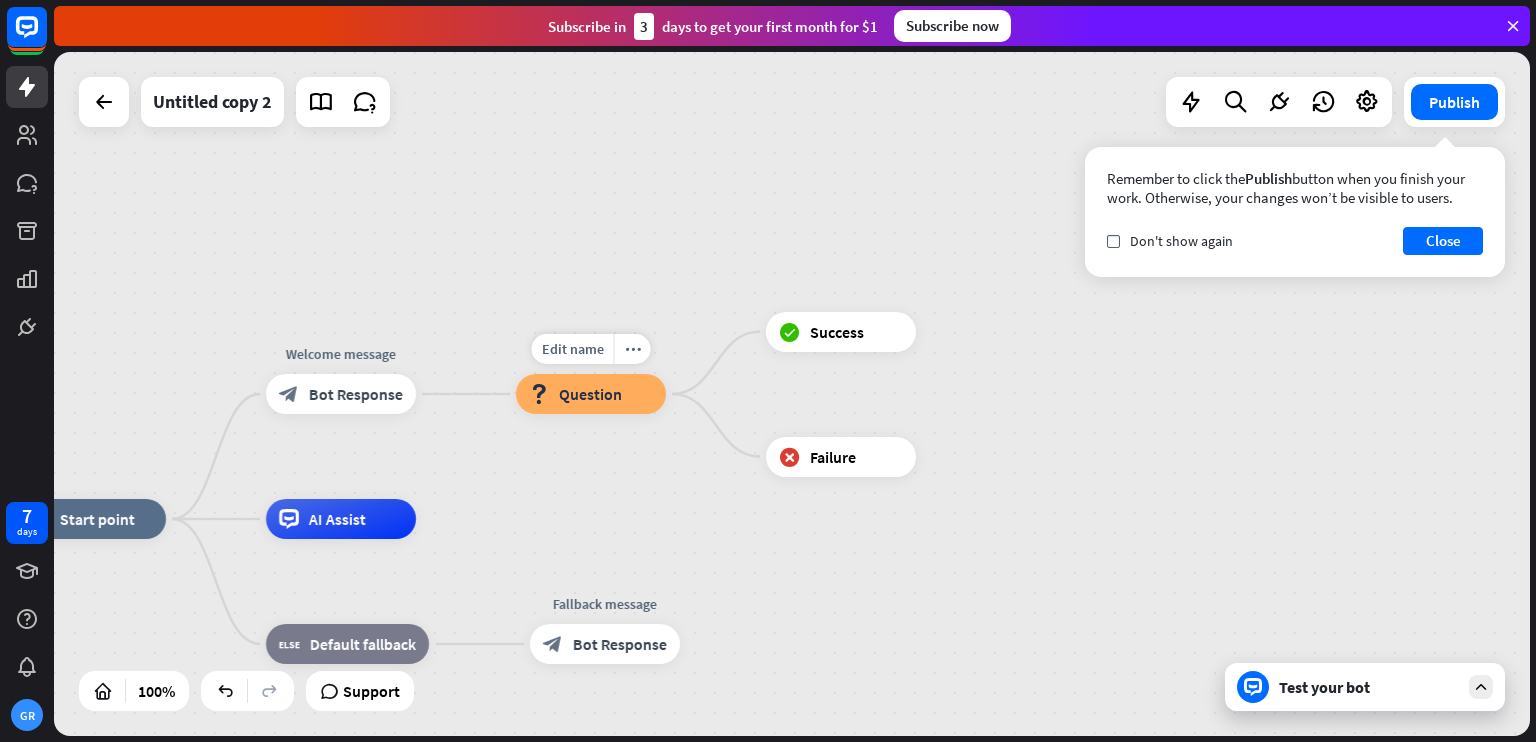 click on "Question" at bounding box center [590, 394] 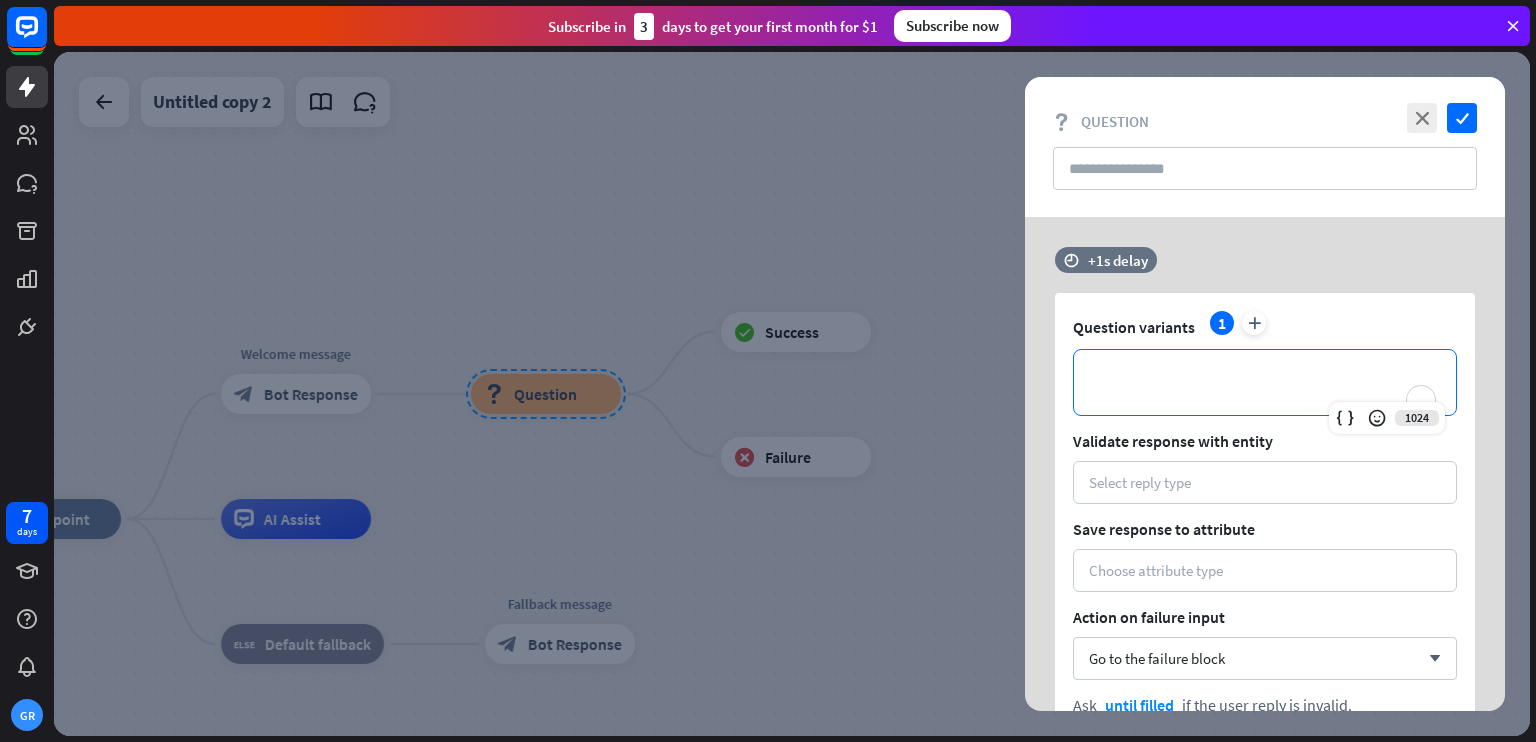 click on "**********" at bounding box center (1265, 382) 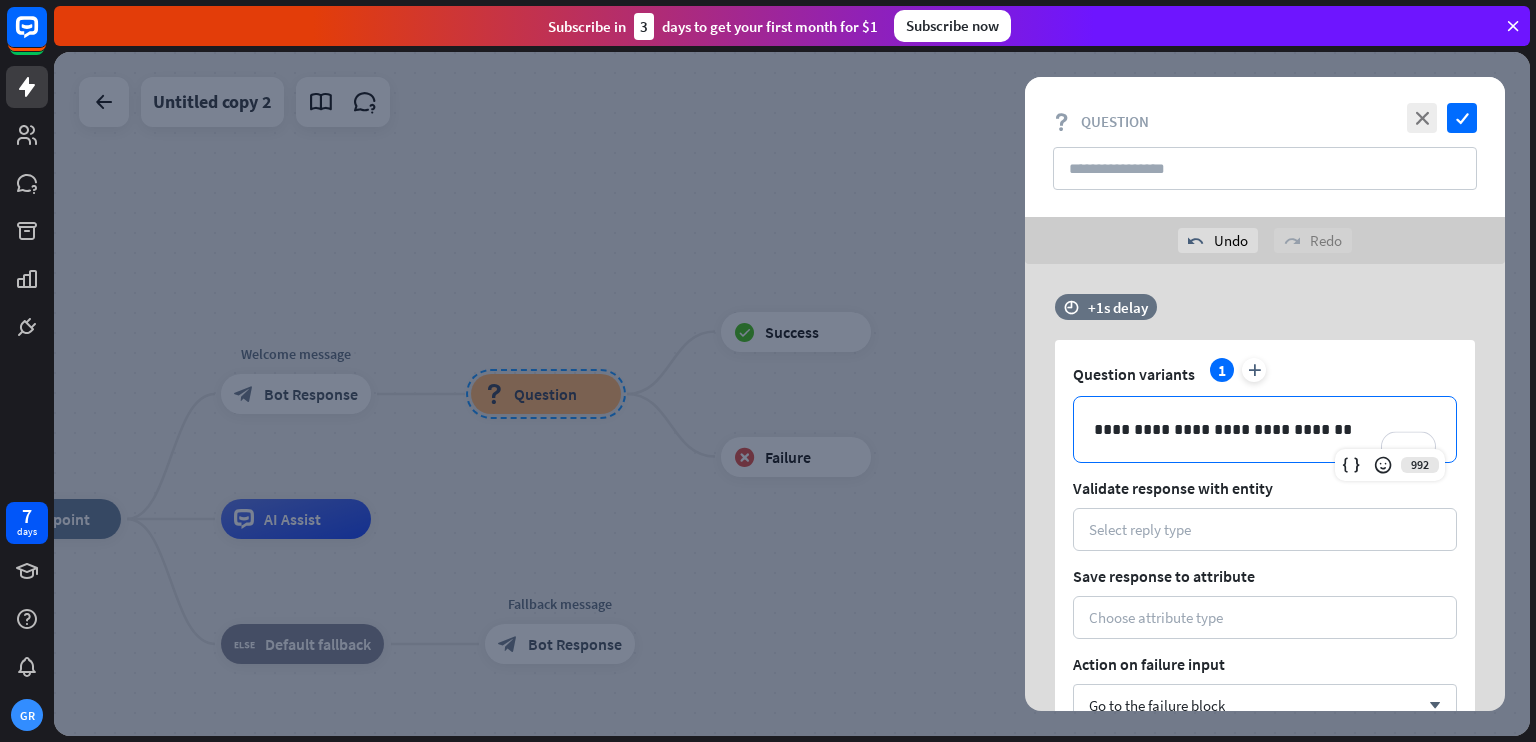 scroll, scrollTop: 116, scrollLeft: 0, axis: vertical 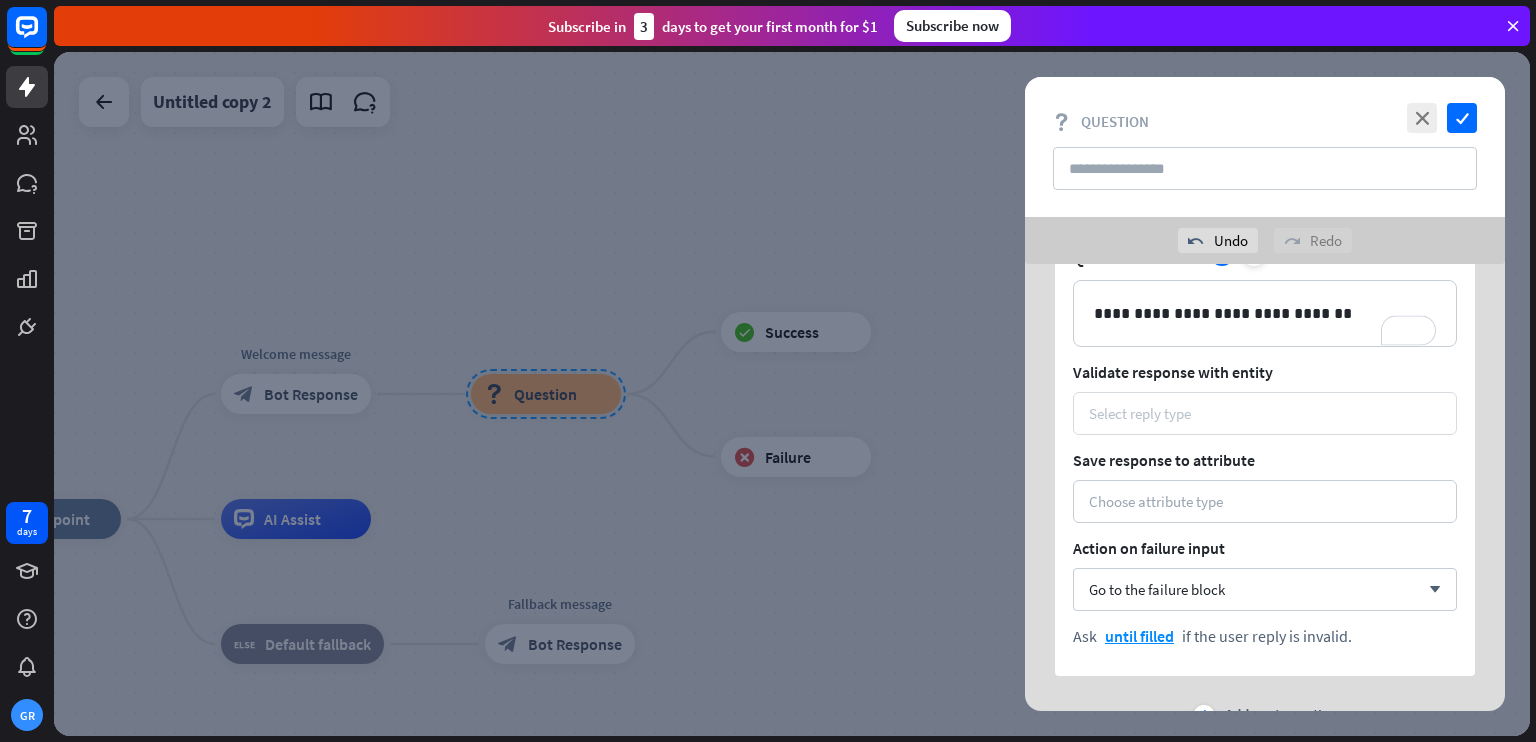 click on "Select reply type" at bounding box center (1265, 413) 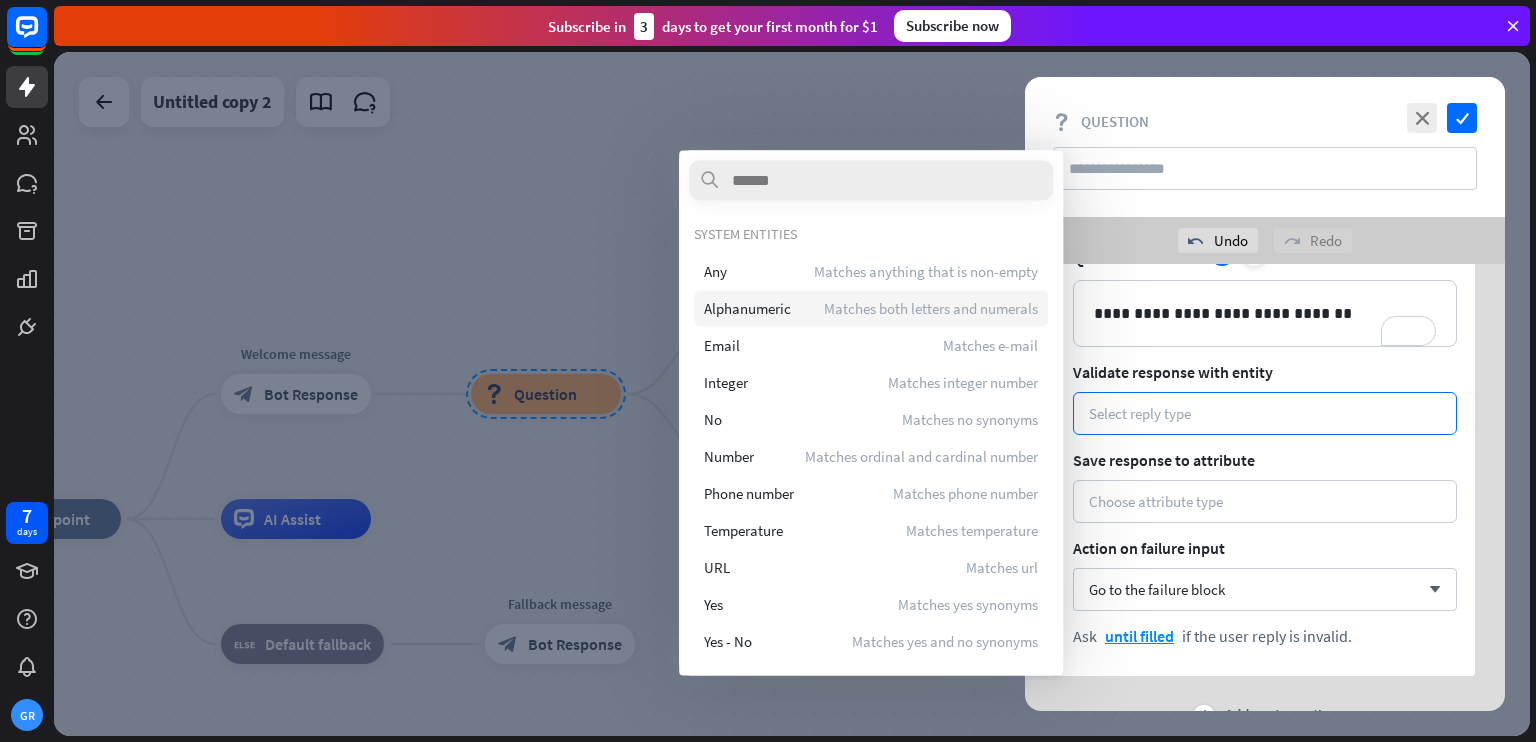 click on "Alphanumeric" at bounding box center [747, 308] 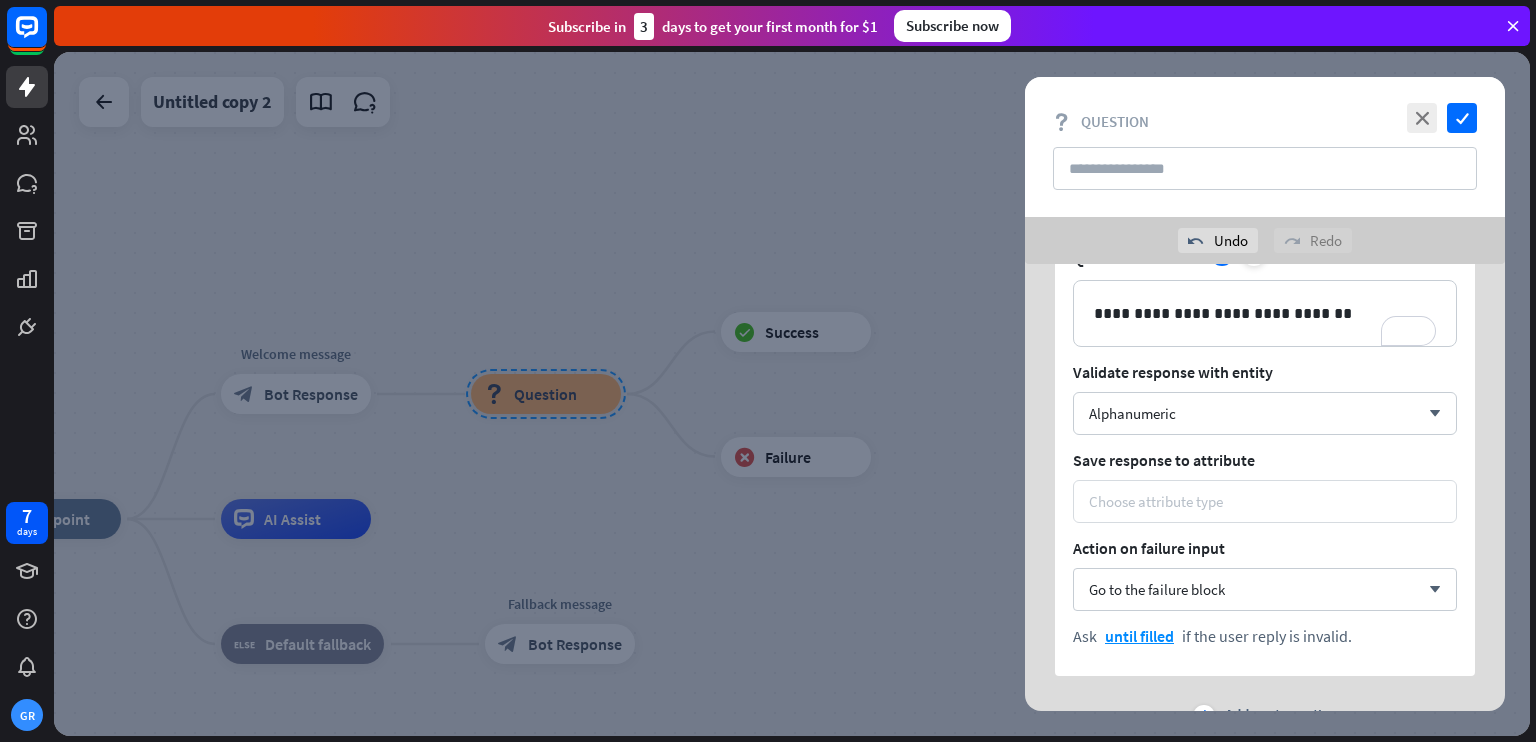 click on "Choose attribute type" at bounding box center [1265, 501] 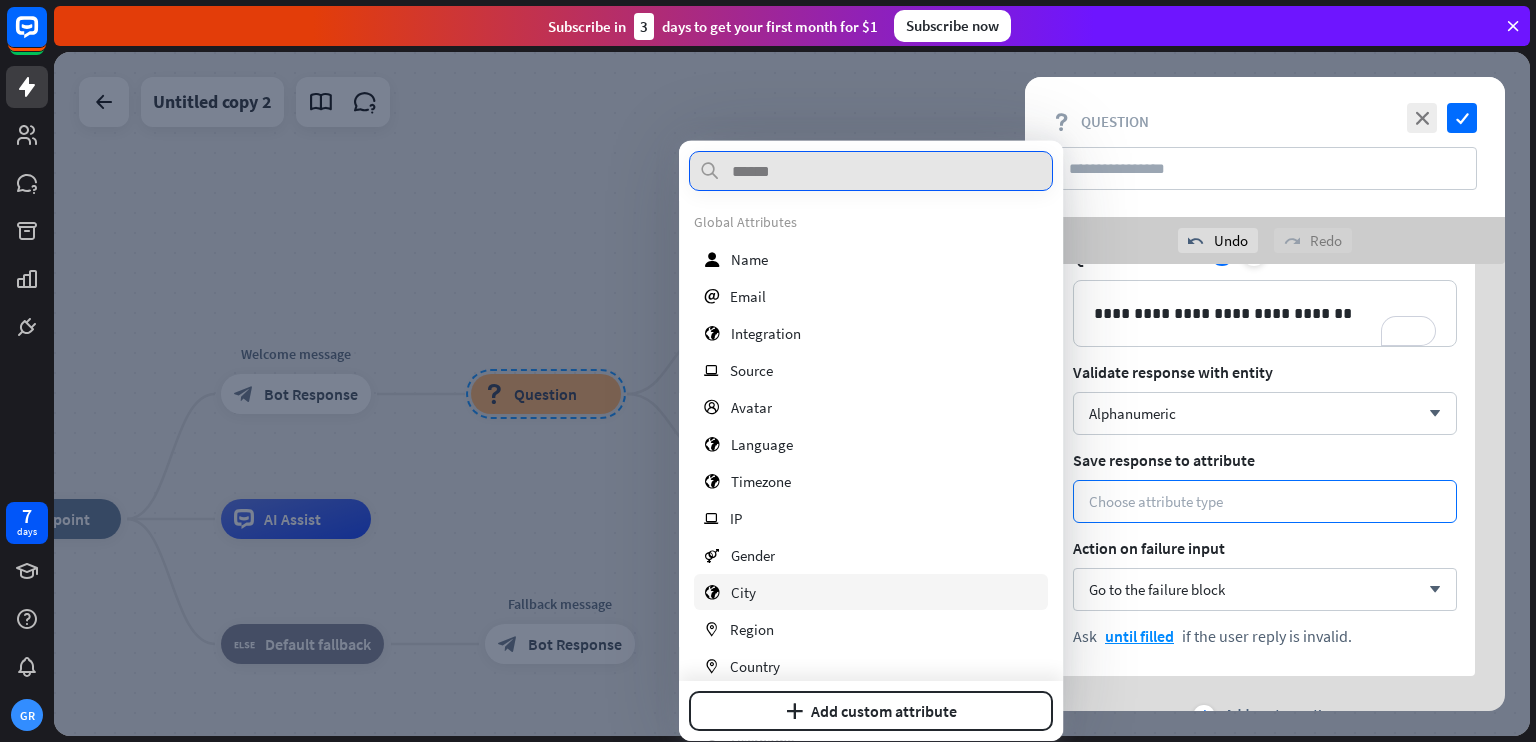 scroll, scrollTop: 0, scrollLeft: 0, axis: both 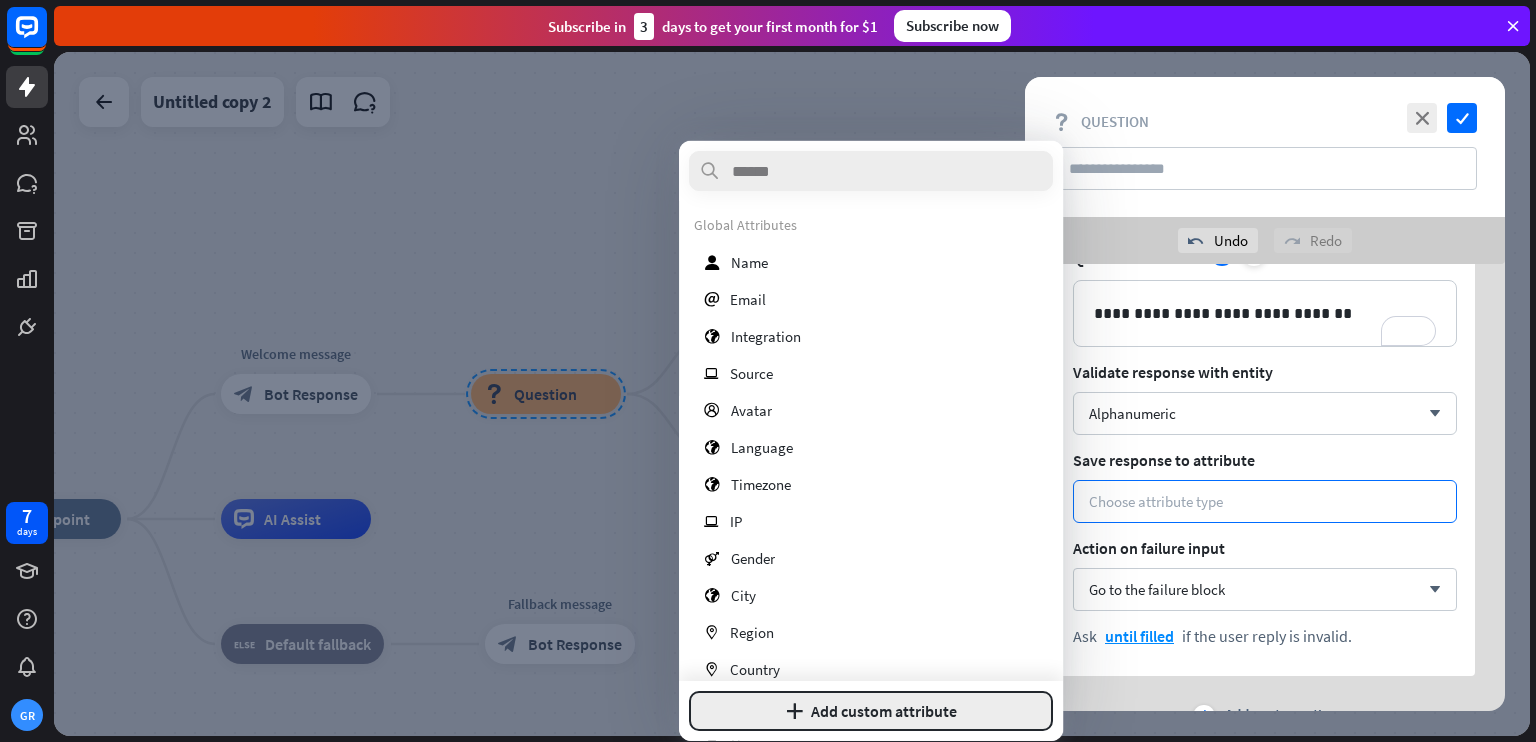 click on "plus
Add custom attribute" at bounding box center [871, 711] 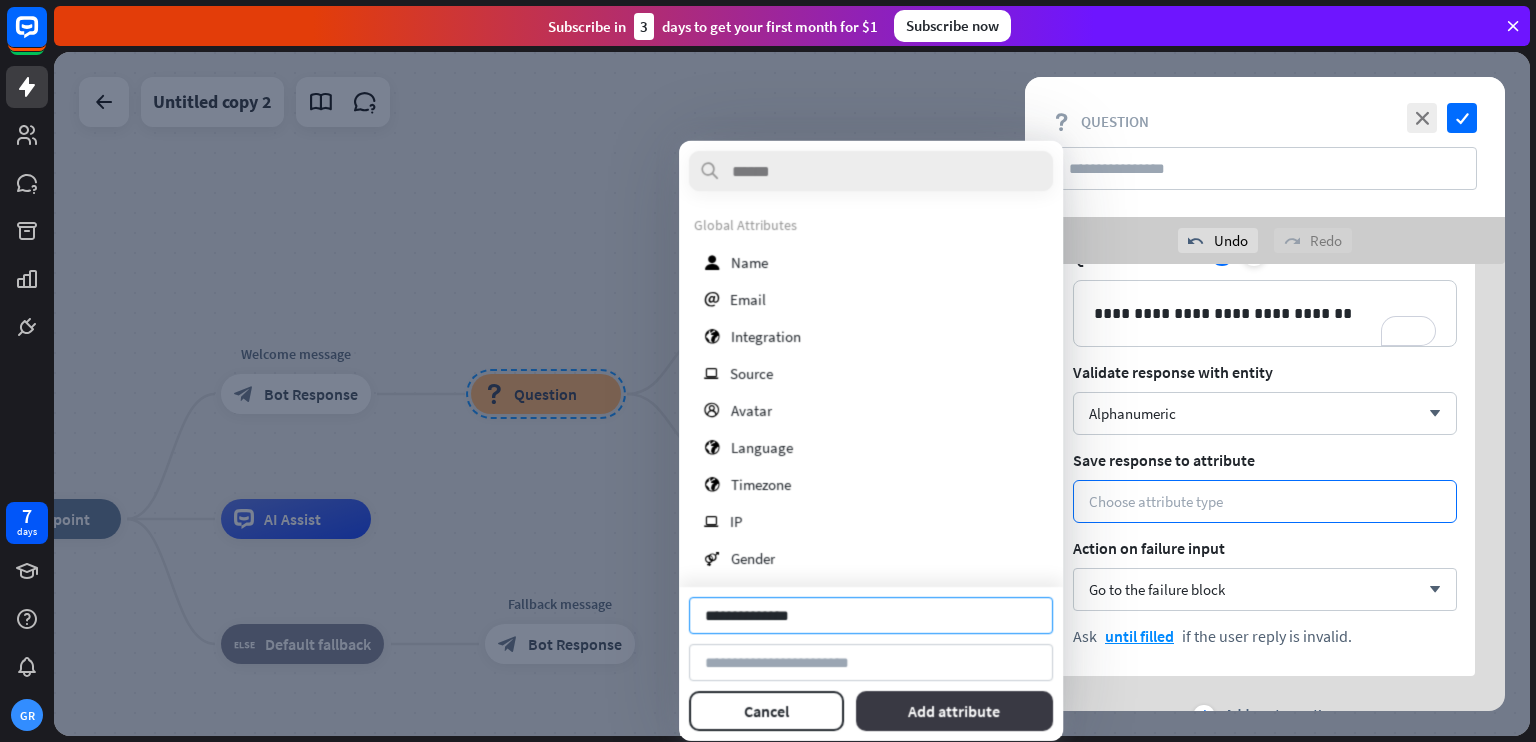type on "**********" 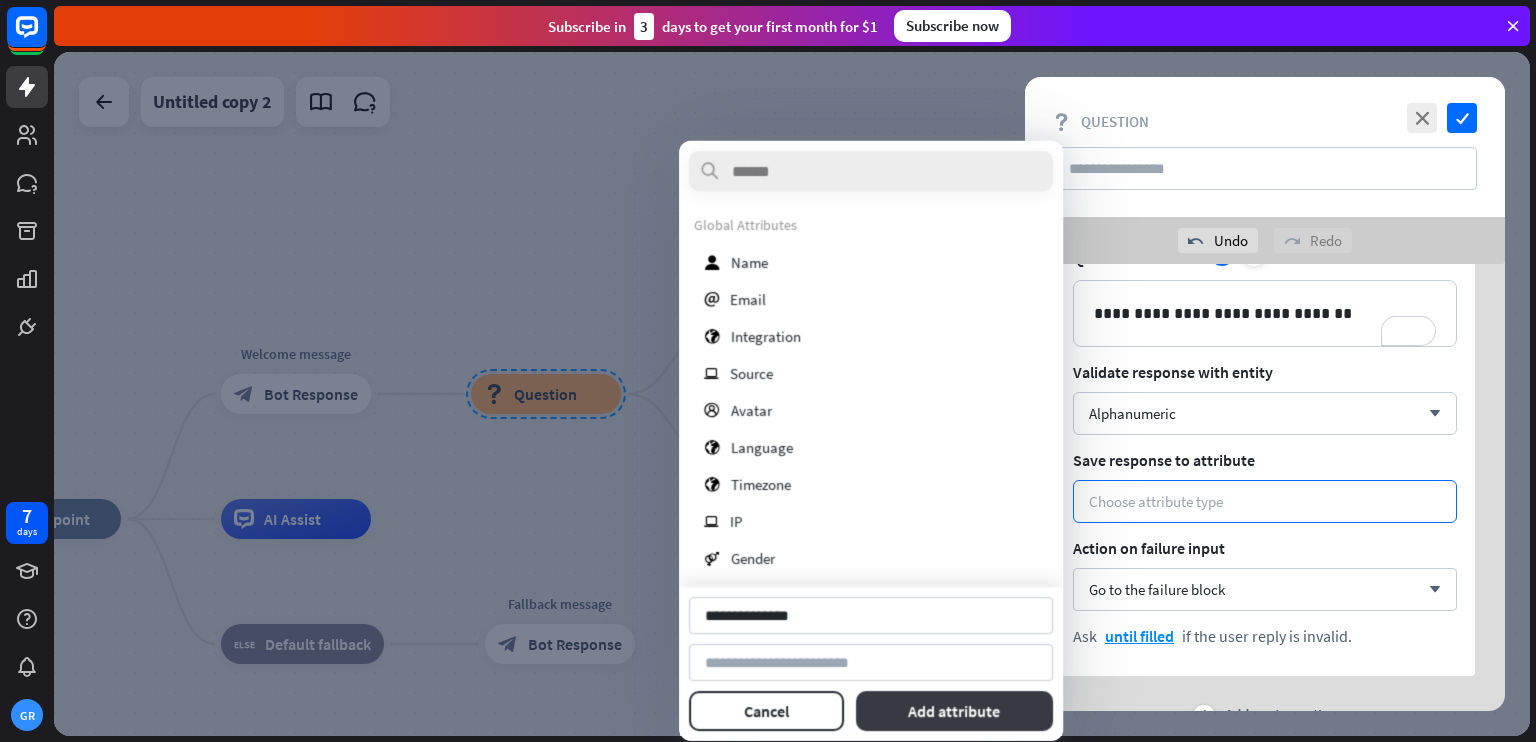 click on "Add attribute" at bounding box center (954, 711) 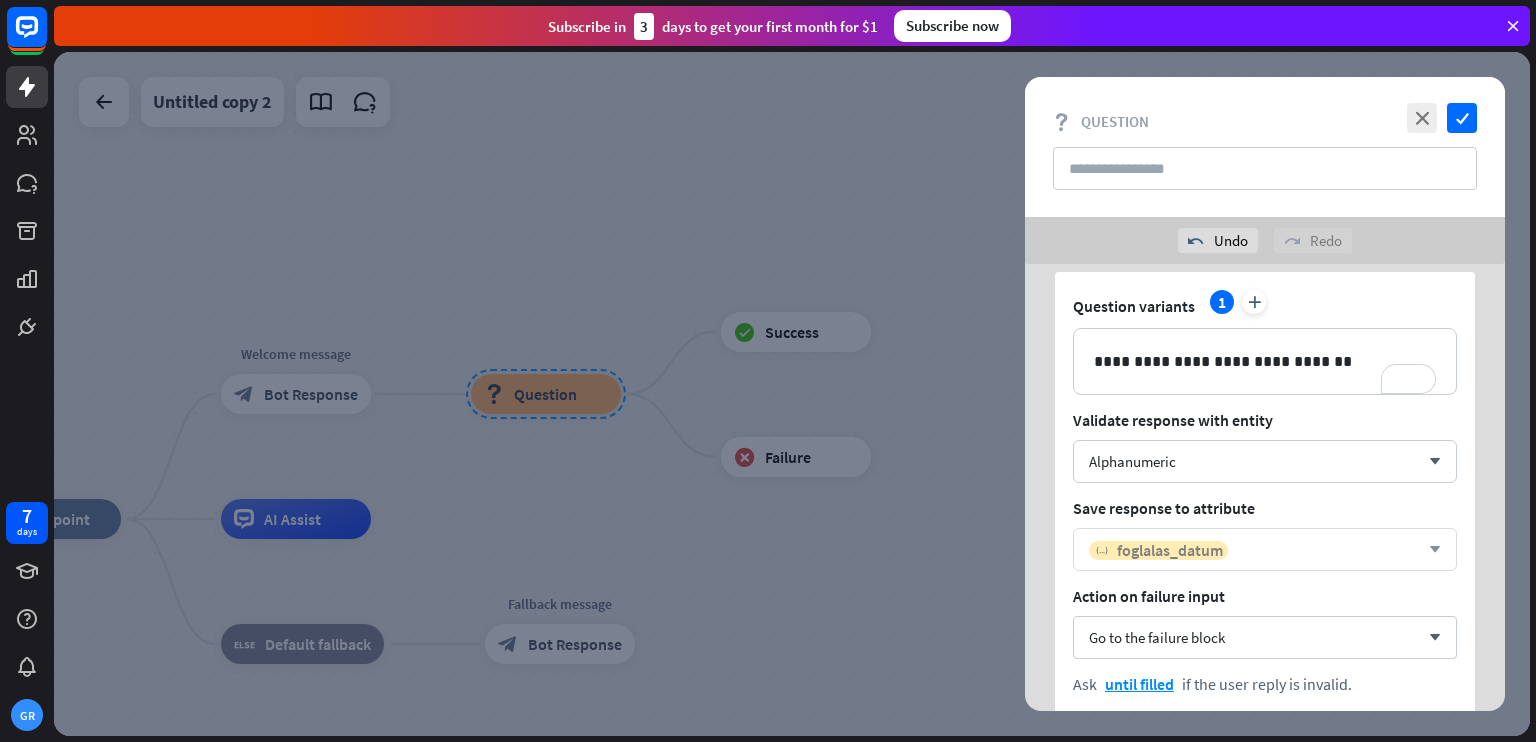 scroll, scrollTop: 200, scrollLeft: 0, axis: vertical 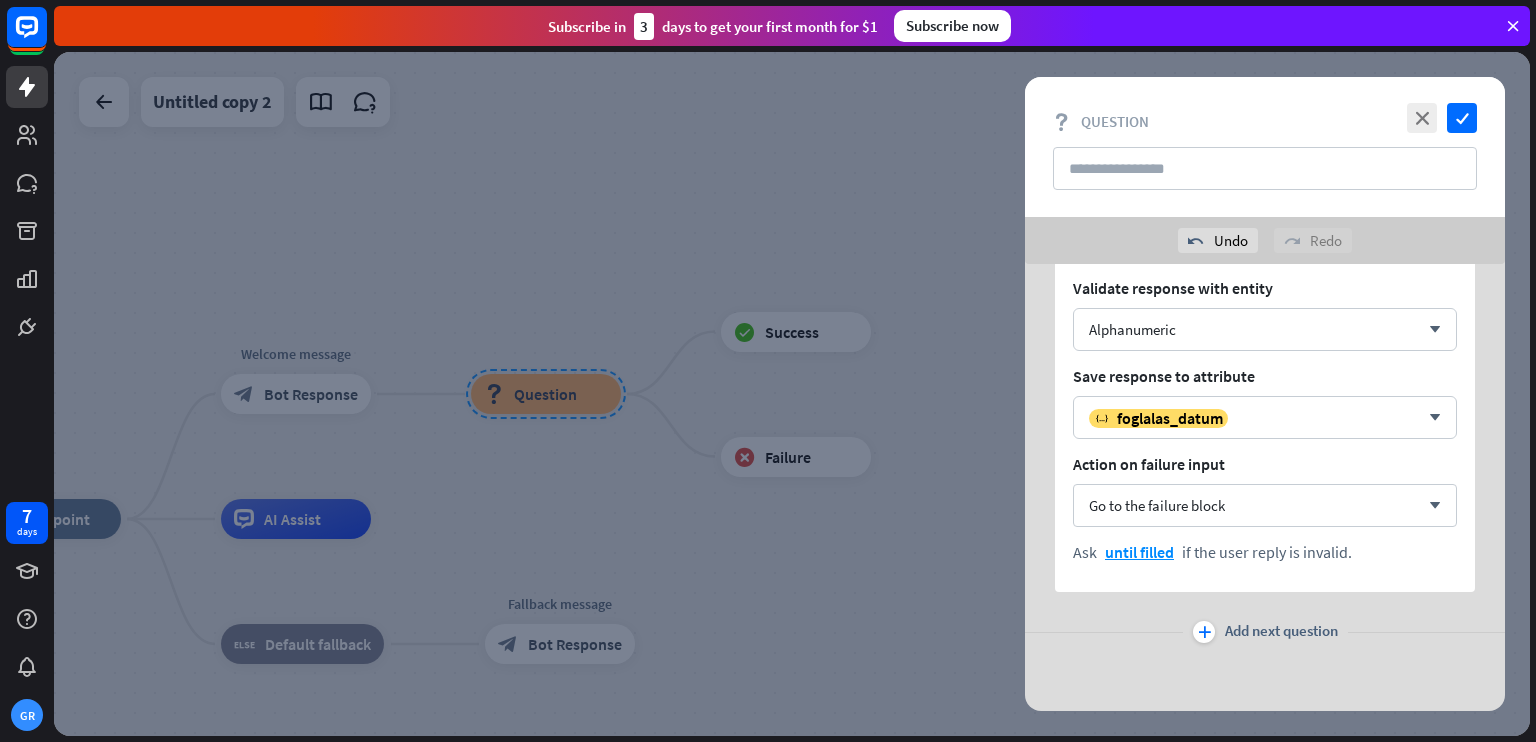 click at bounding box center [792, 394] 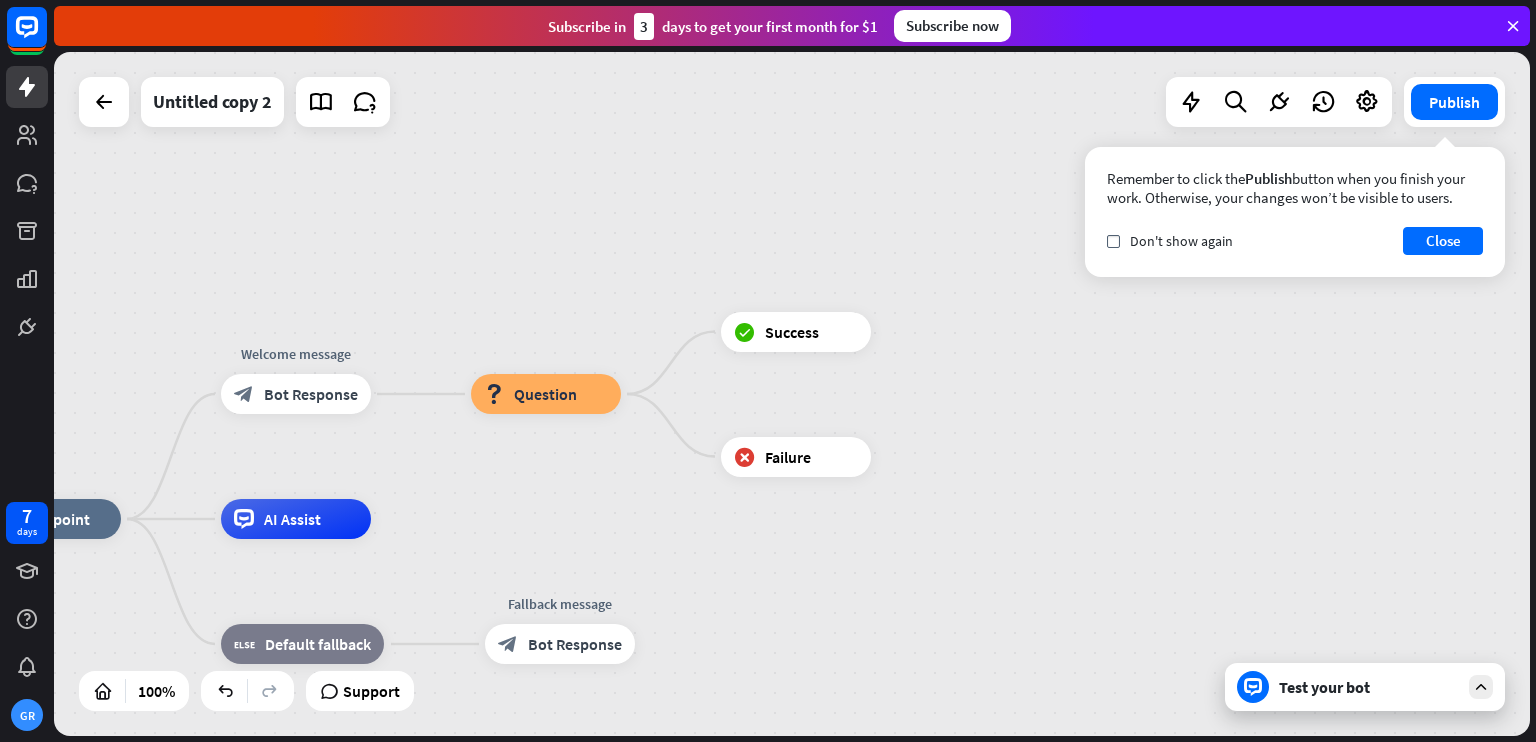 click on "Test your bot" at bounding box center (1369, 687) 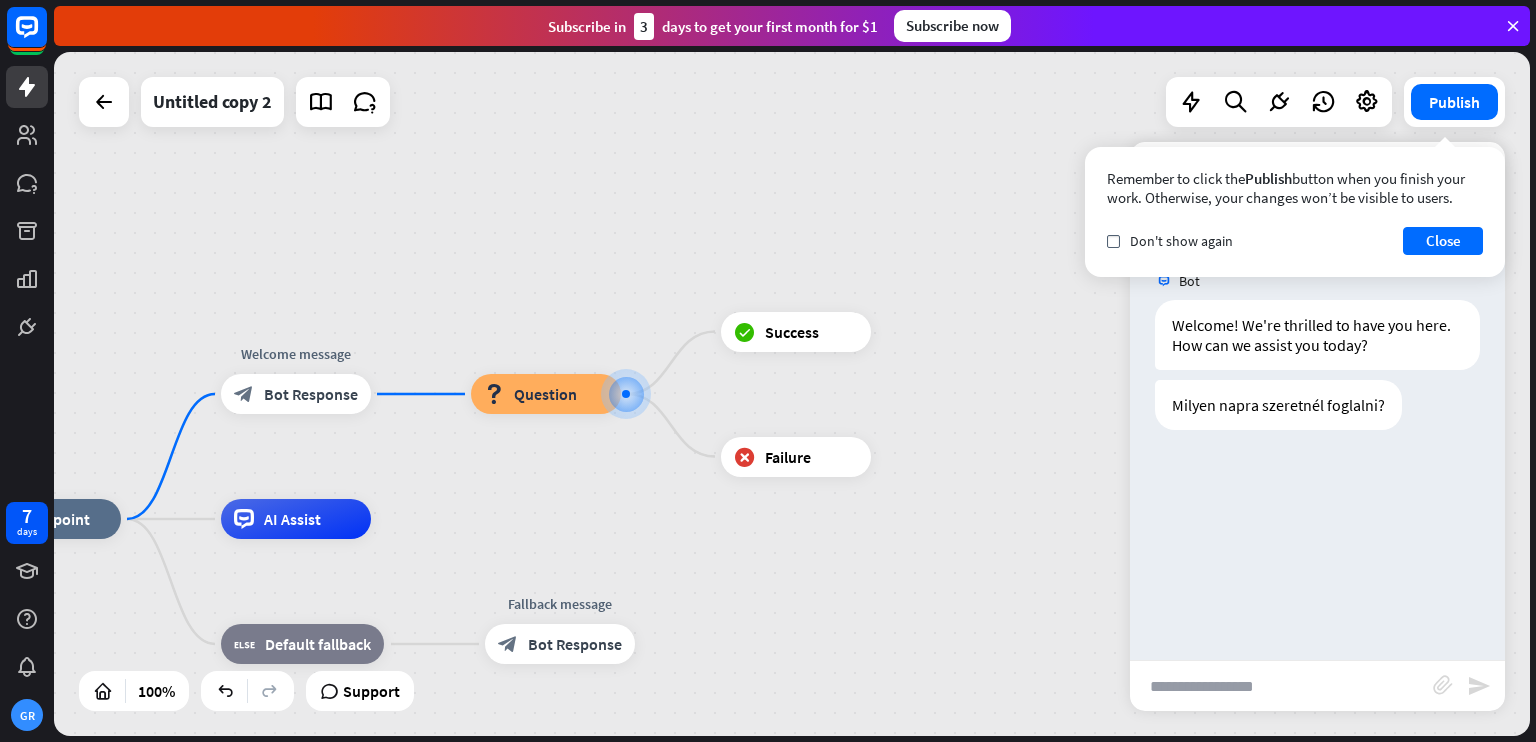 click at bounding box center (1281, 686) 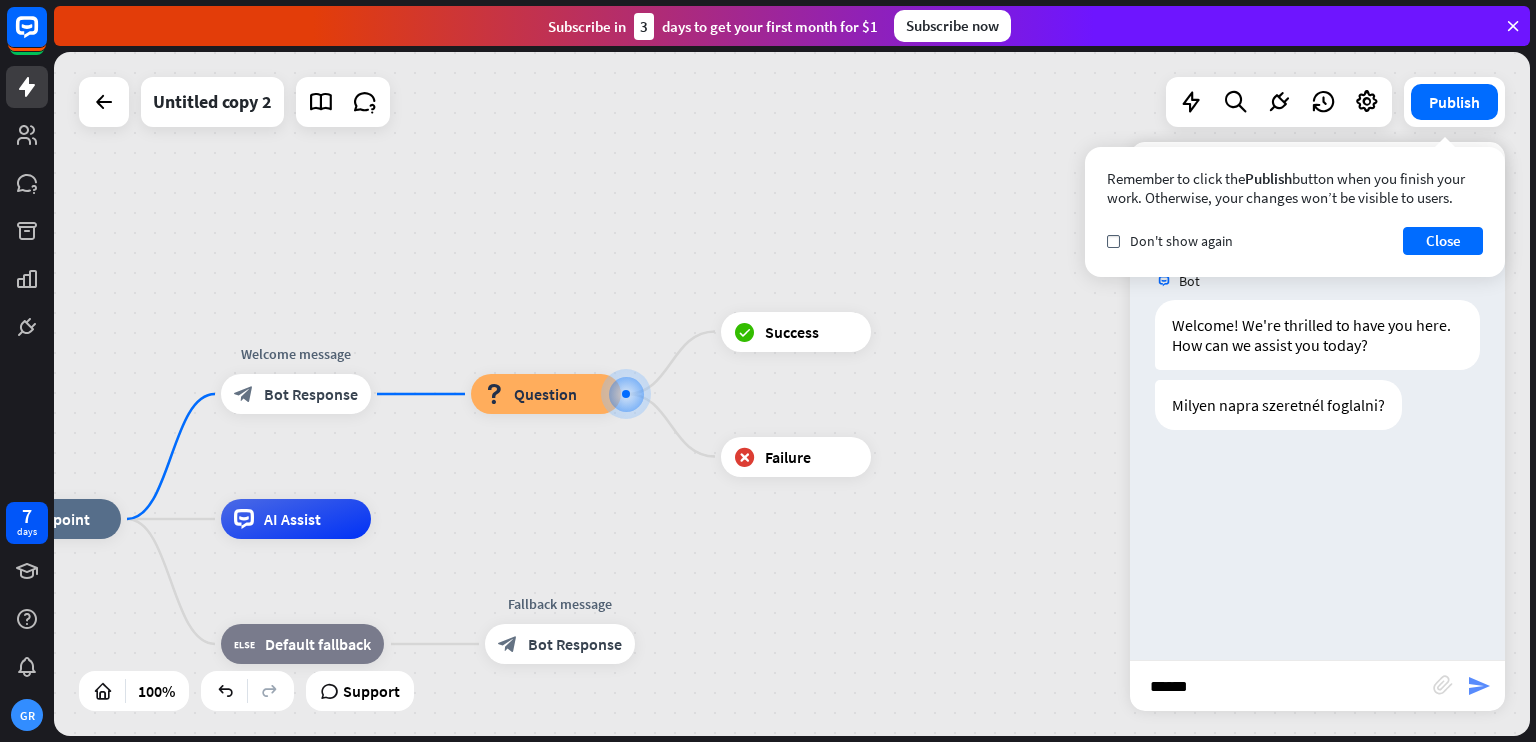 type on "******" 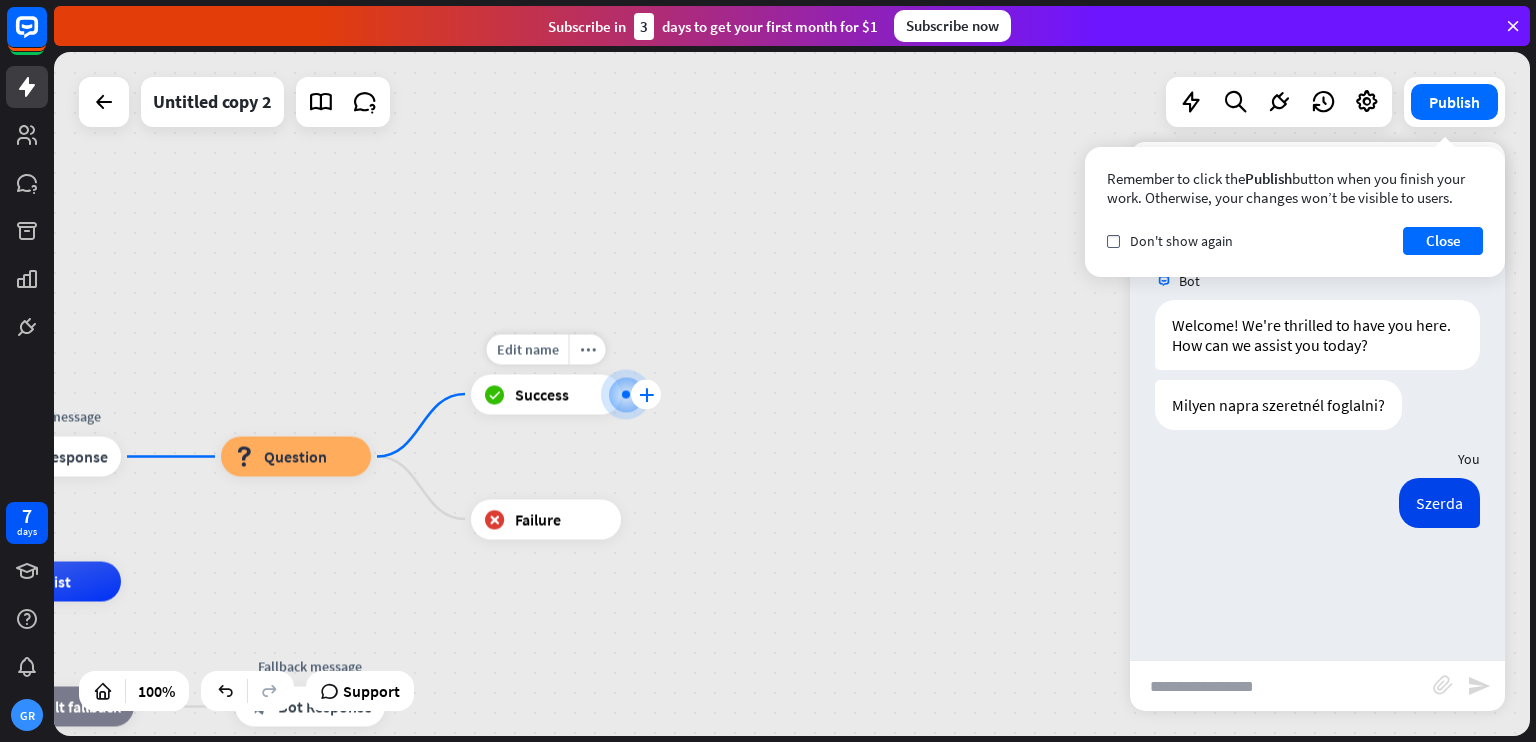 click on "plus" at bounding box center (646, 394) 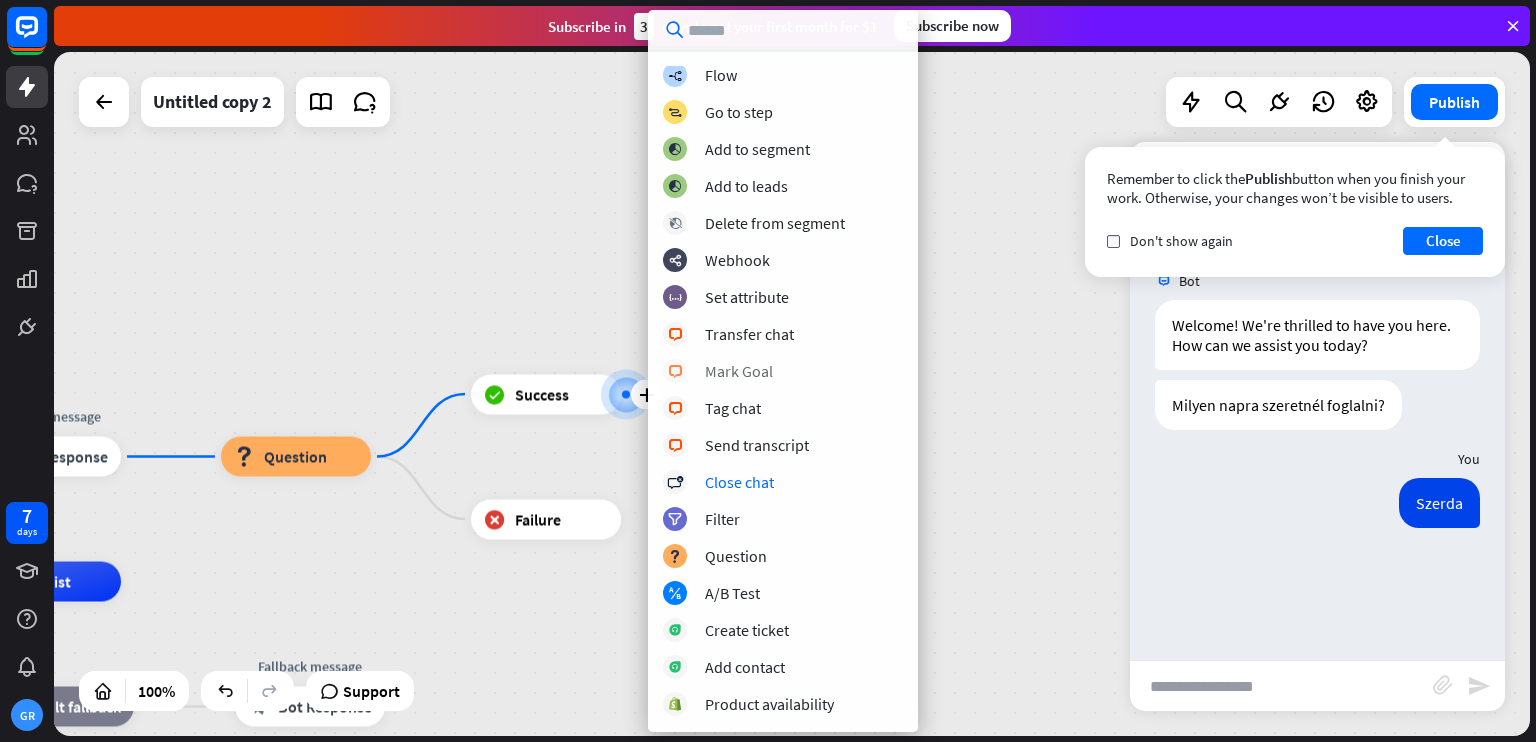 scroll, scrollTop: 115, scrollLeft: 0, axis: vertical 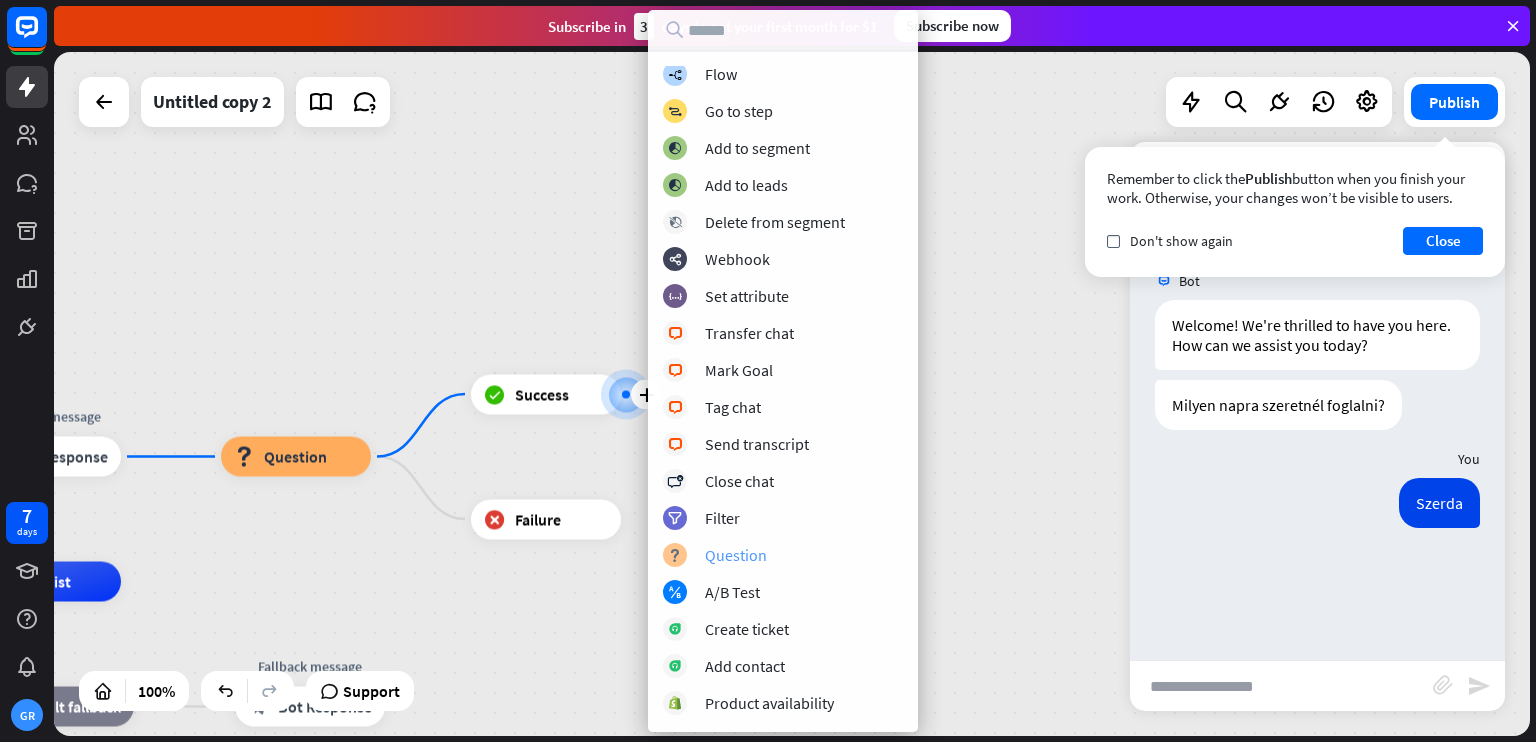 click on "Question" at bounding box center [736, 555] 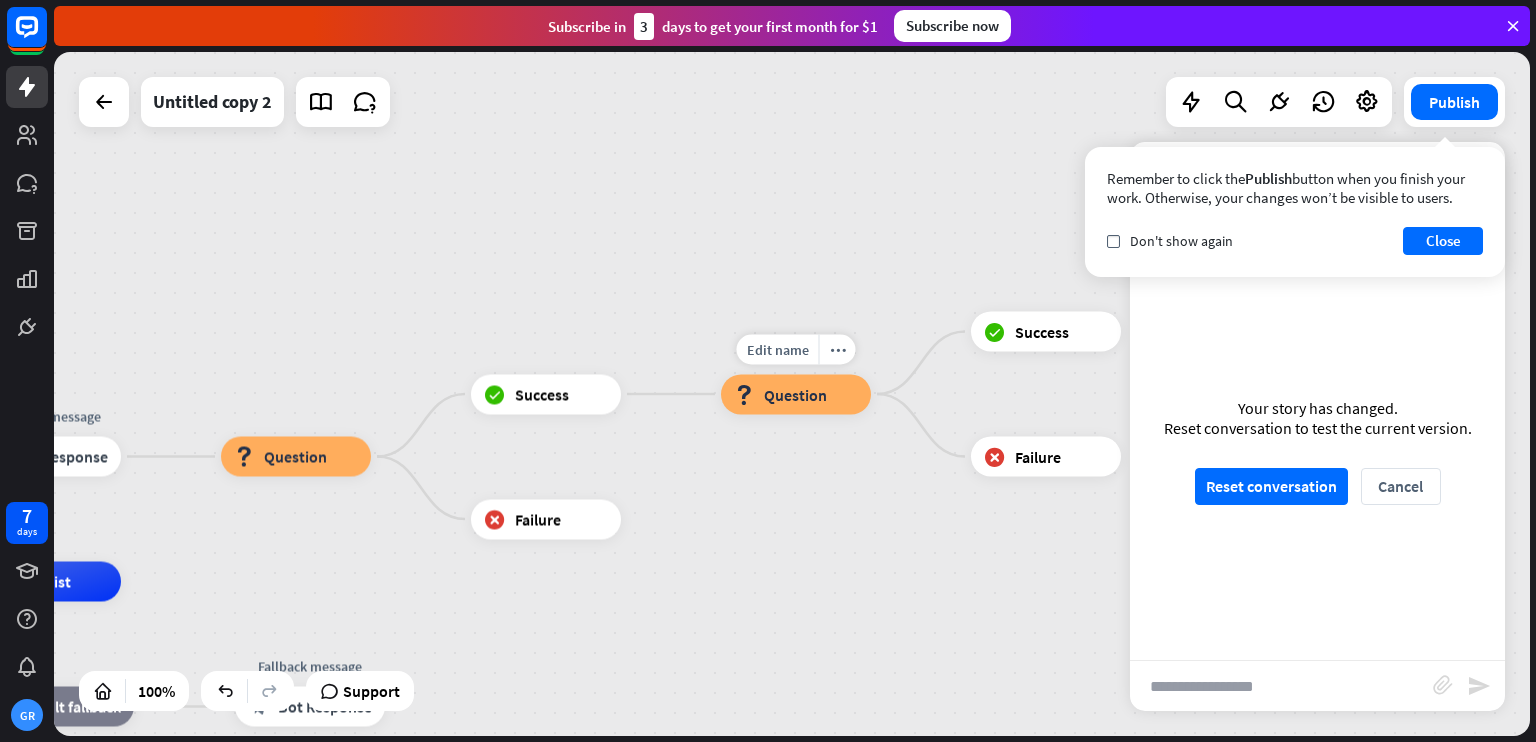 click on "Question" at bounding box center (795, 394) 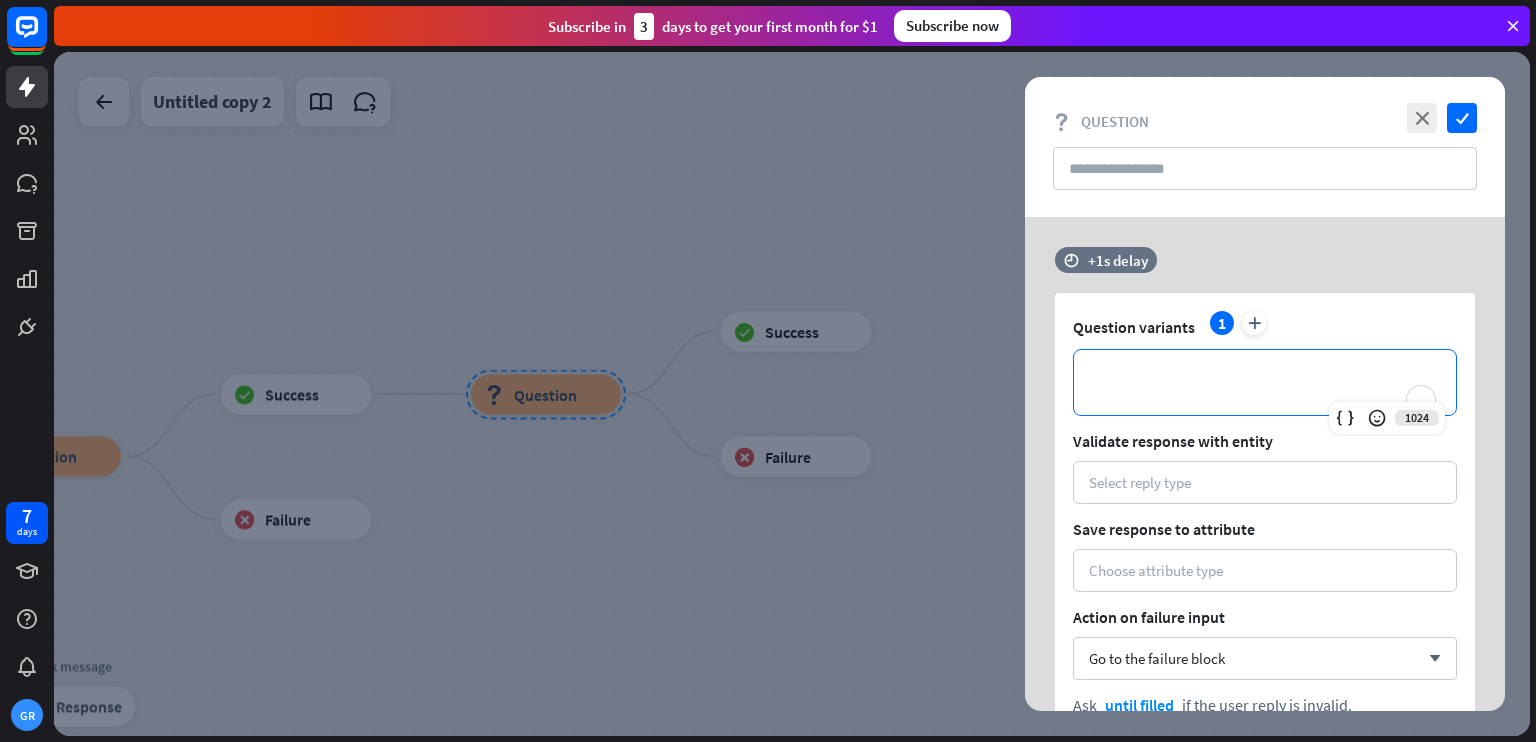 click on "**********" at bounding box center [1265, 382] 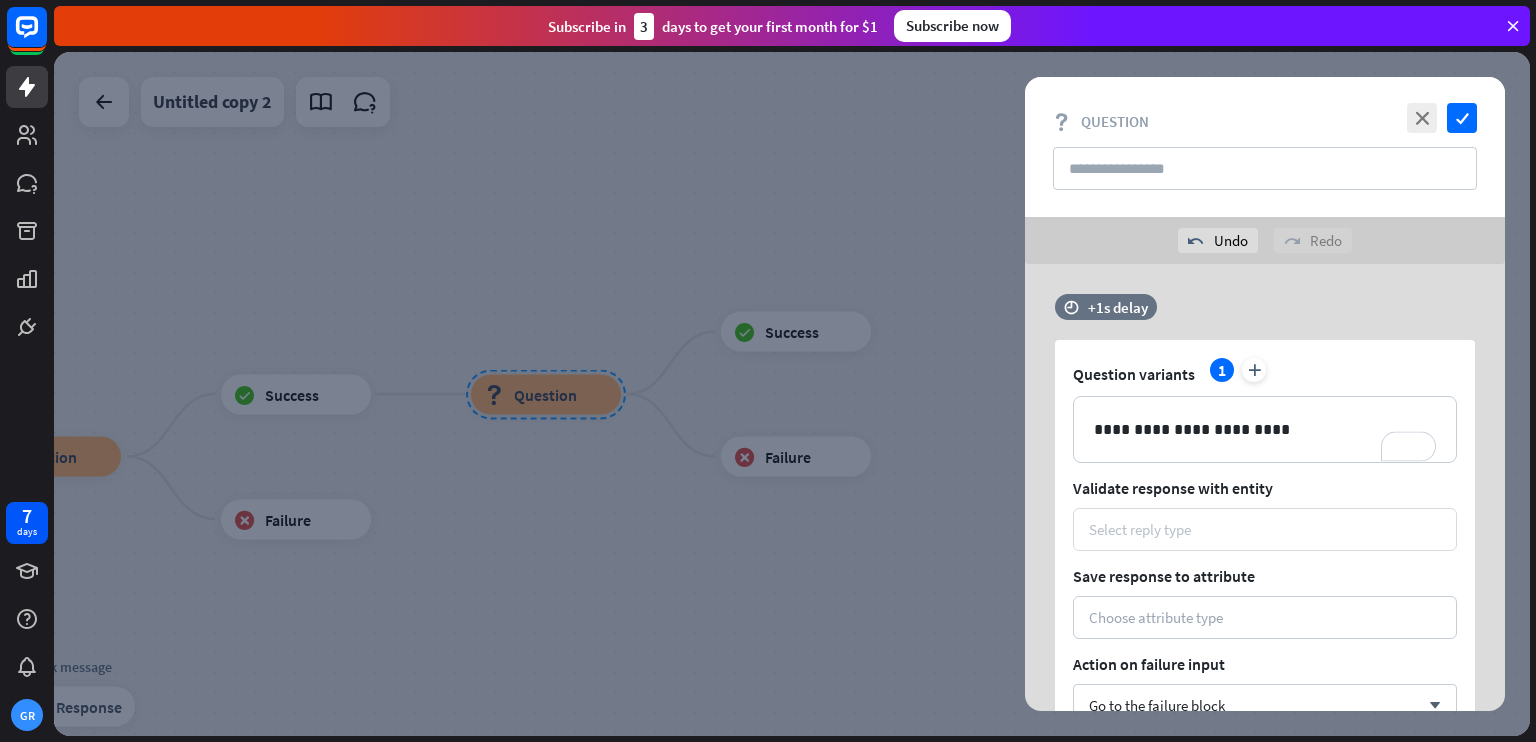 click on "Select reply type" at bounding box center (1140, 529) 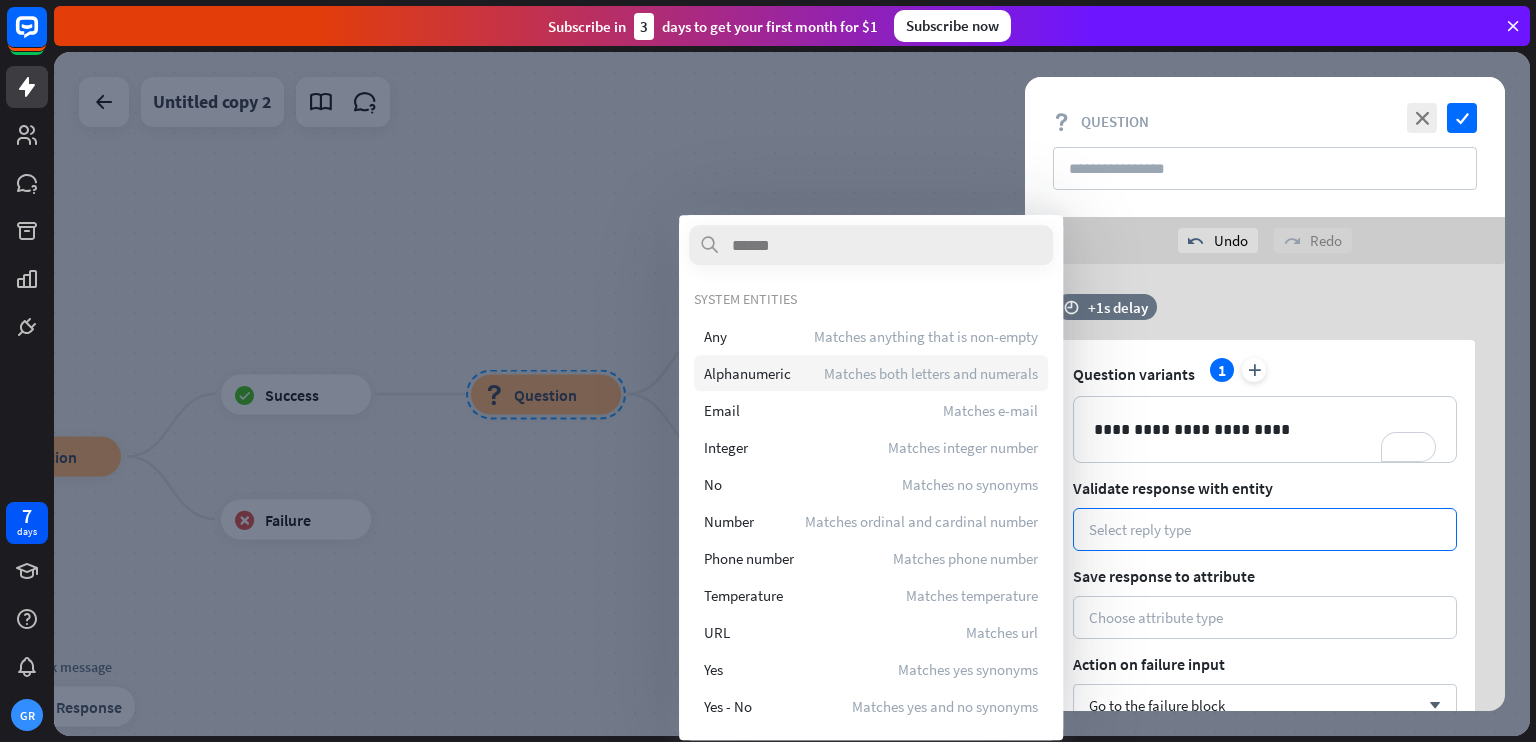 click on "Alphanumeric" at bounding box center (747, 373) 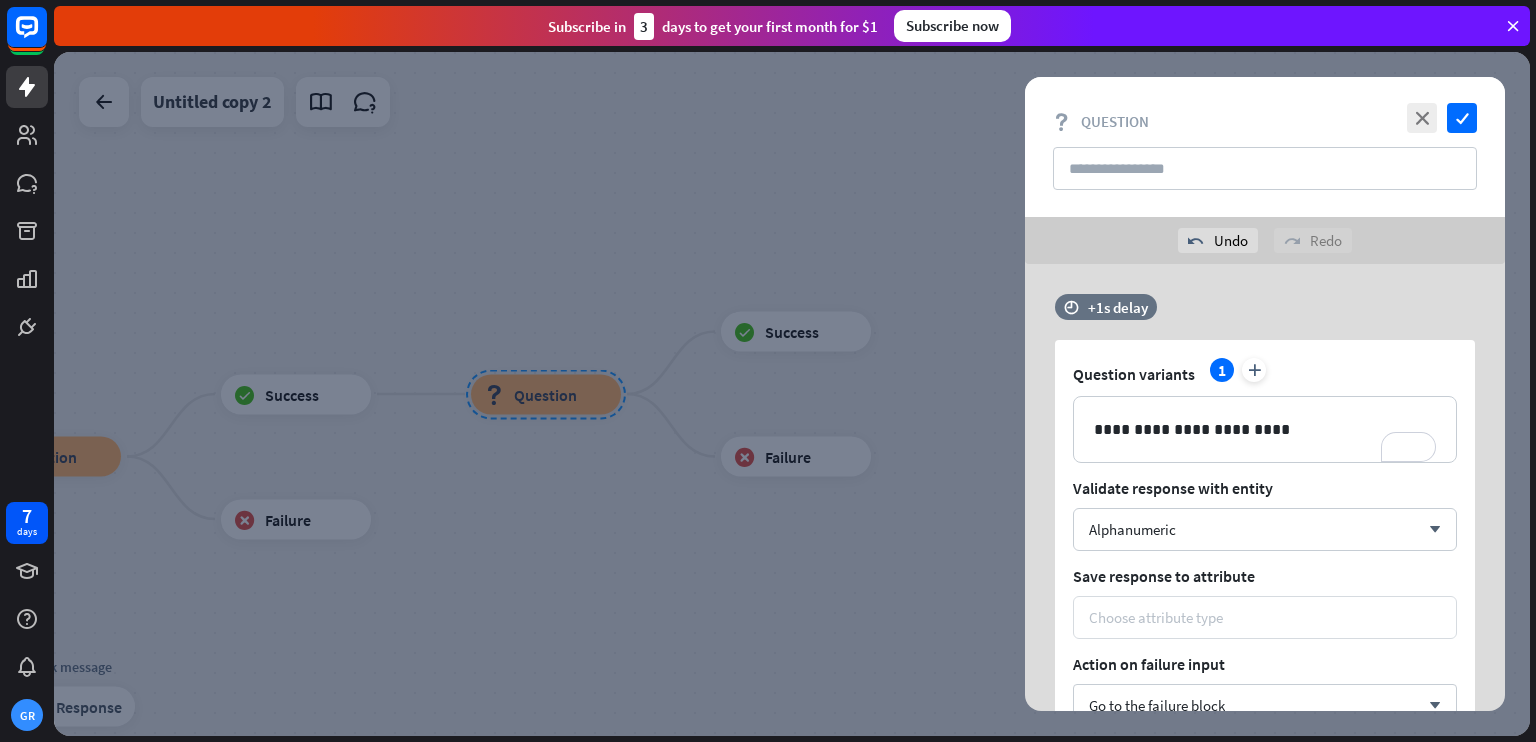 click on "Choose attribute type" at bounding box center [1156, 617] 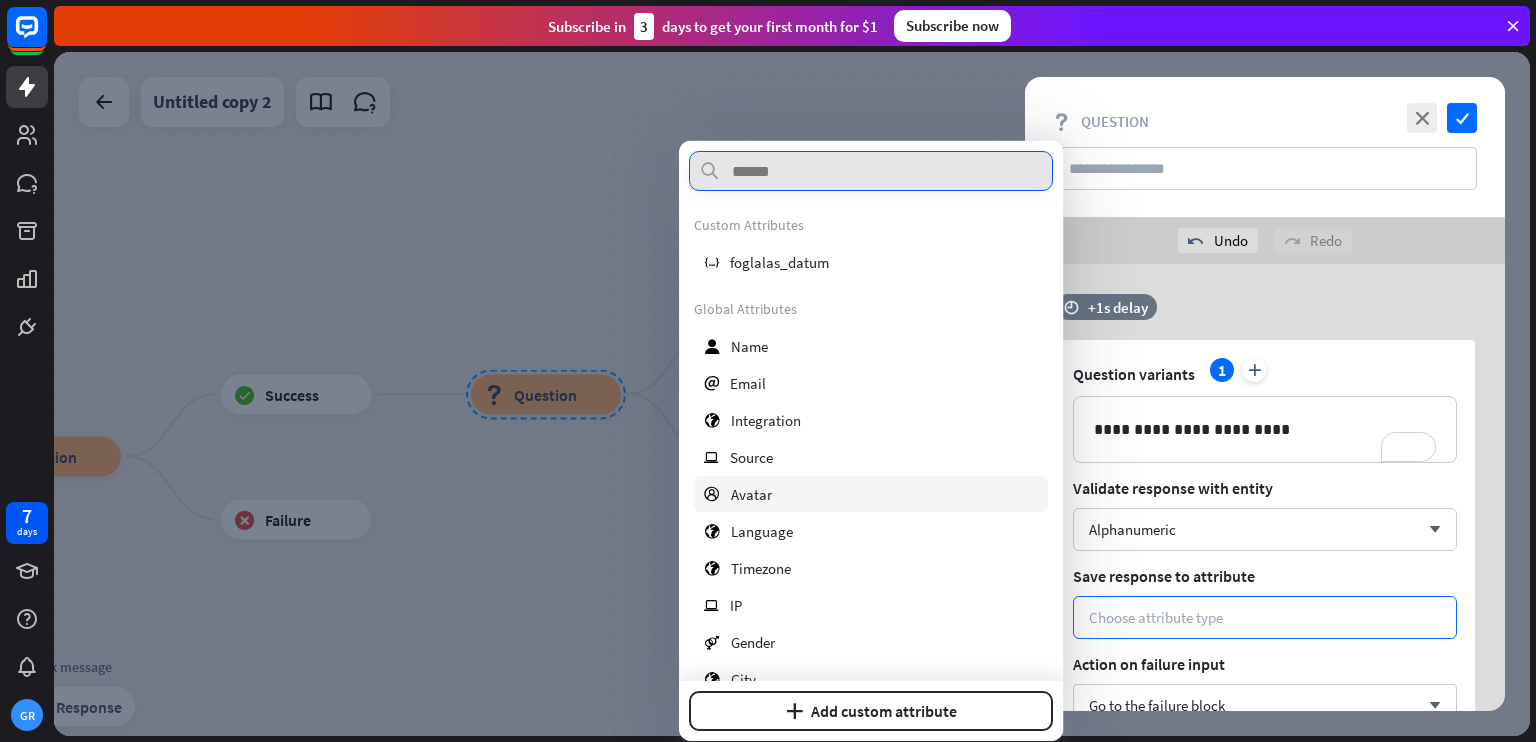 scroll, scrollTop: 375, scrollLeft: 0, axis: vertical 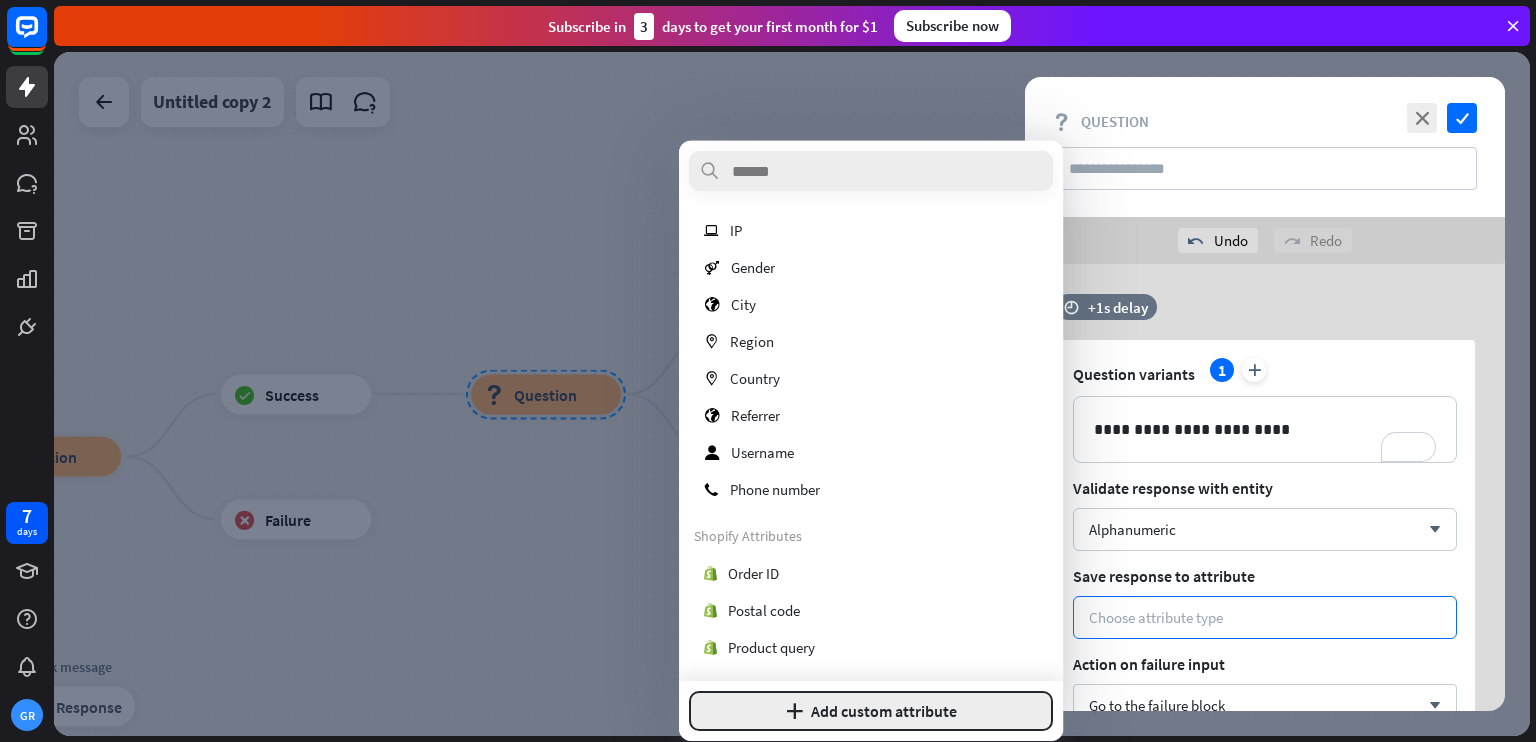 click on "plus
Add custom attribute" at bounding box center (871, 711) 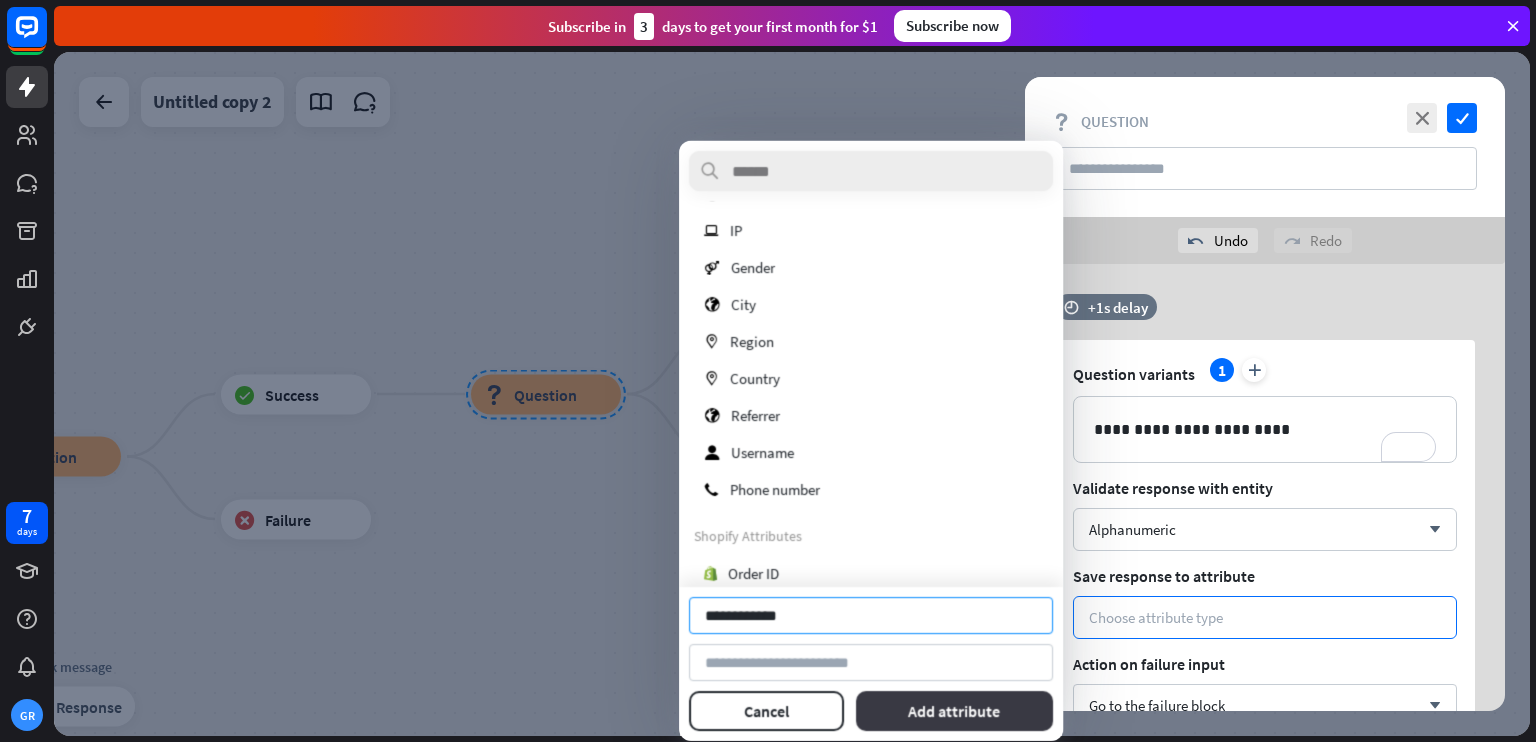 type on "**********" 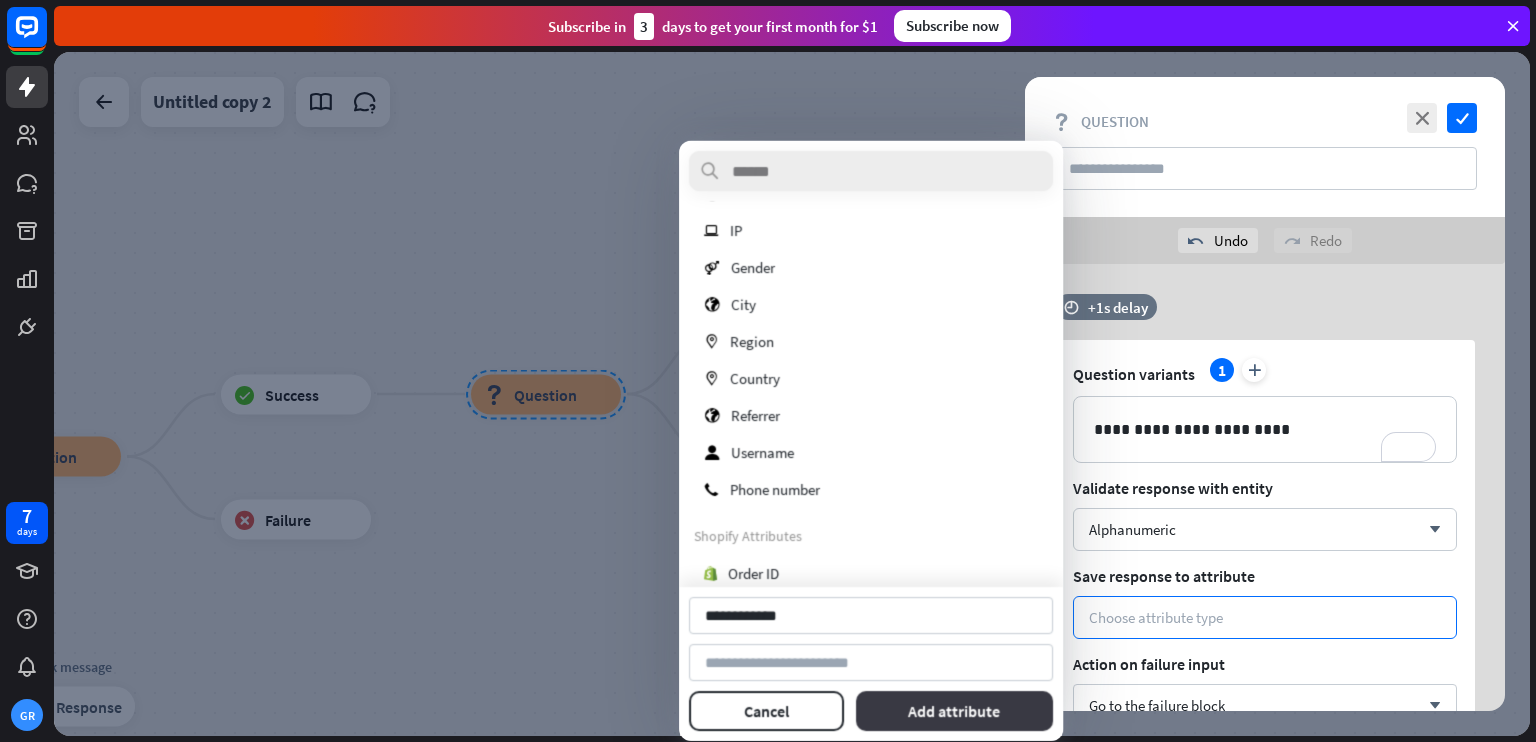 click on "Add attribute" at bounding box center [954, 711] 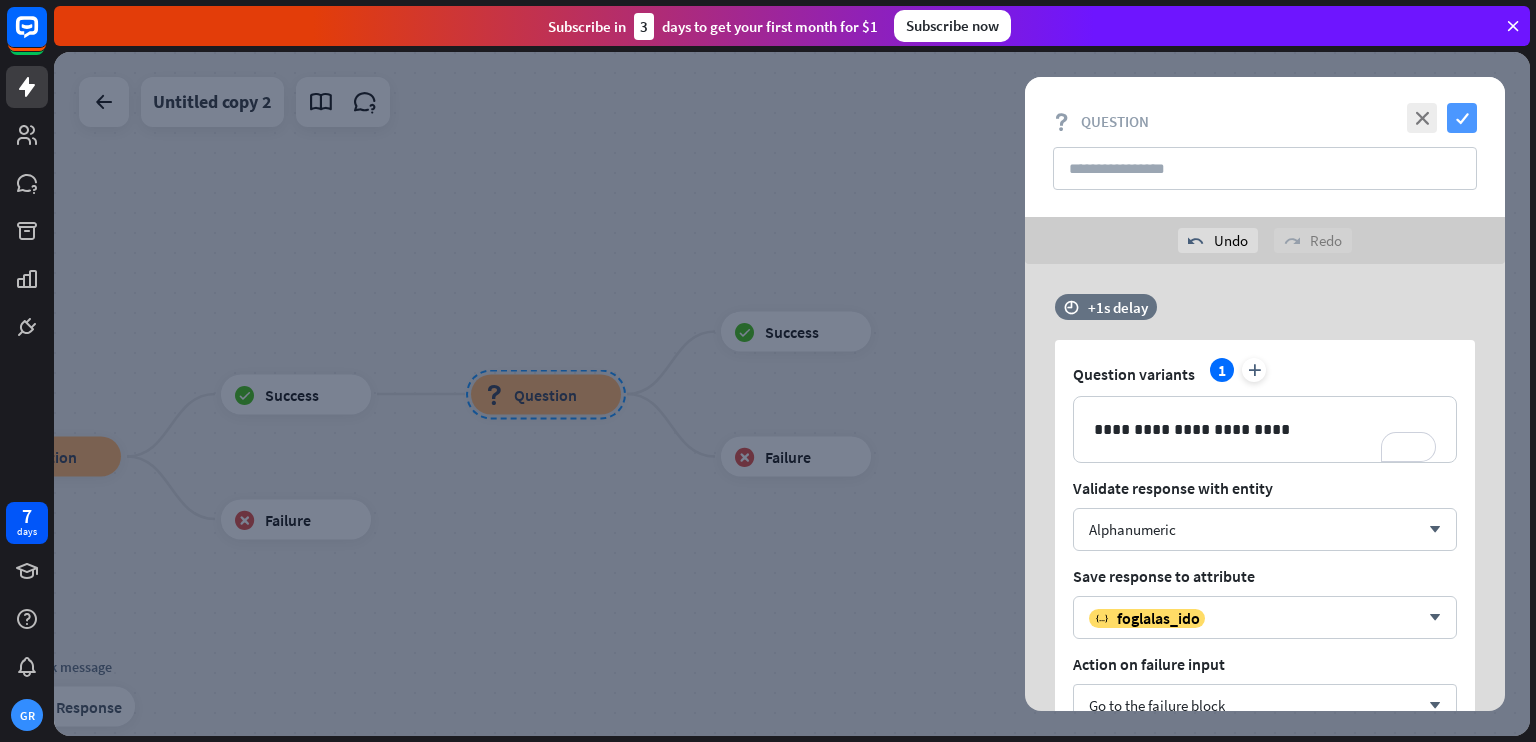 click on "check" at bounding box center [1462, 118] 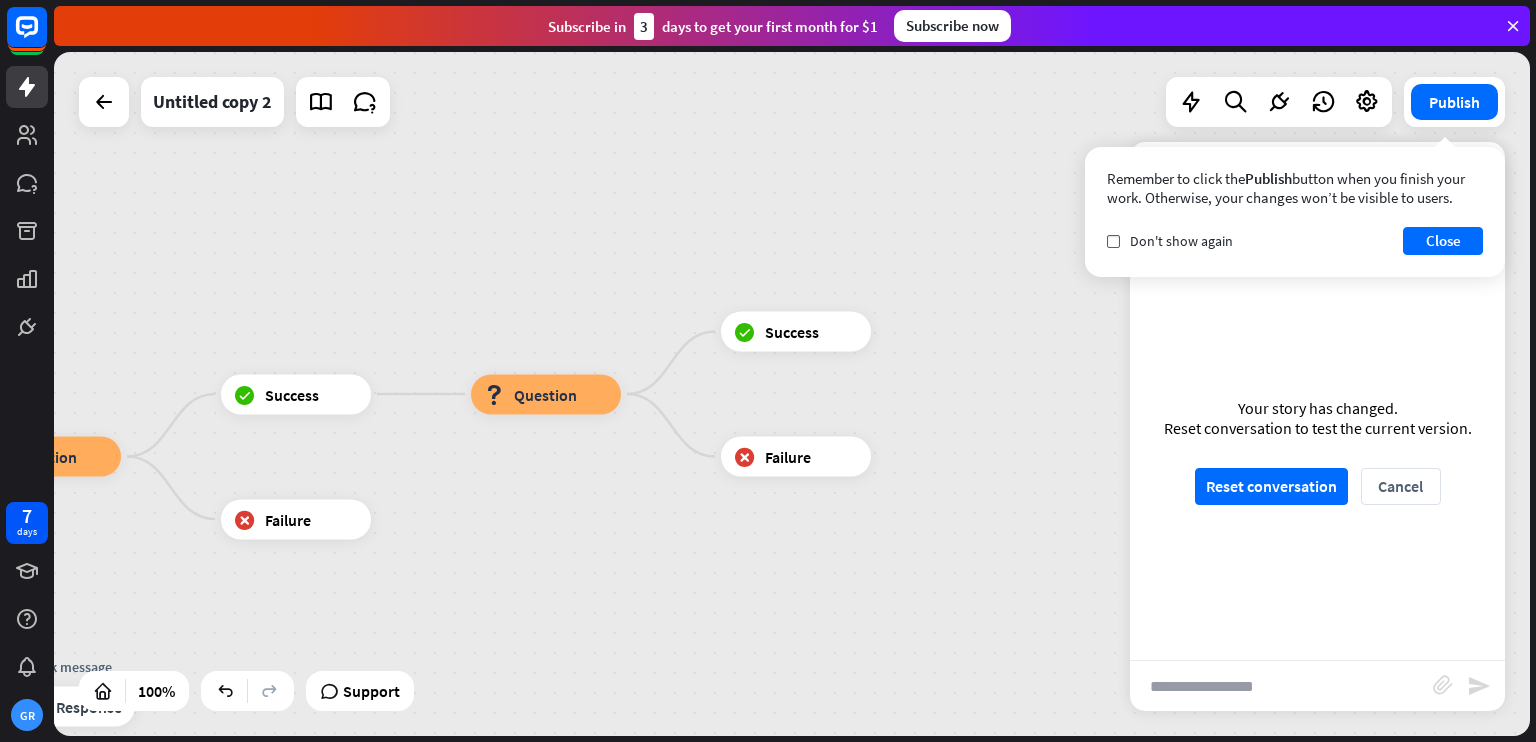 click on "Remember to click the
Publish
button when you finish your work. Otherwise, your changes won’t
be visible to users.
check   Don't show again    Close" at bounding box center (1295, 212) 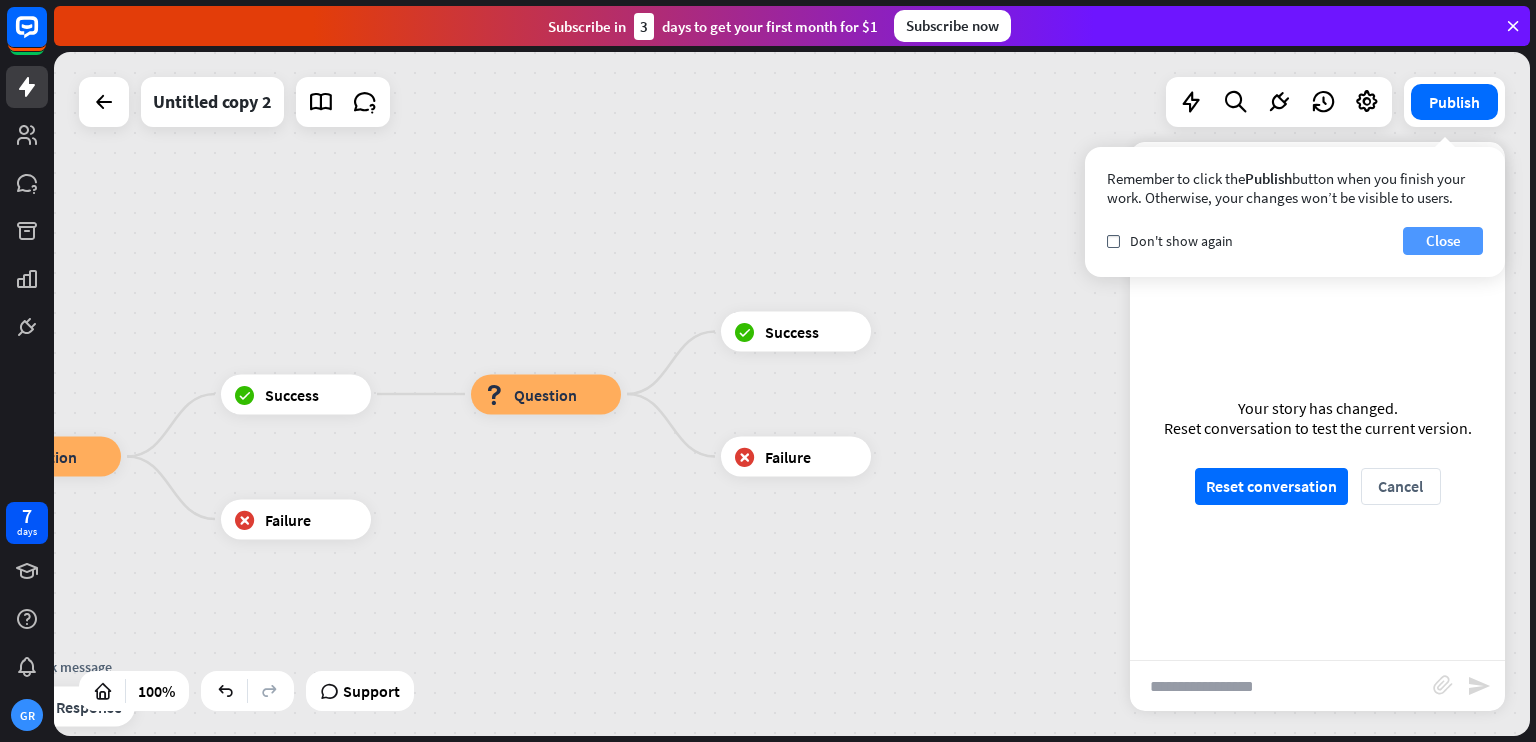 click on "Close" at bounding box center (1443, 241) 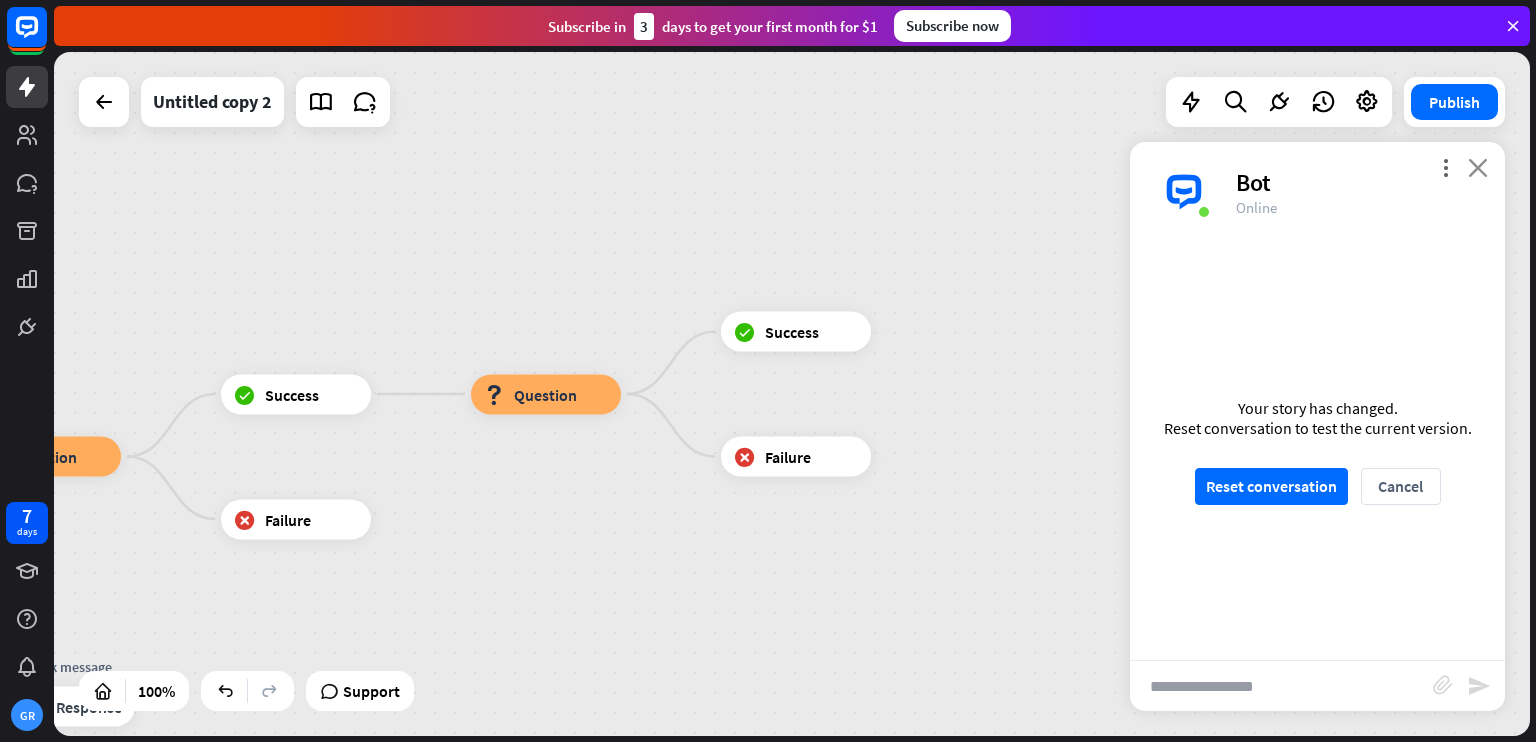 click on "close" at bounding box center (1478, 167) 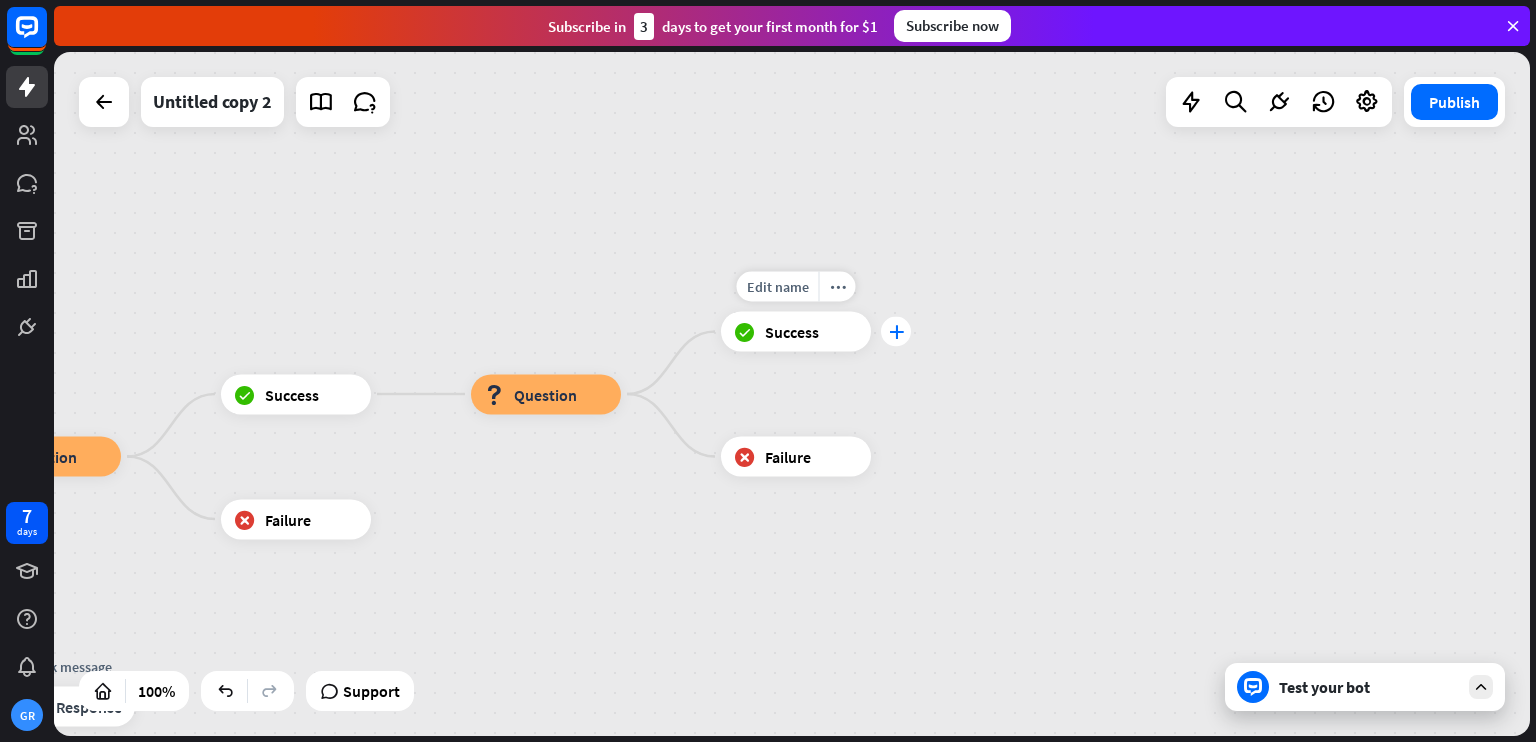 click on "plus" at bounding box center [896, 332] 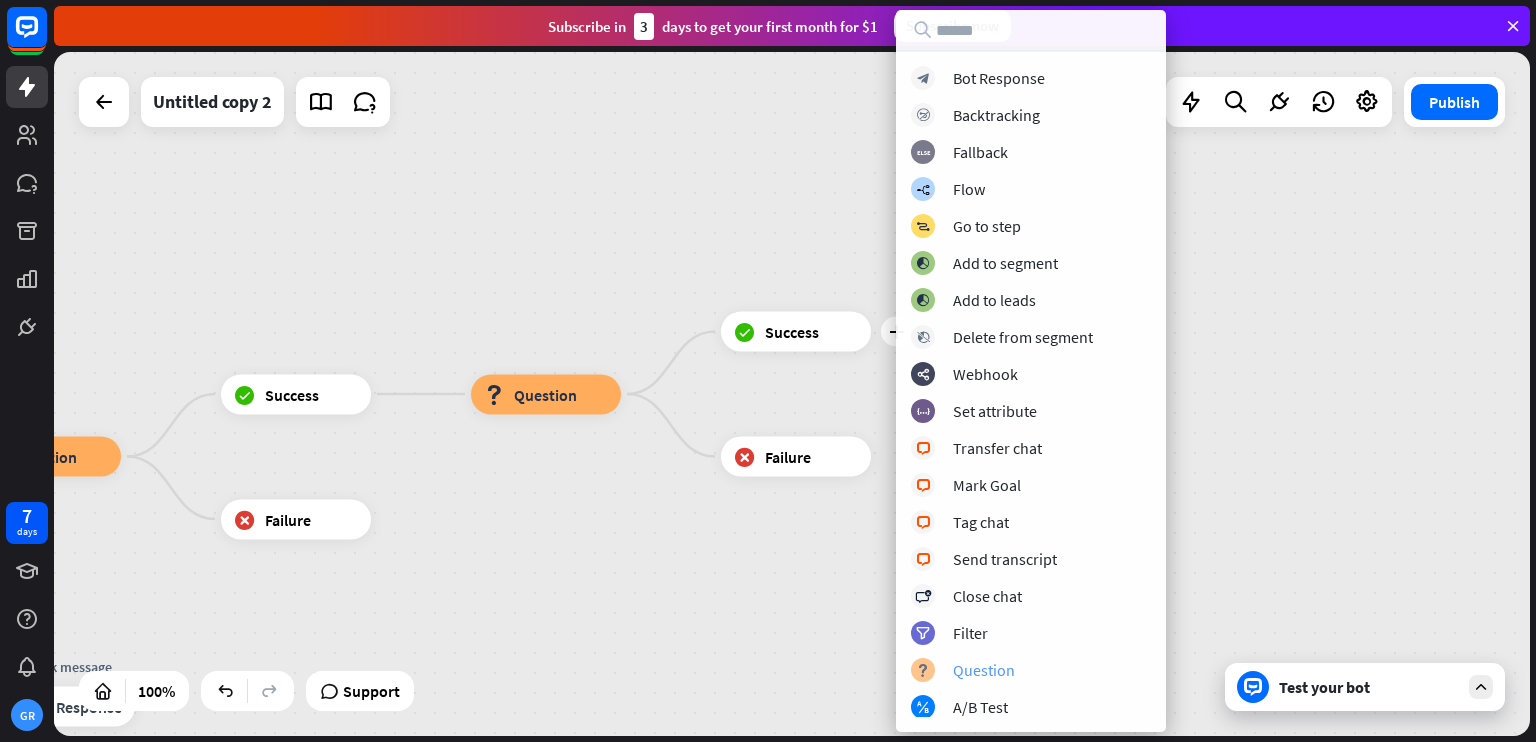 click on "Question" at bounding box center (984, 670) 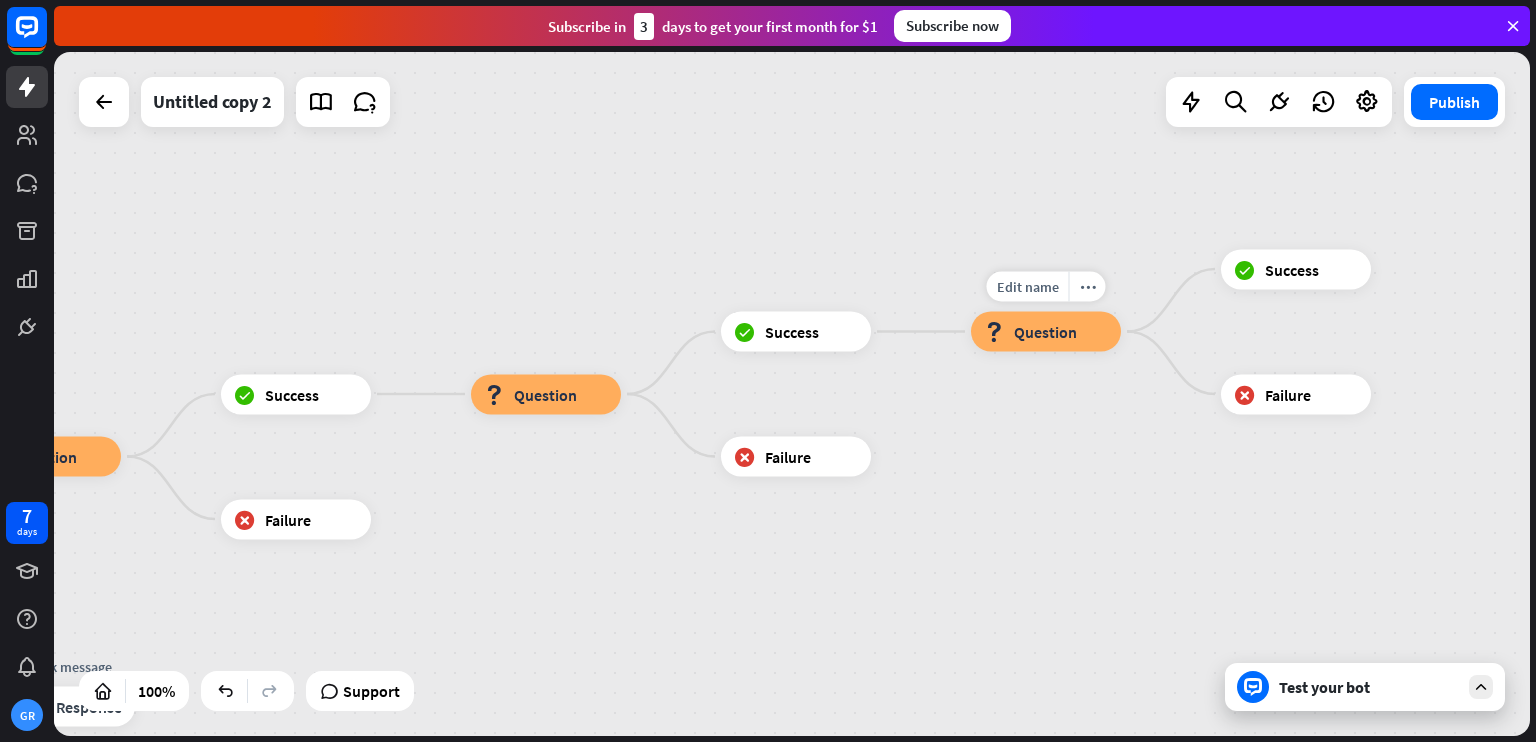 click on "block_question   Question" at bounding box center (1046, 332) 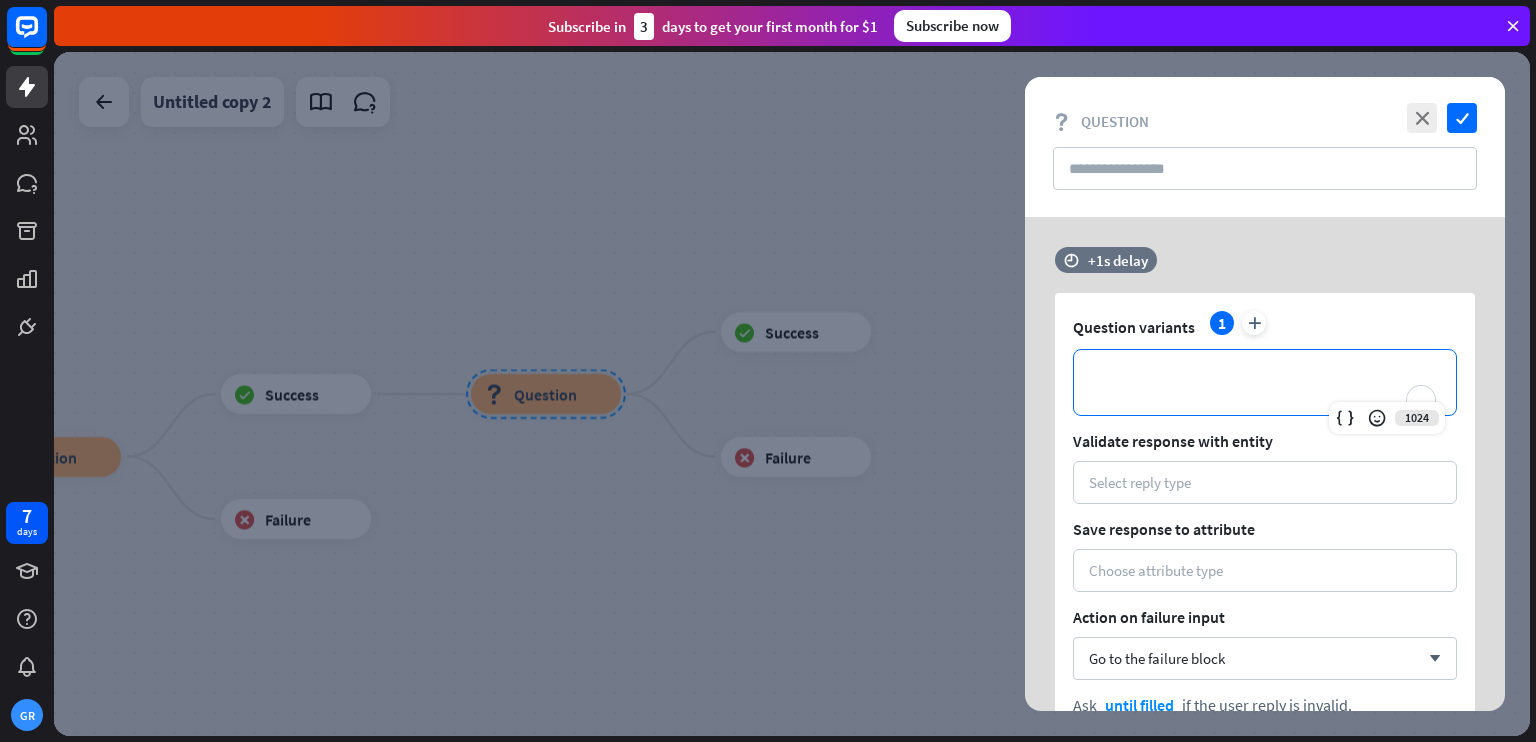 click on "**********" at bounding box center [1265, 382] 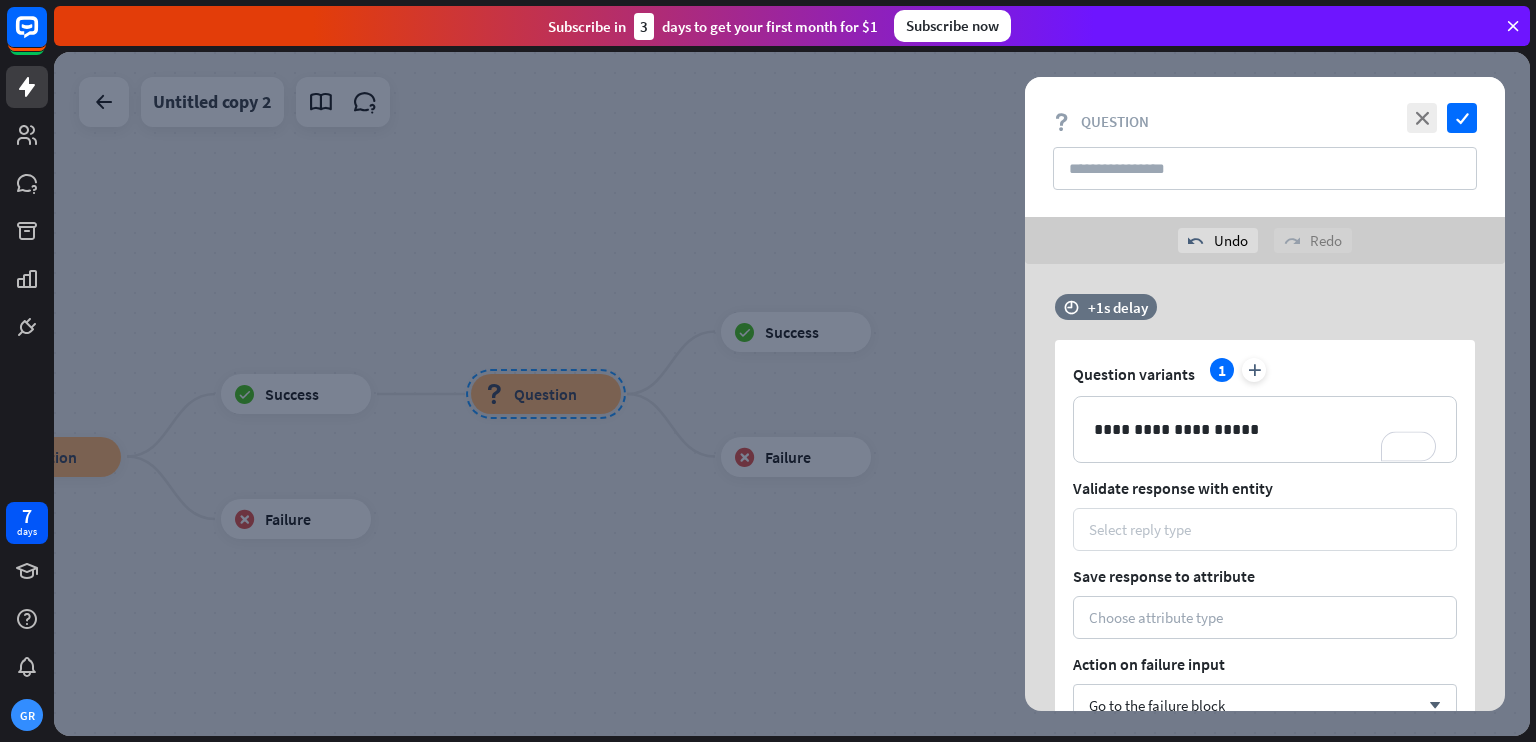 click on "Select reply type" at bounding box center (1140, 529) 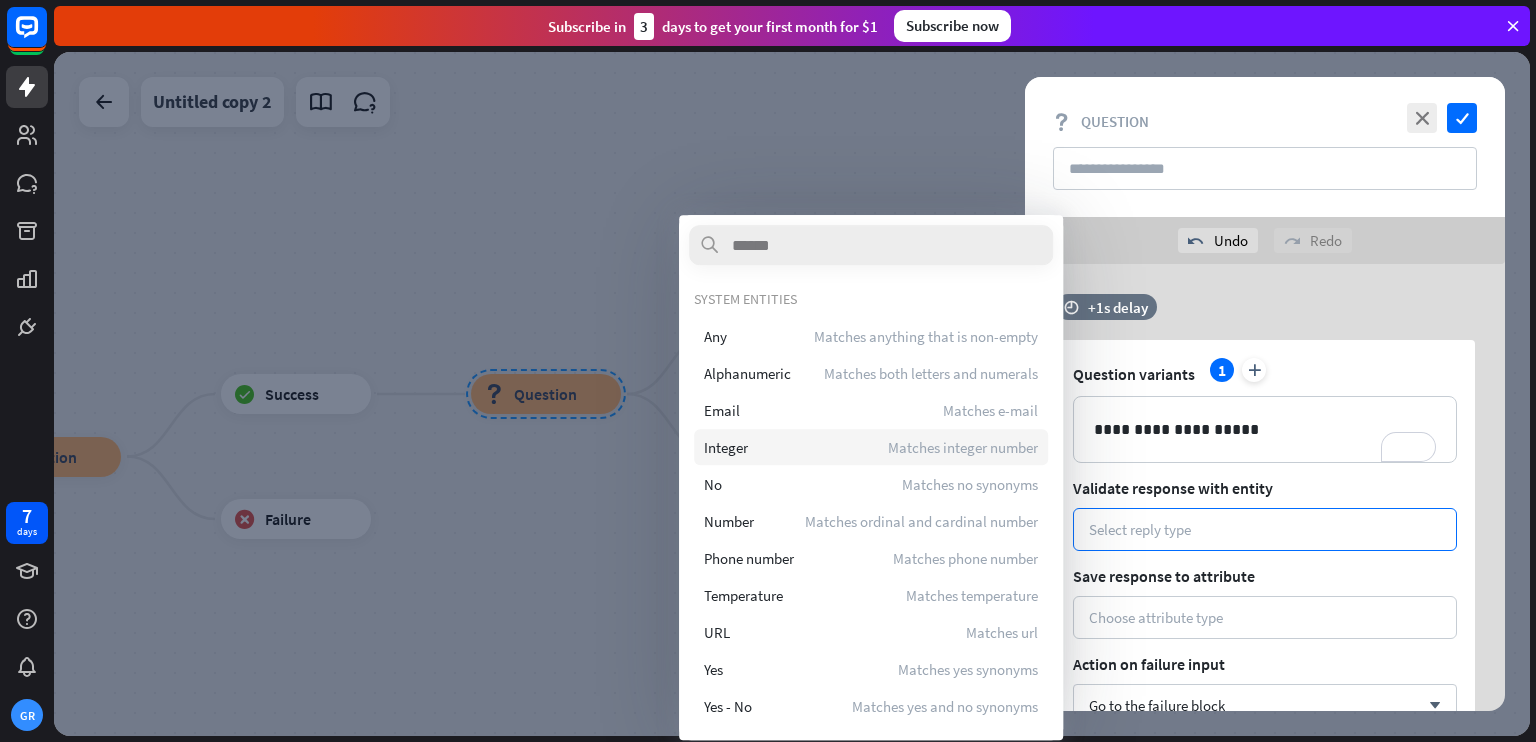 click on "Matches integer number" at bounding box center [963, 447] 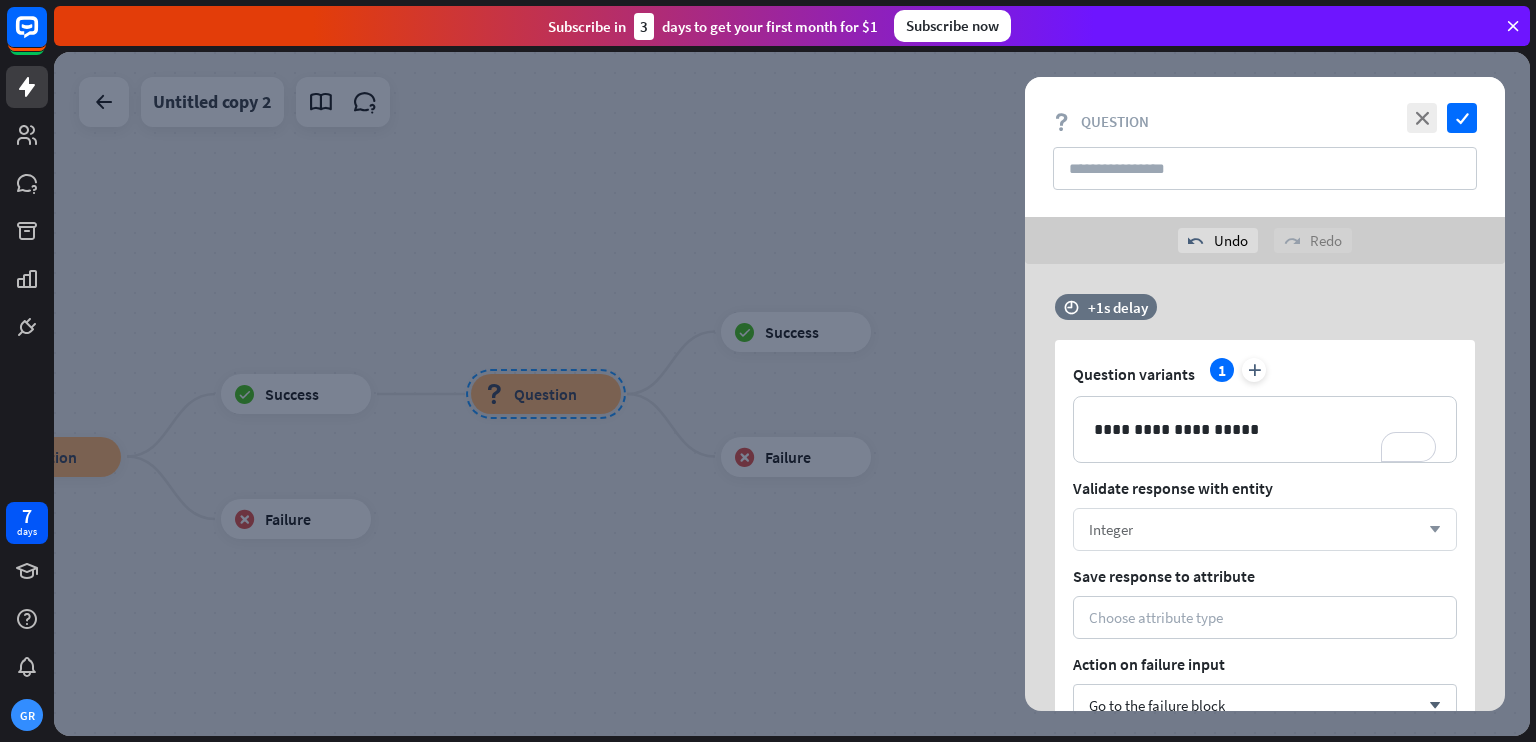 click on "arrow_down" at bounding box center [1430, 530] 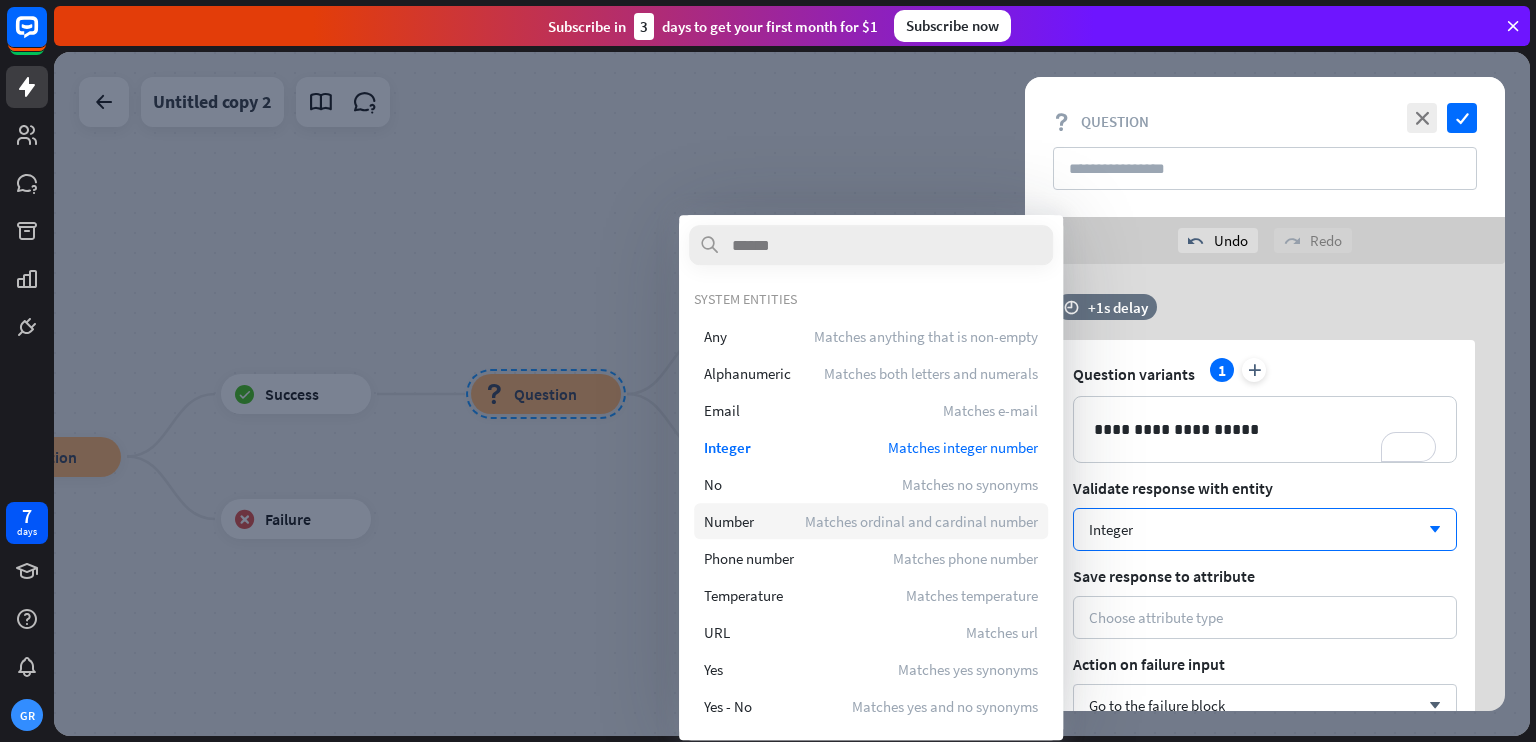 click on "Matches ordinal and cardinal number" at bounding box center (921, 521) 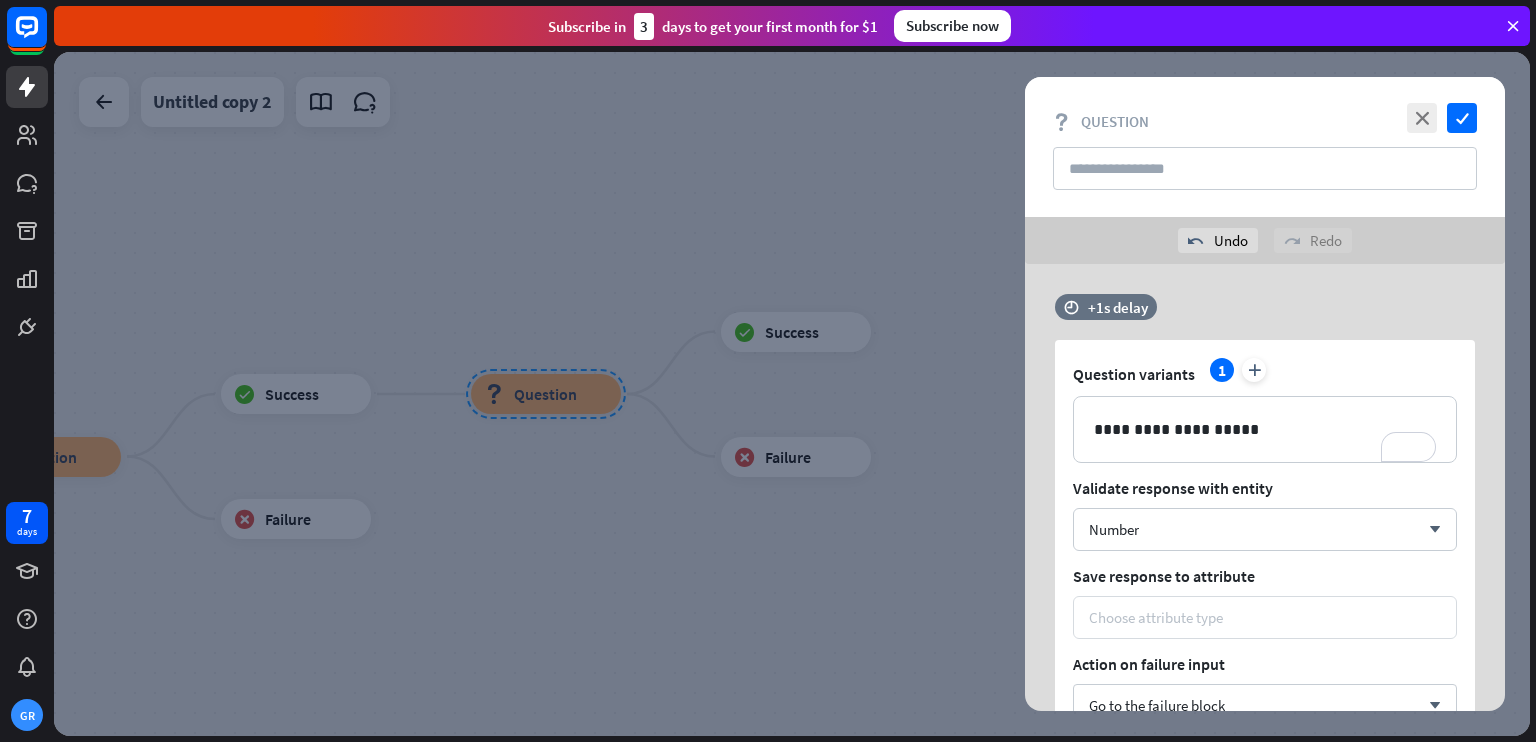 click on "Choose attribute type" at bounding box center [1156, 617] 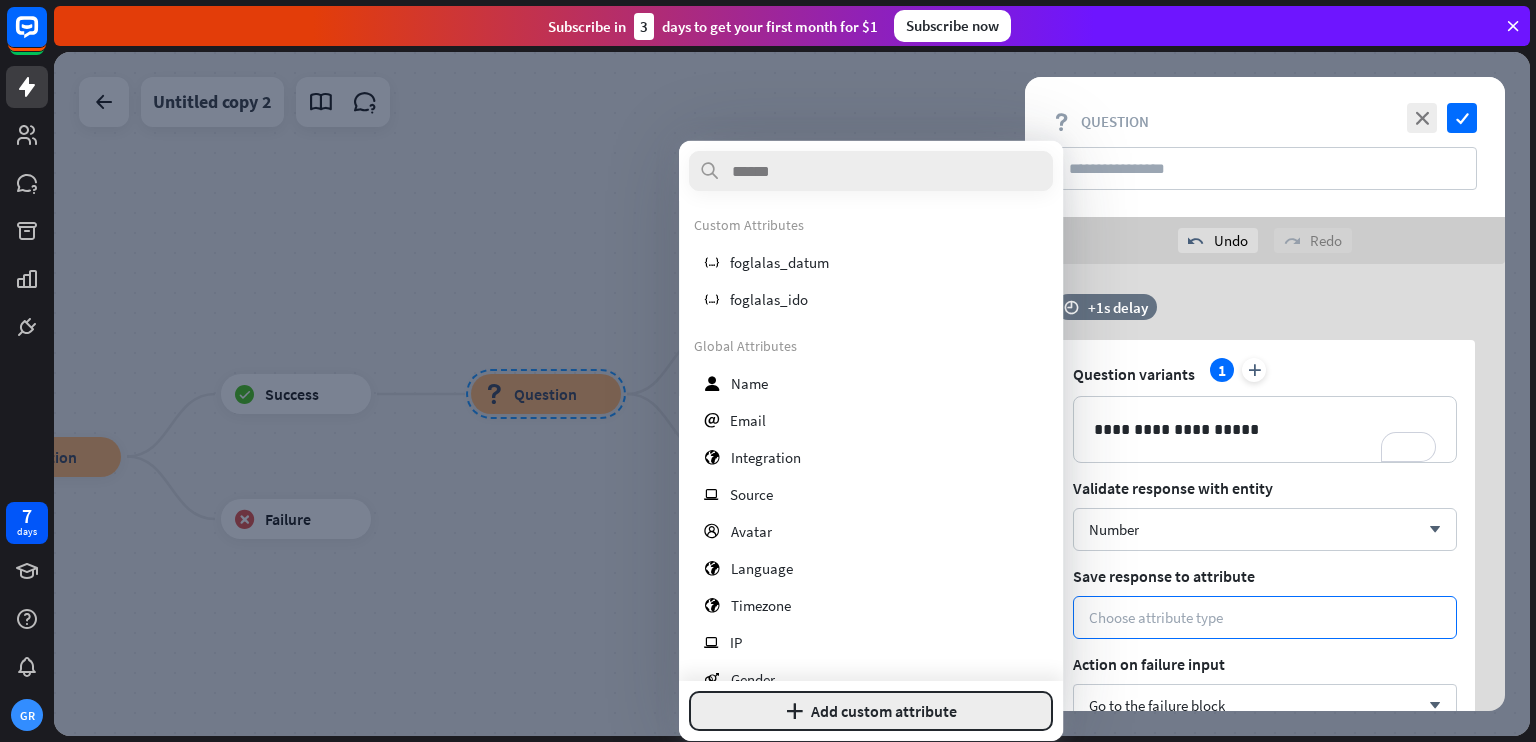 click on "plus
Add custom attribute" at bounding box center (871, 711) 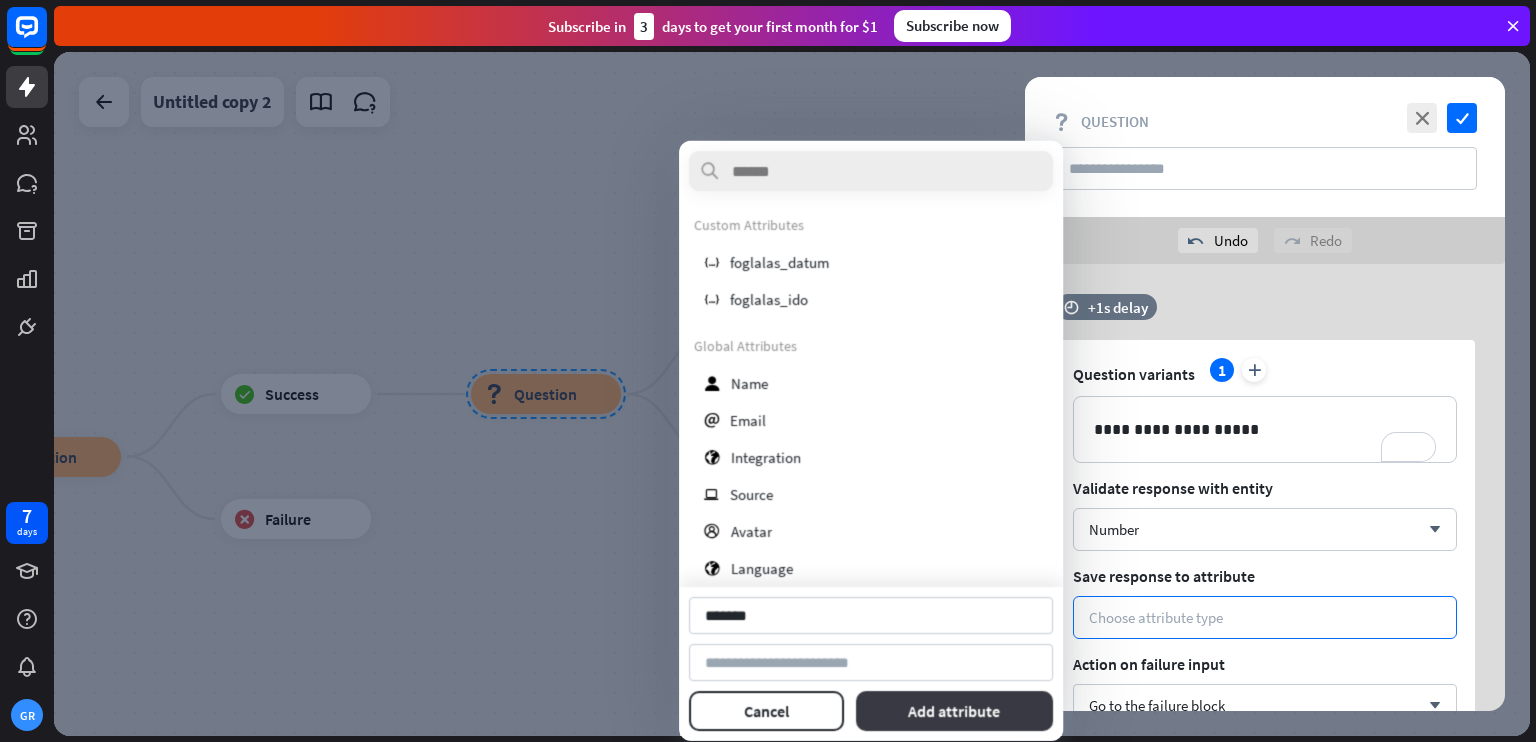 type on "*******" 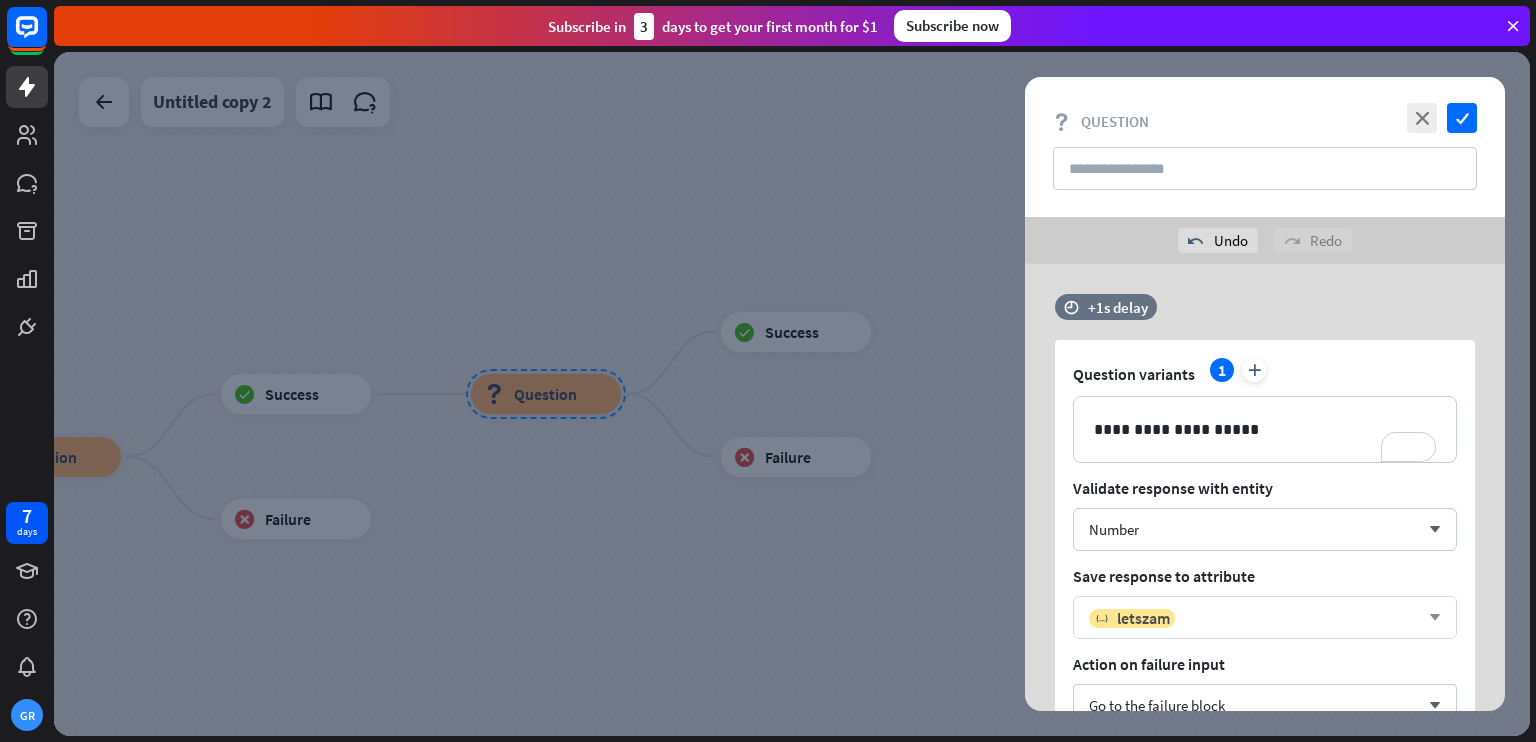 scroll, scrollTop: 124, scrollLeft: 0, axis: vertical 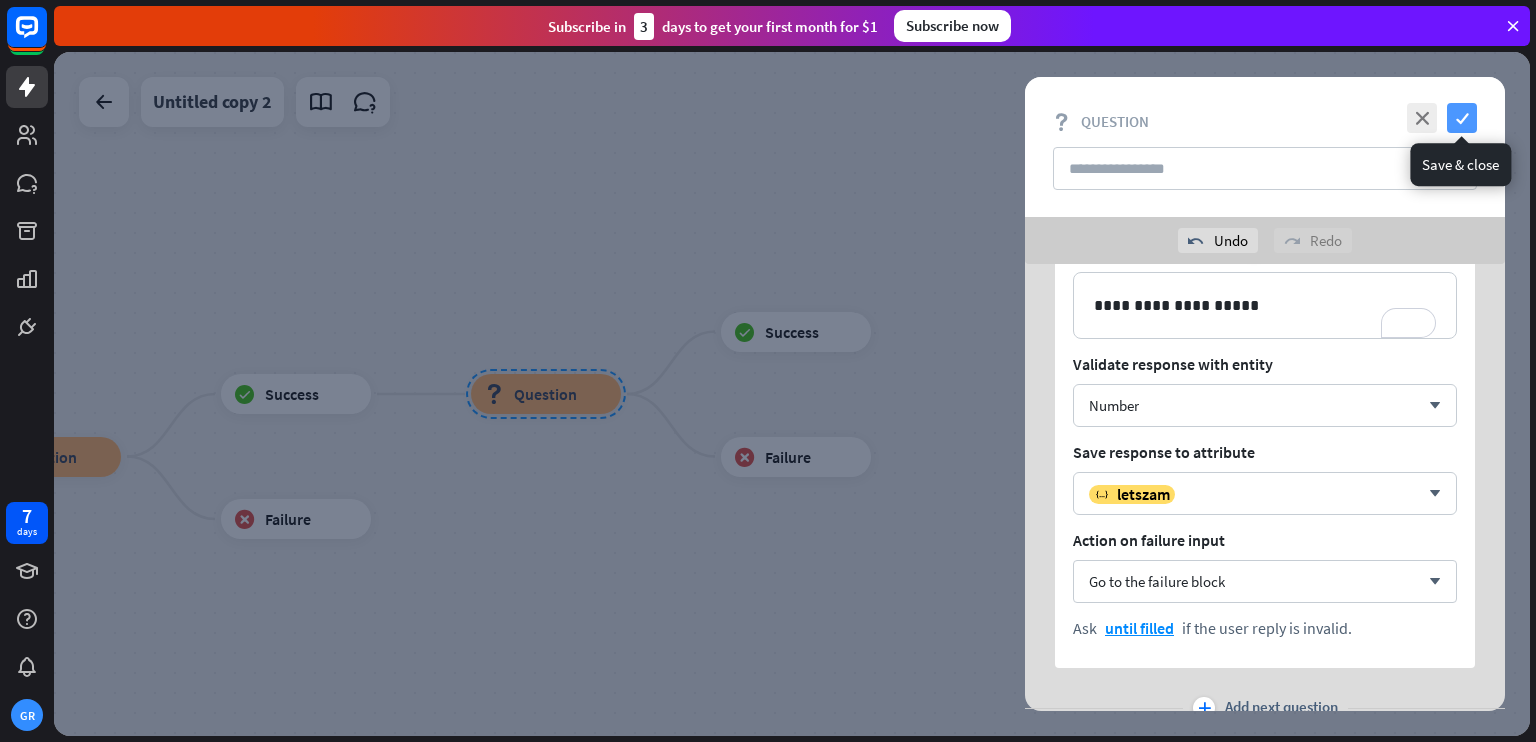 click on "check" at bounding box center (1462, 118) 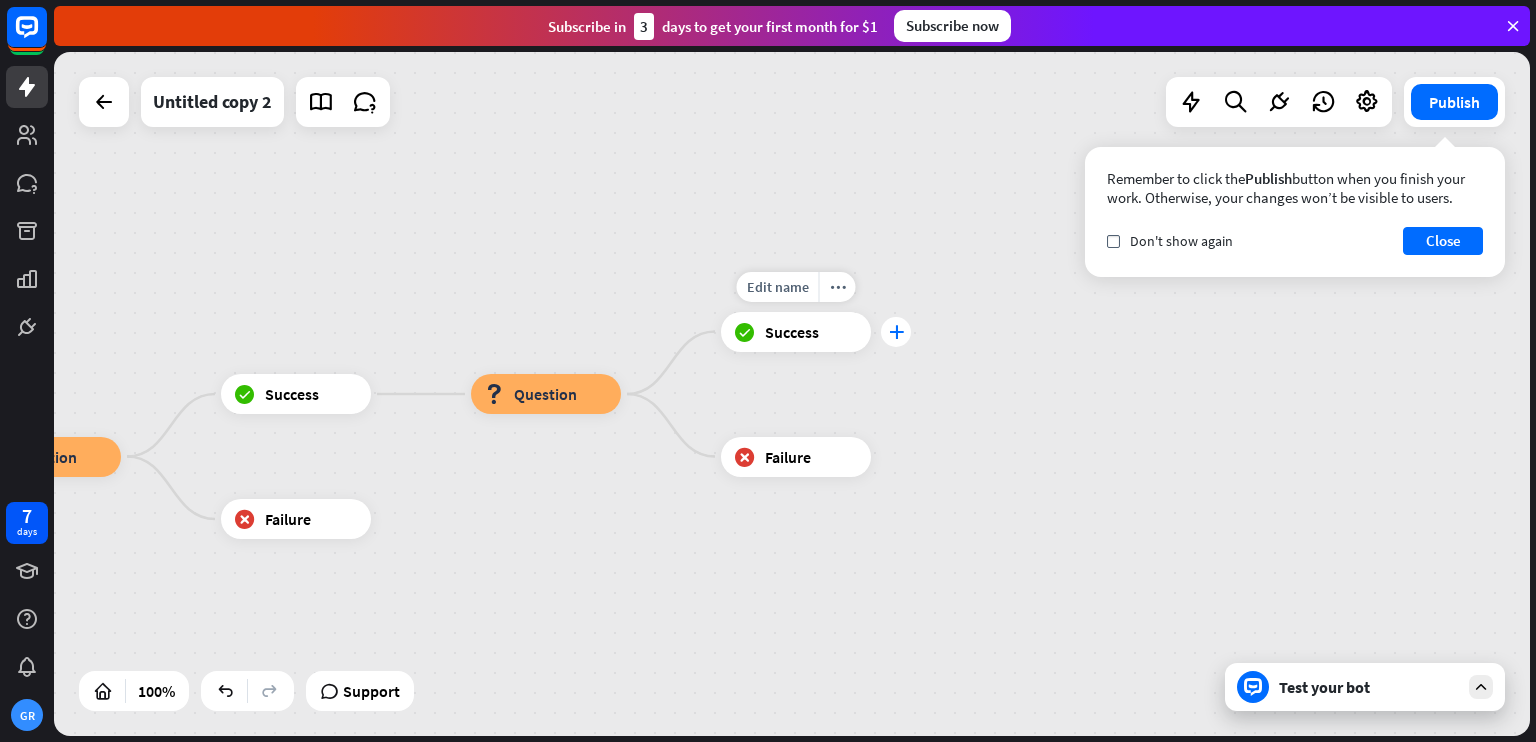 click on "plus" at bounding box center (896, 332) 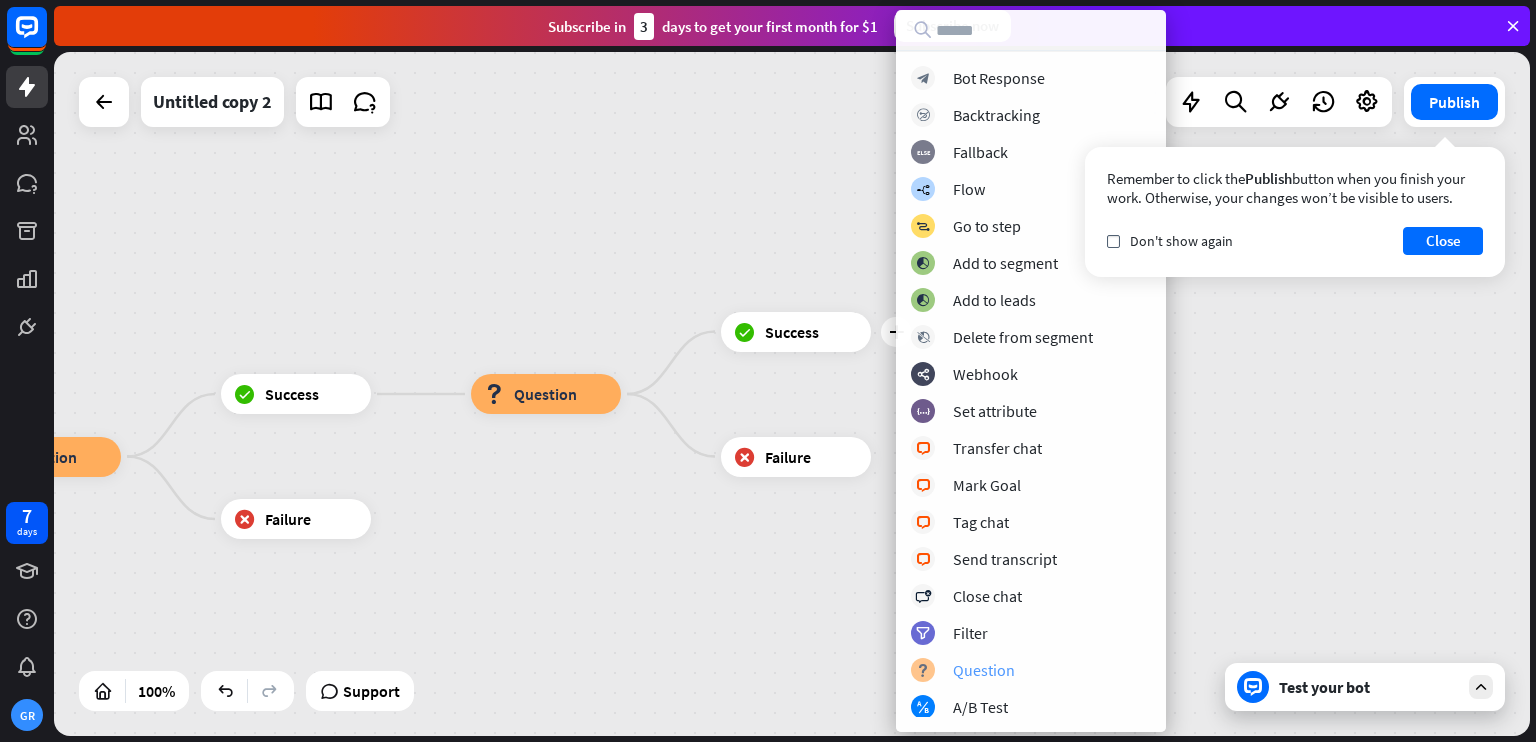 click on "Question" at bounding box center [984, 670] 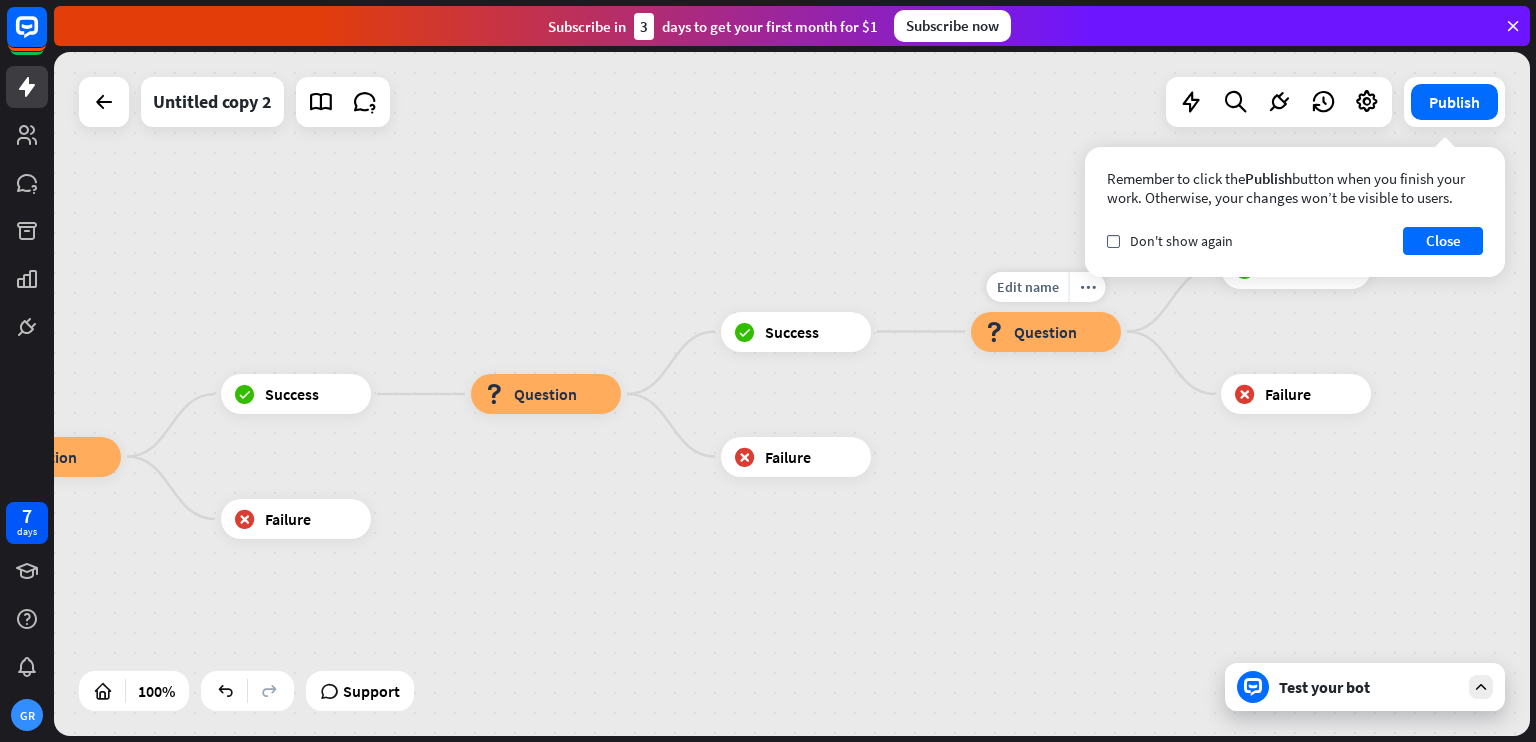 click on "Question" at bounding box center [1045, 332] 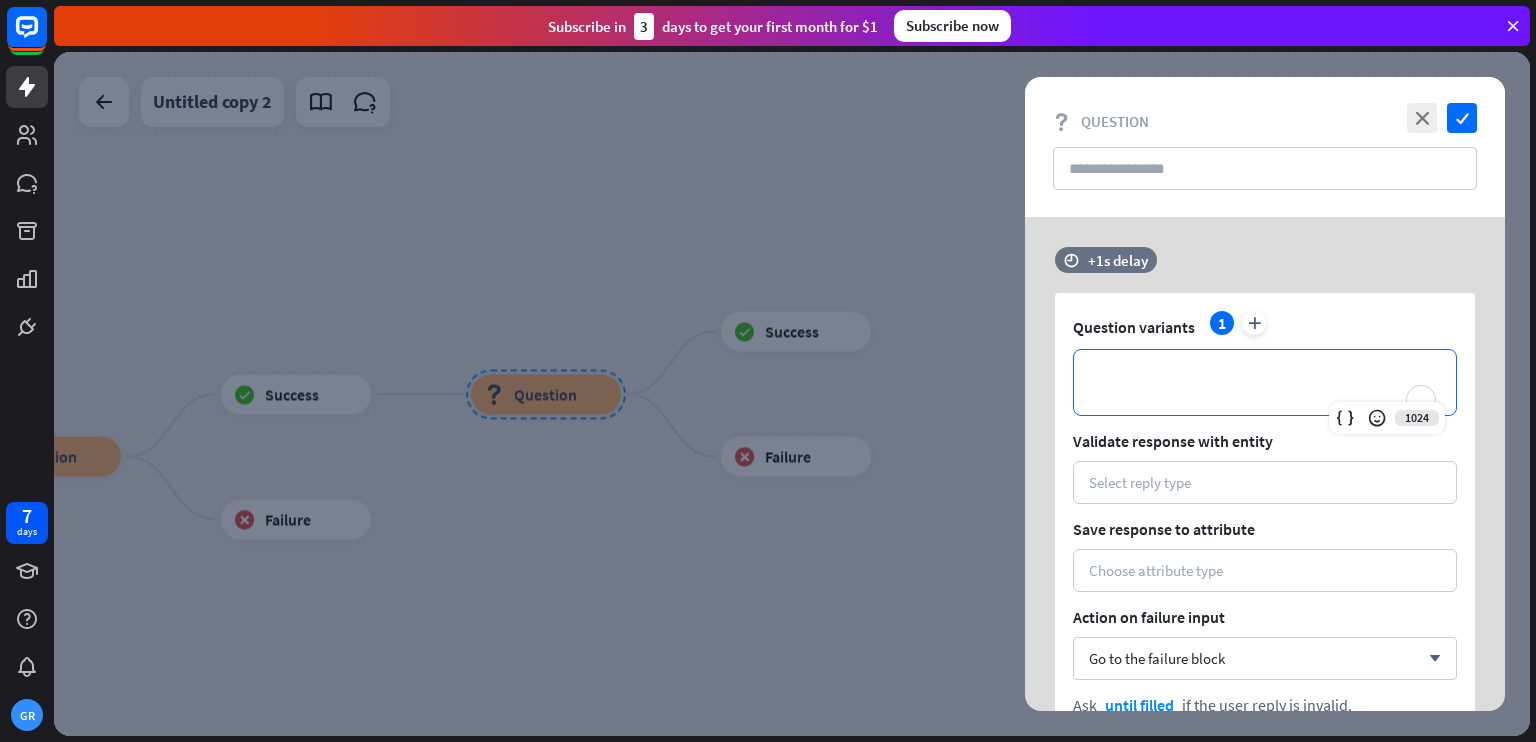 click on "**********" at bounding box center [1265, 382] 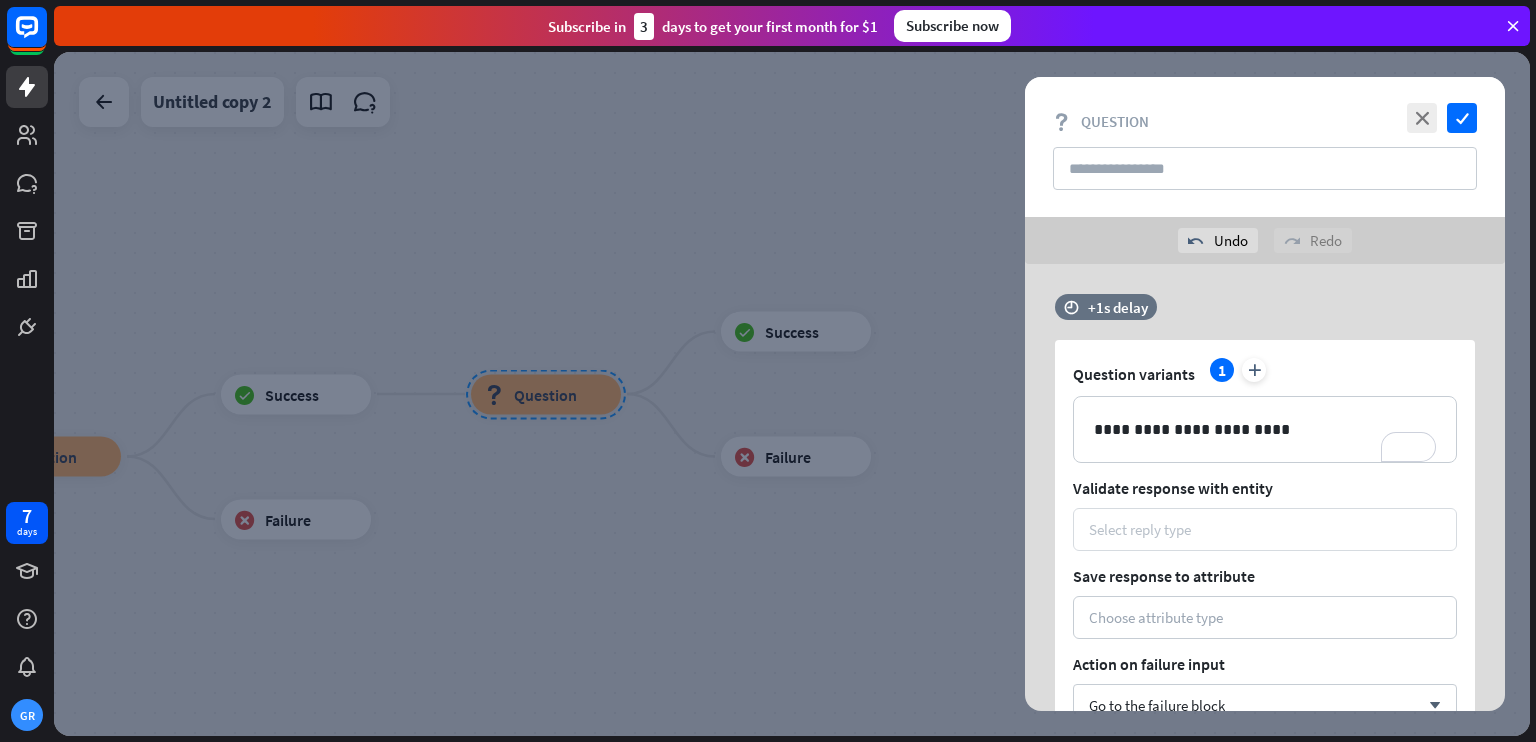 click on "Select reply type" at bounding box center [1265, 529] 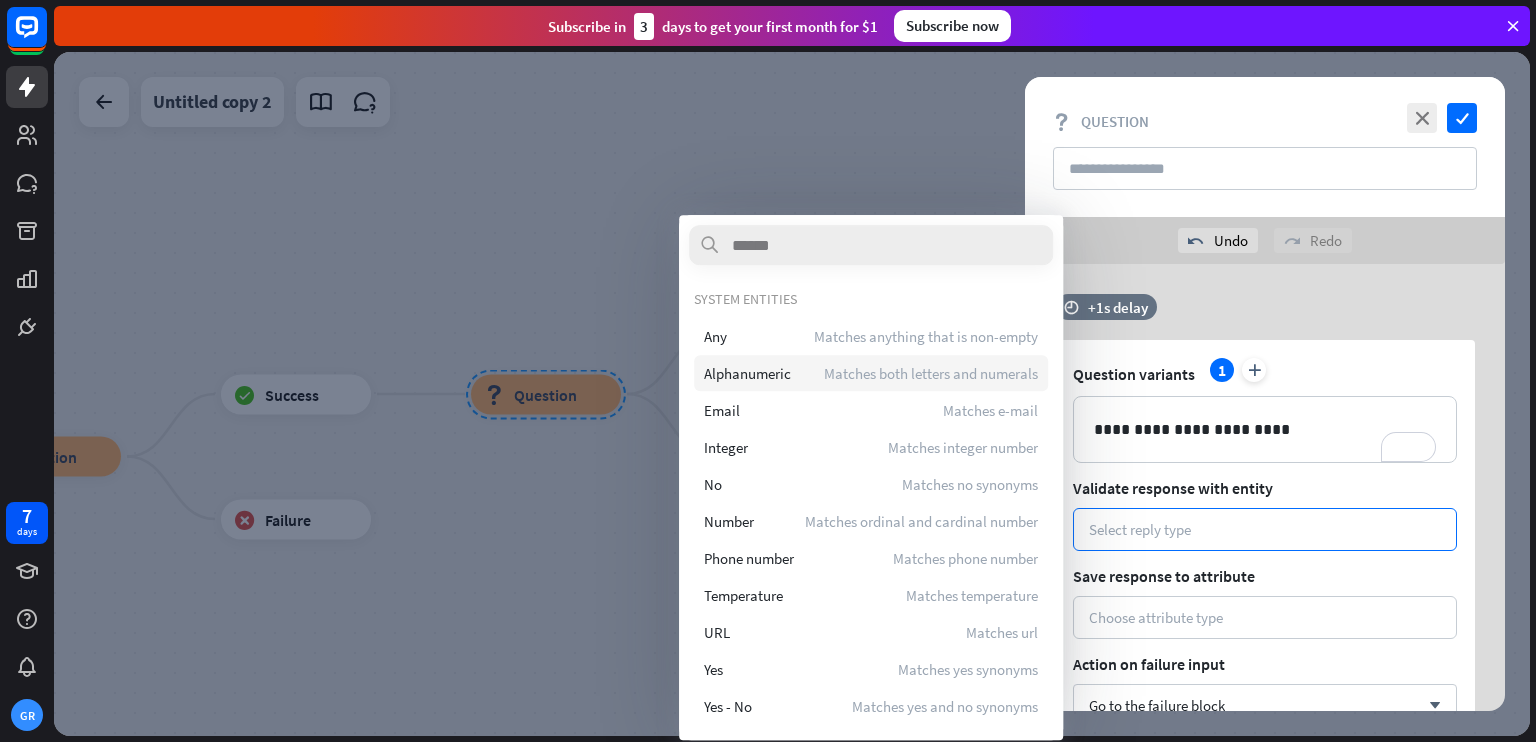 click on "Matches both letters and numerals" at bounding box center (931, 373) 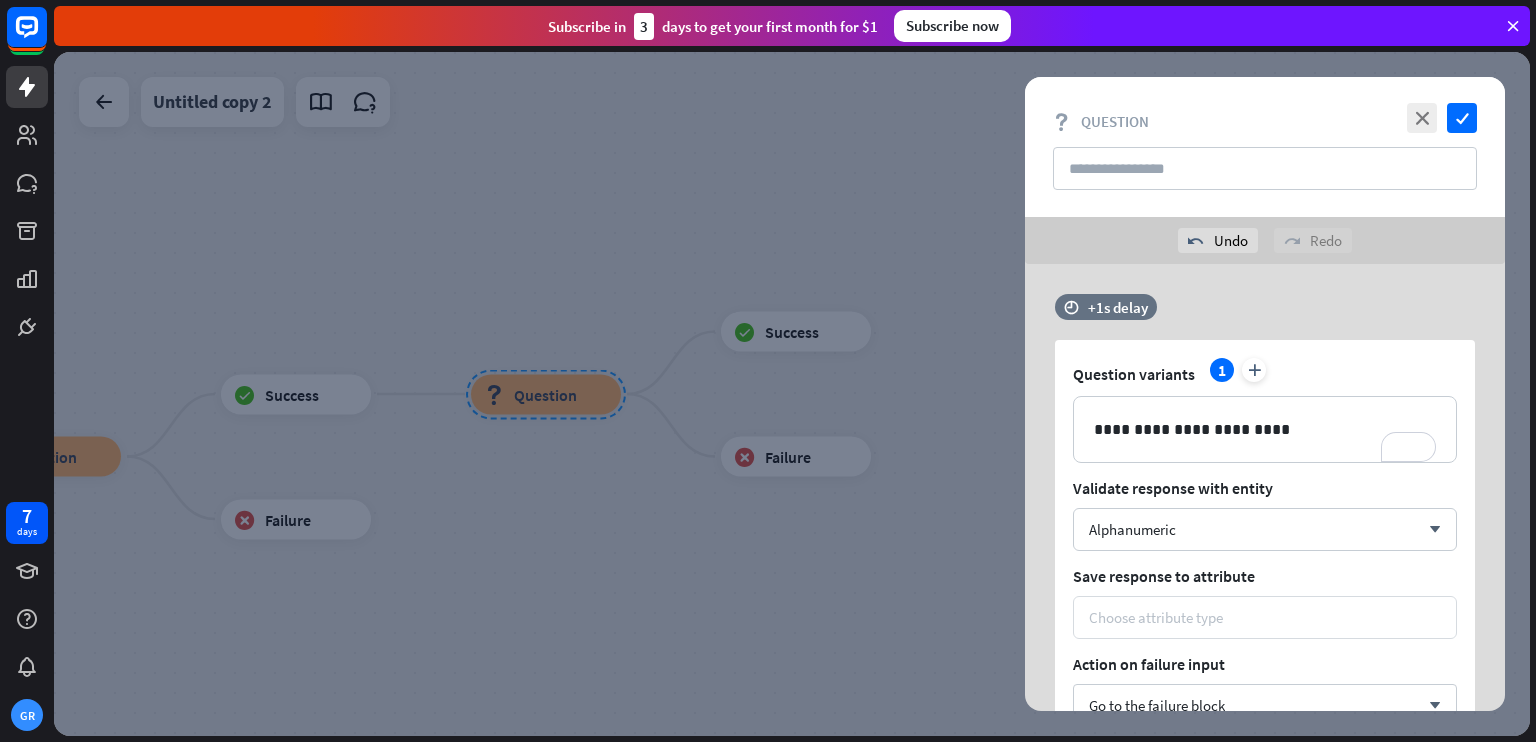 click on "Choose attribute type" at bounding box center (1156, 617) 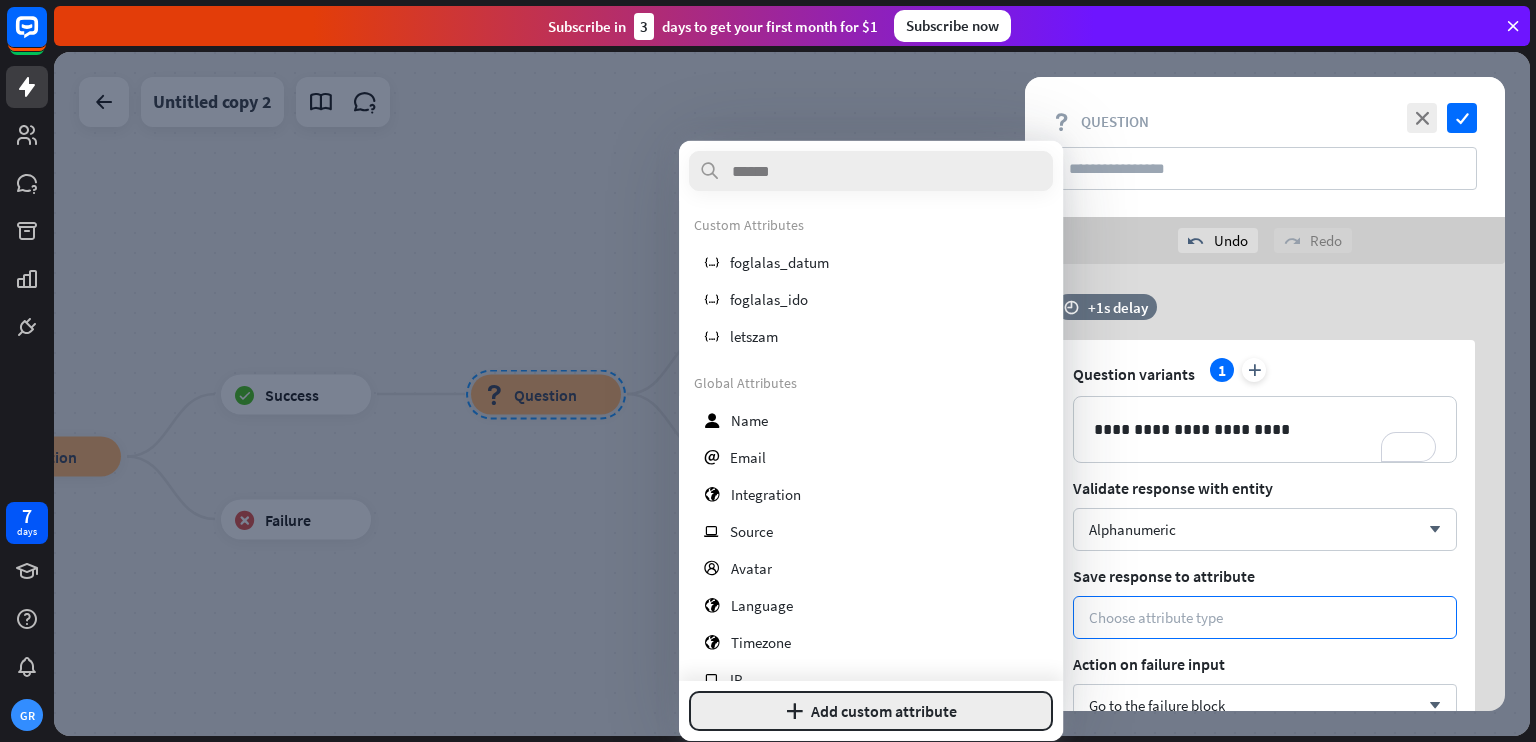 click on "plus
Add custom attribute" at bounding box center [871, 711] 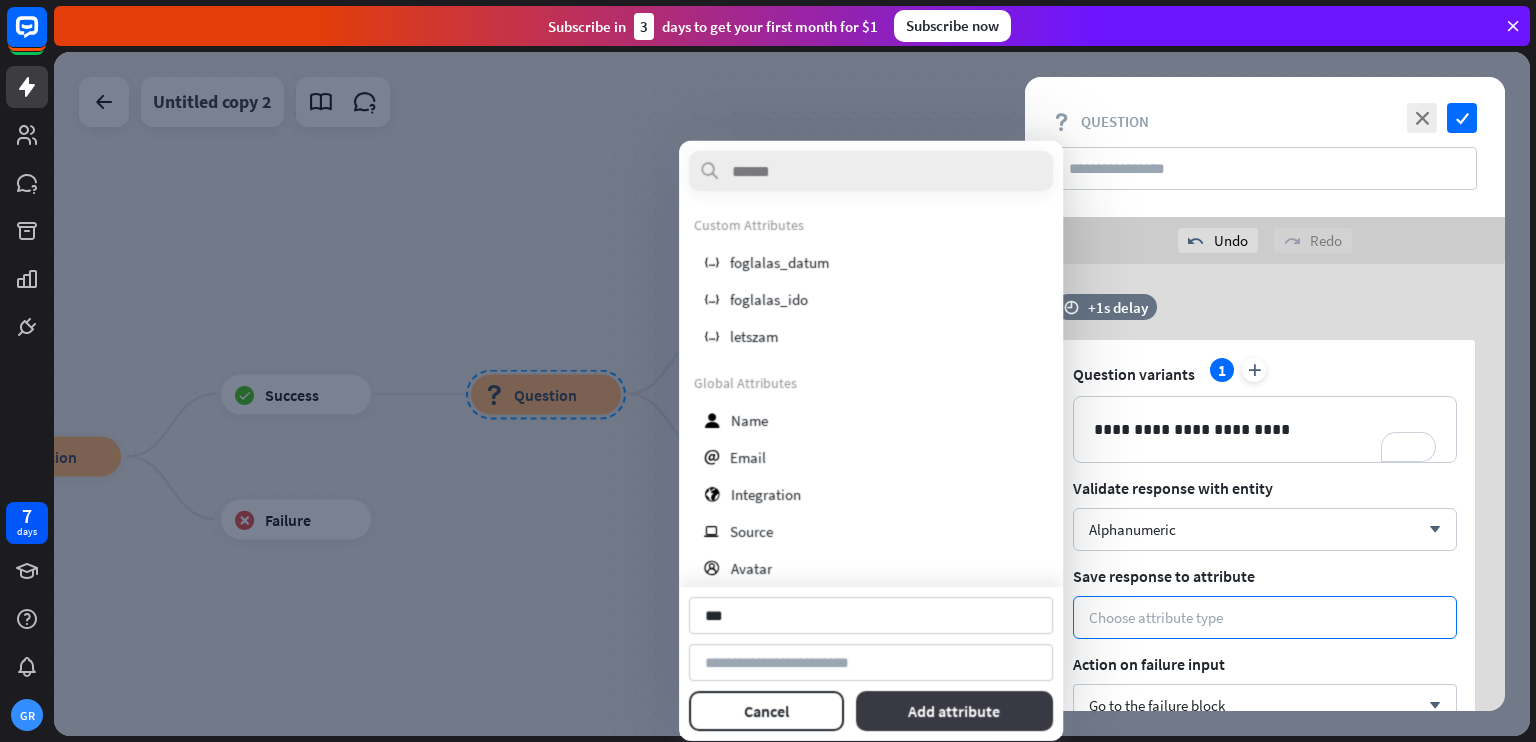 type on "***" 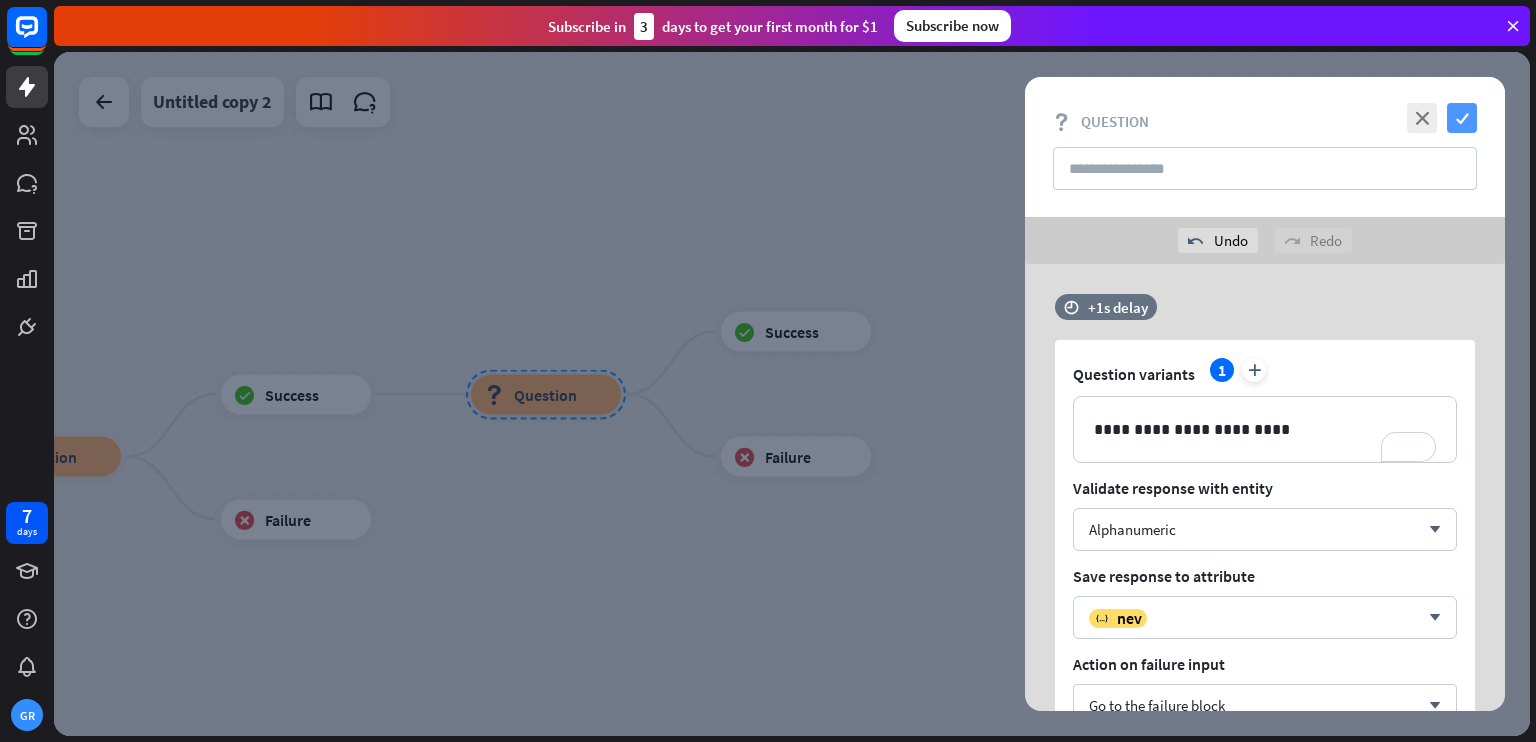 click on "check" at bounding box center (1462, 118) 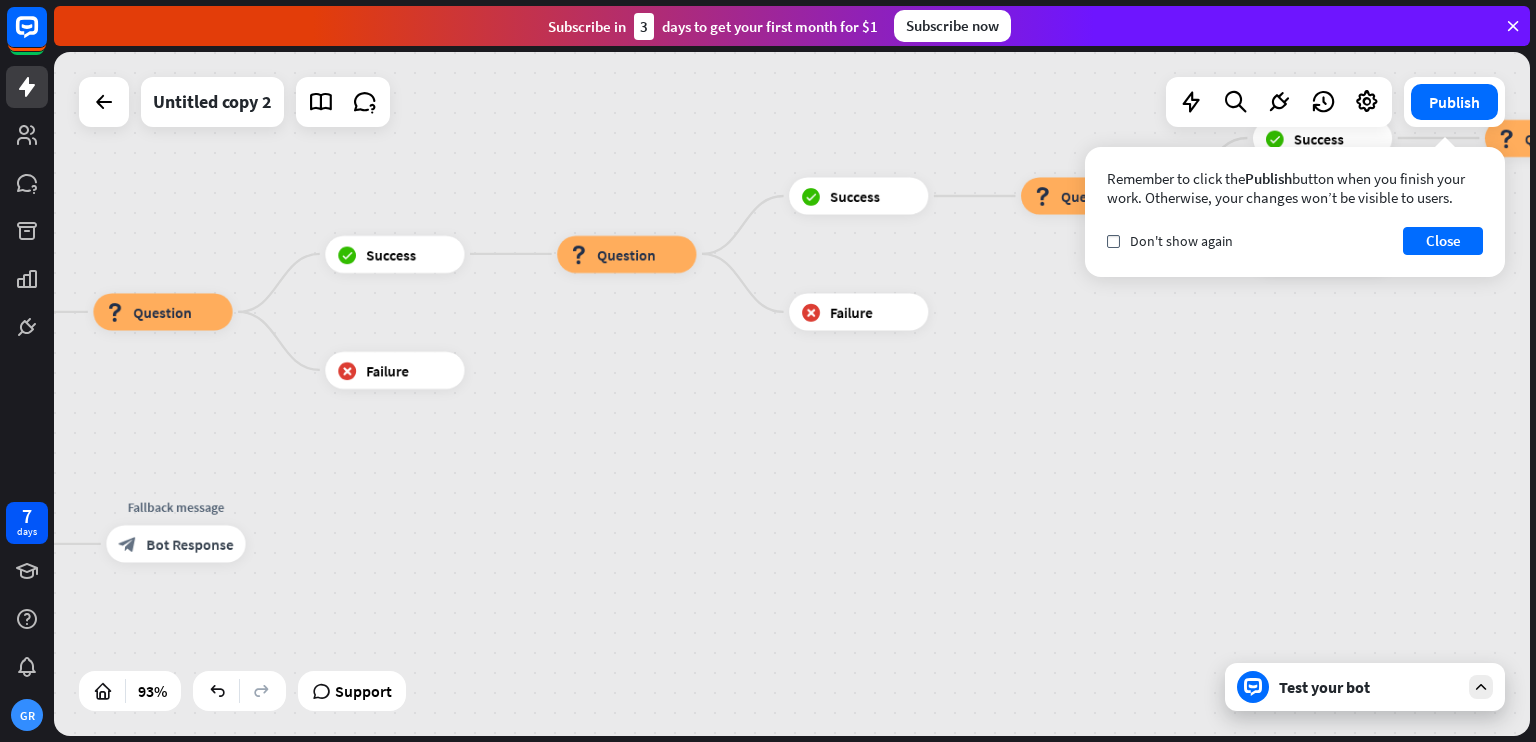 drag, startPoint x: 525, startPoint y: 560, endPoint x: 1535, endPoint y: 292, distance: 1044.9517 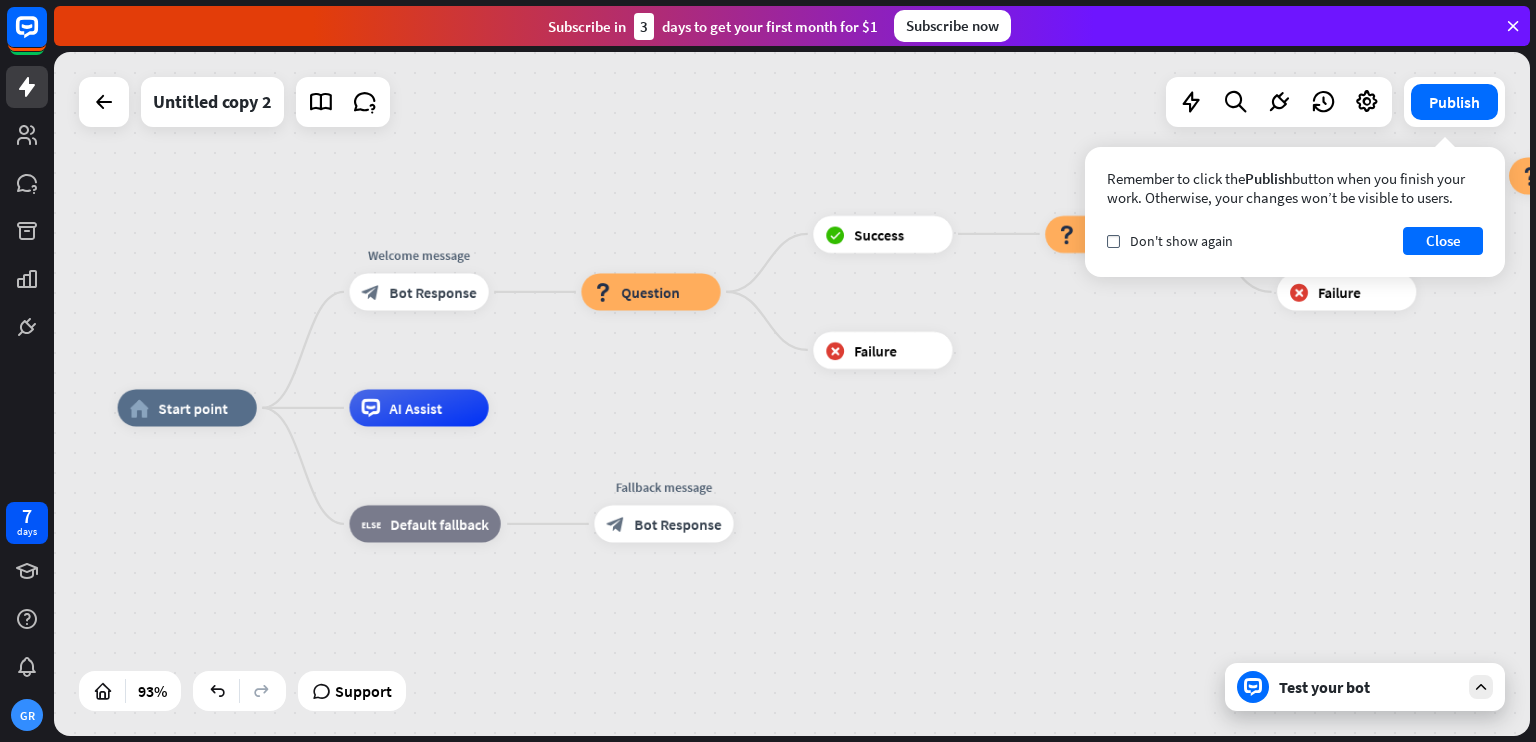 drag, startPoint x: 894, startPoint y: 476, endPoint x: 1382, endPoint y: 456, distance: 488.40967 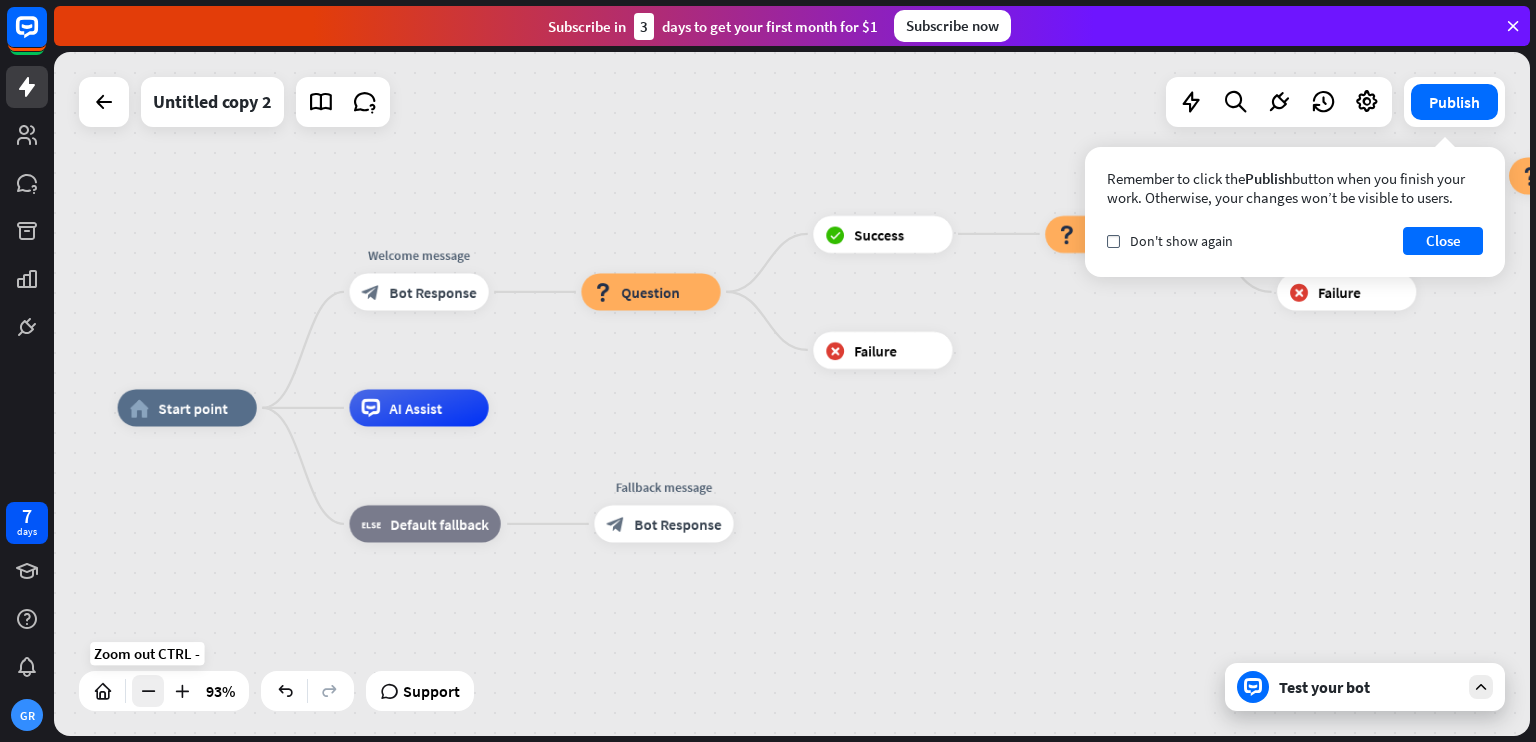 click at bounding box center [148, 691] 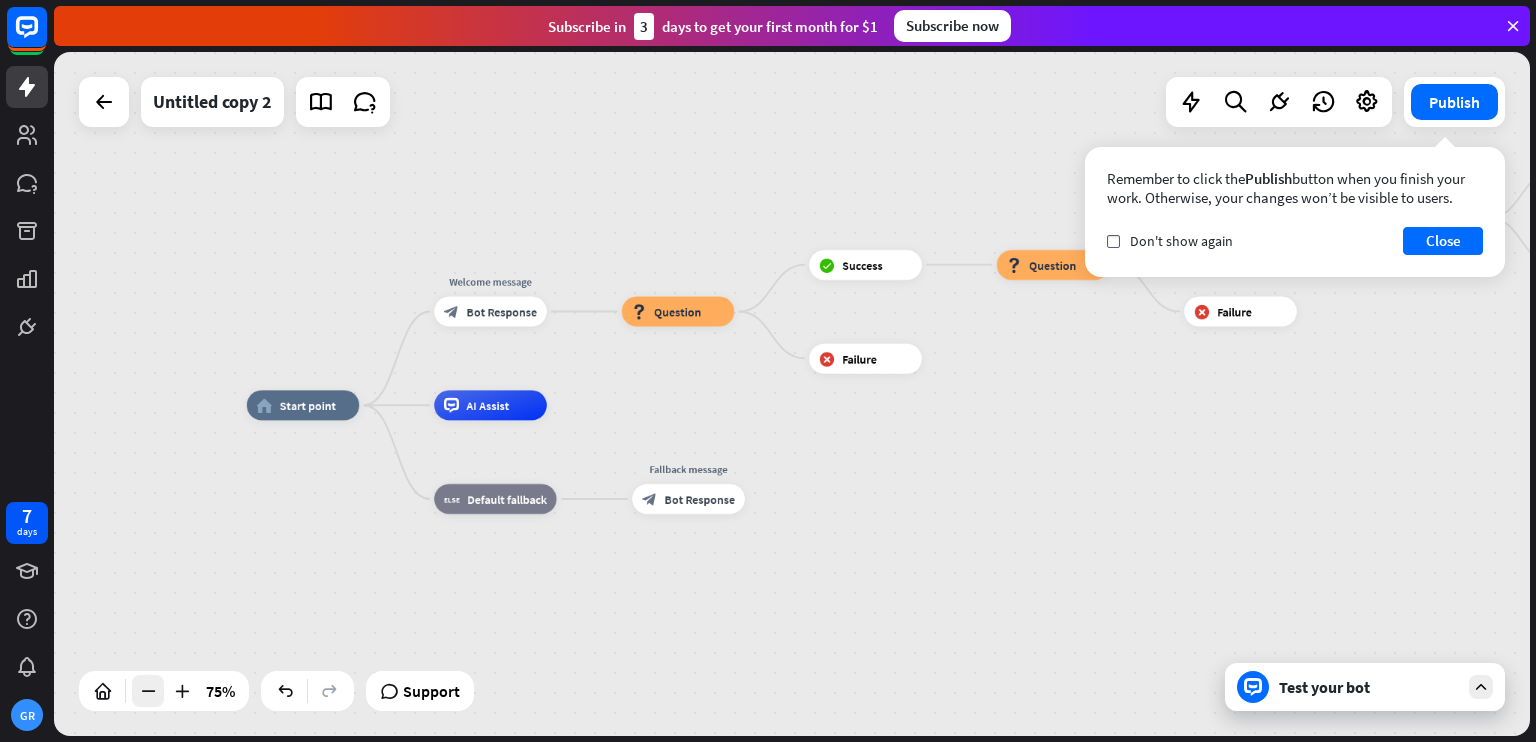 click at bounding box center (148, 691) 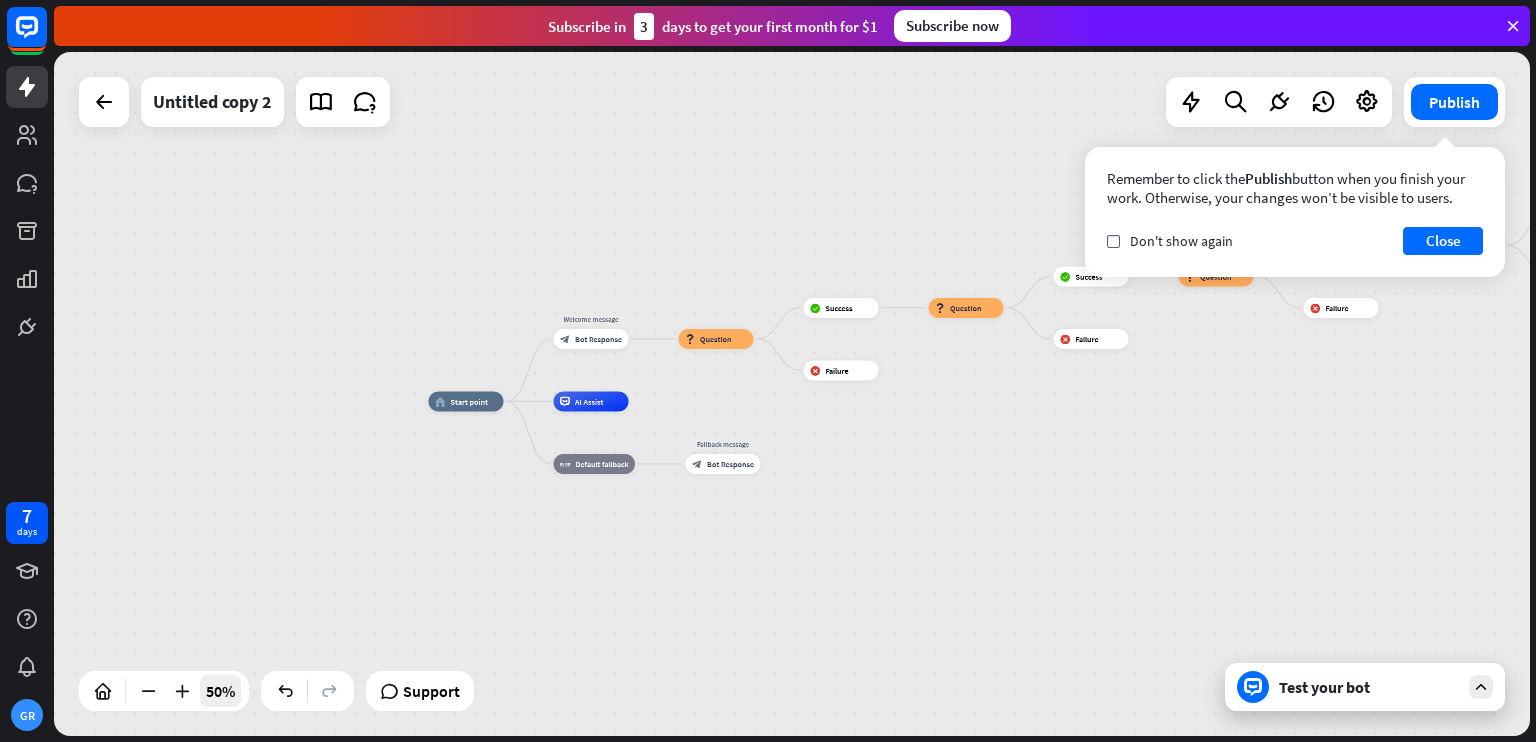 click on "50%" at bounding box center (220, 691) 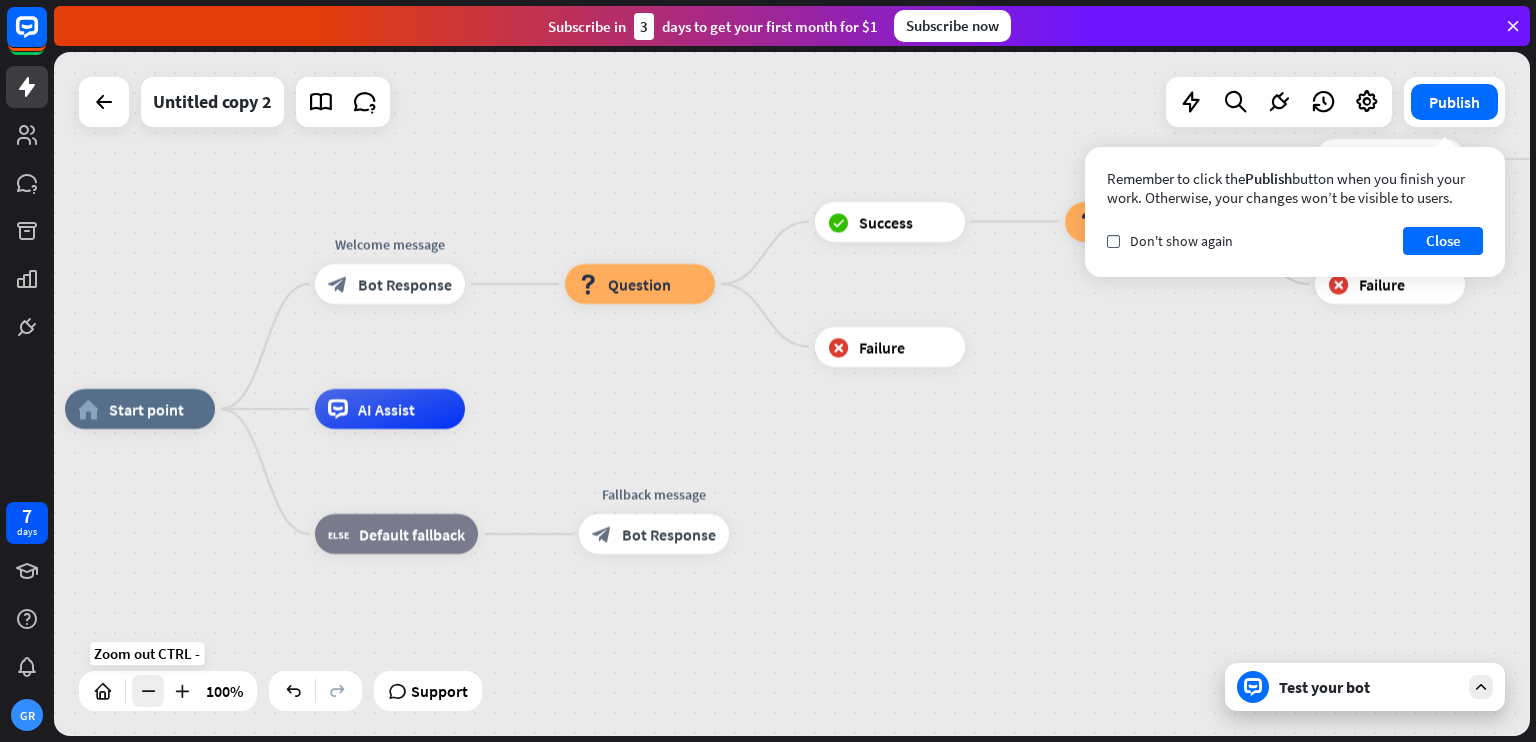click at bounding box center [148, 691] 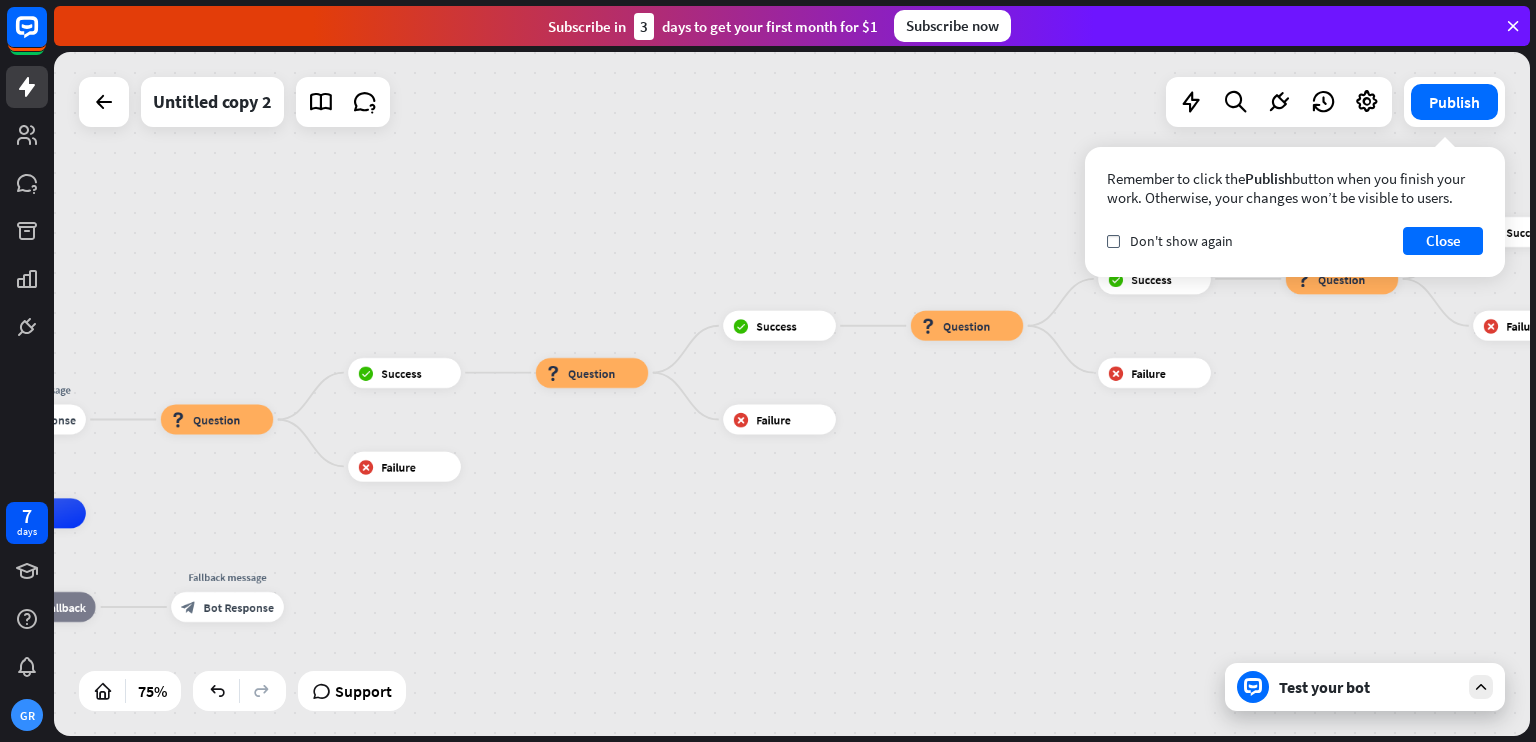 drag, startPoint x: 1047, startPoint y: 410, endPoint x: 586, endPoint y: 518, distance: 473.48178 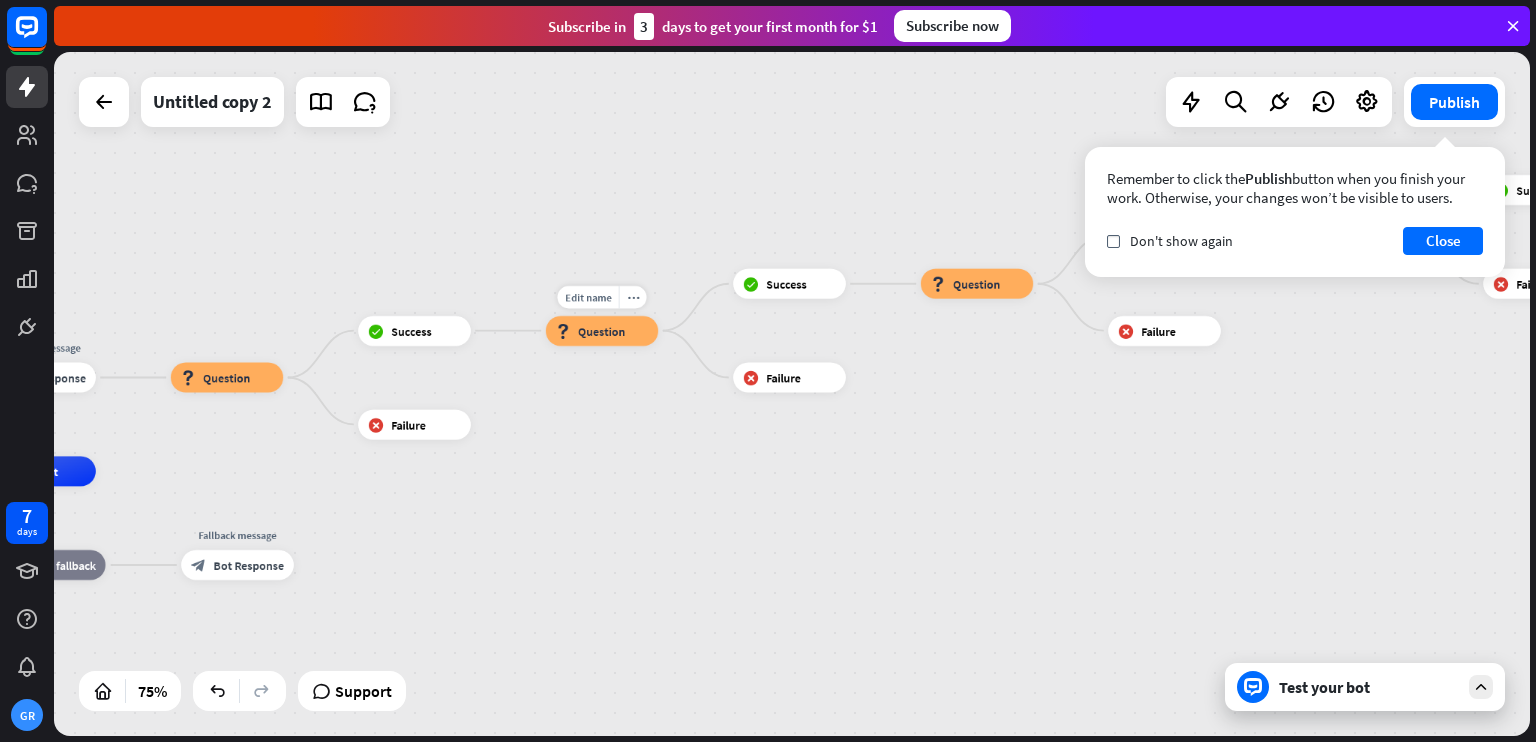 drag, startPoint x: 609, startPoint y: 352, endPoint x: 620, endPoint y: 310, distance: 43.416588 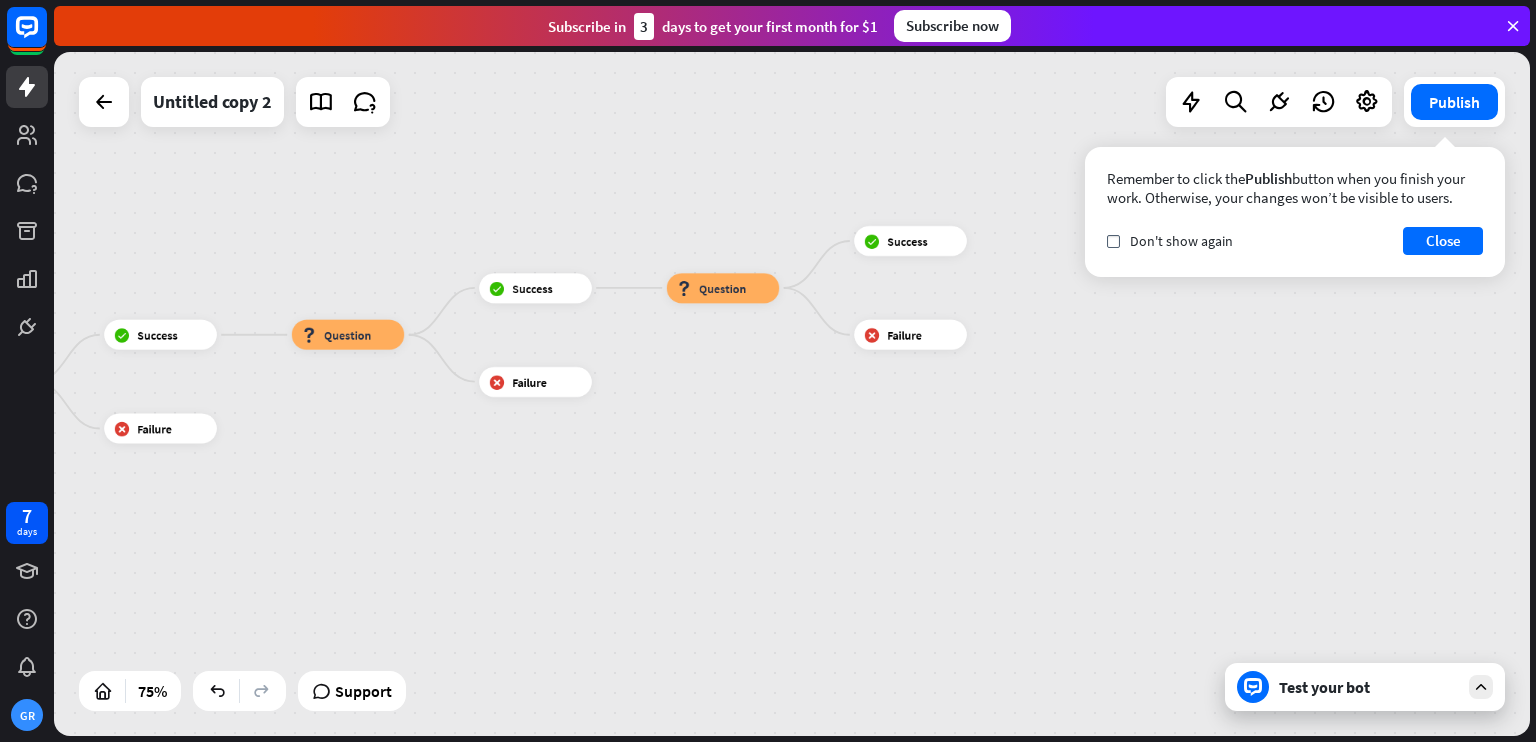 drag, startPoint x: 1019, startPoint y: 439, endPoint x: 308, endPoint y: 508, distance: 714.3403 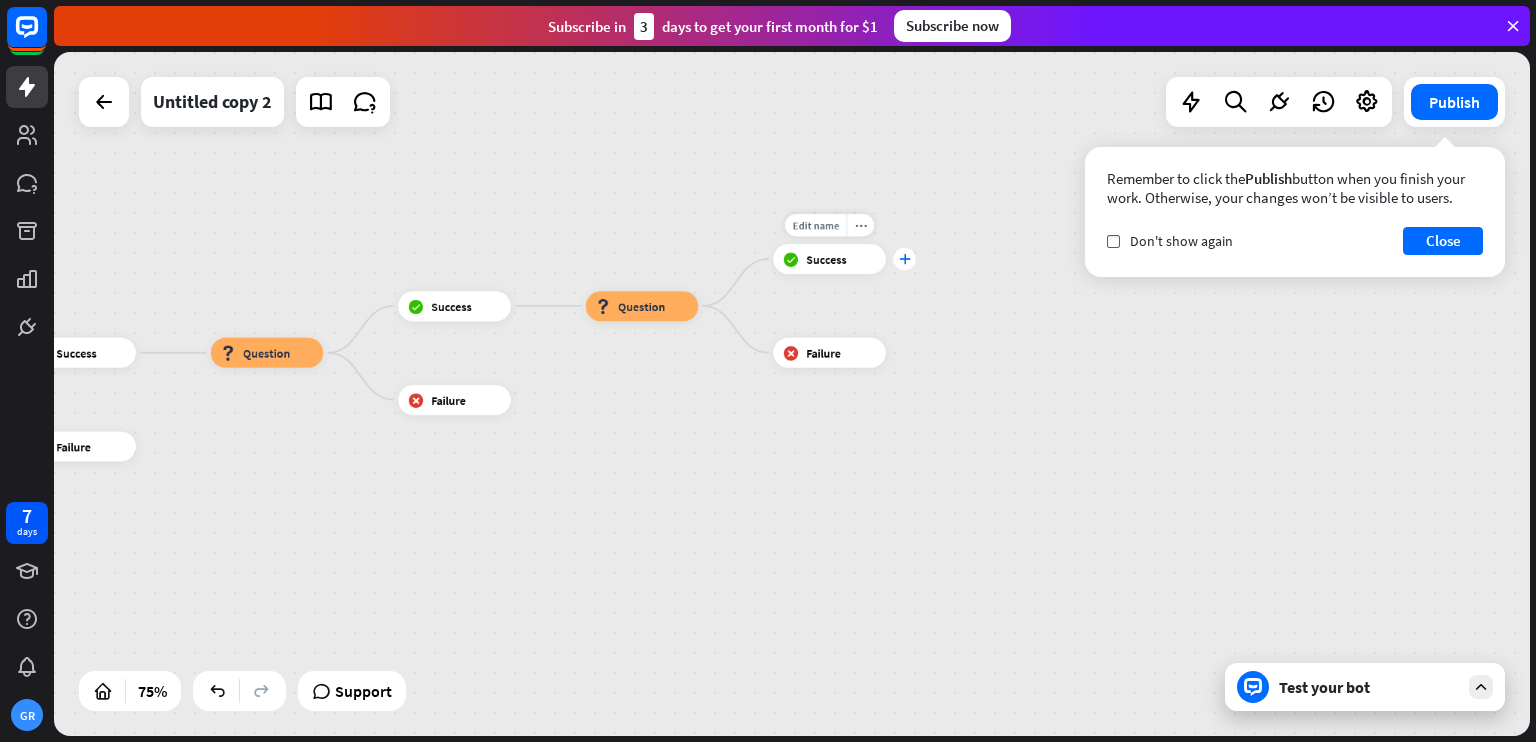 click on "plus" at bounding box center (904, 259) 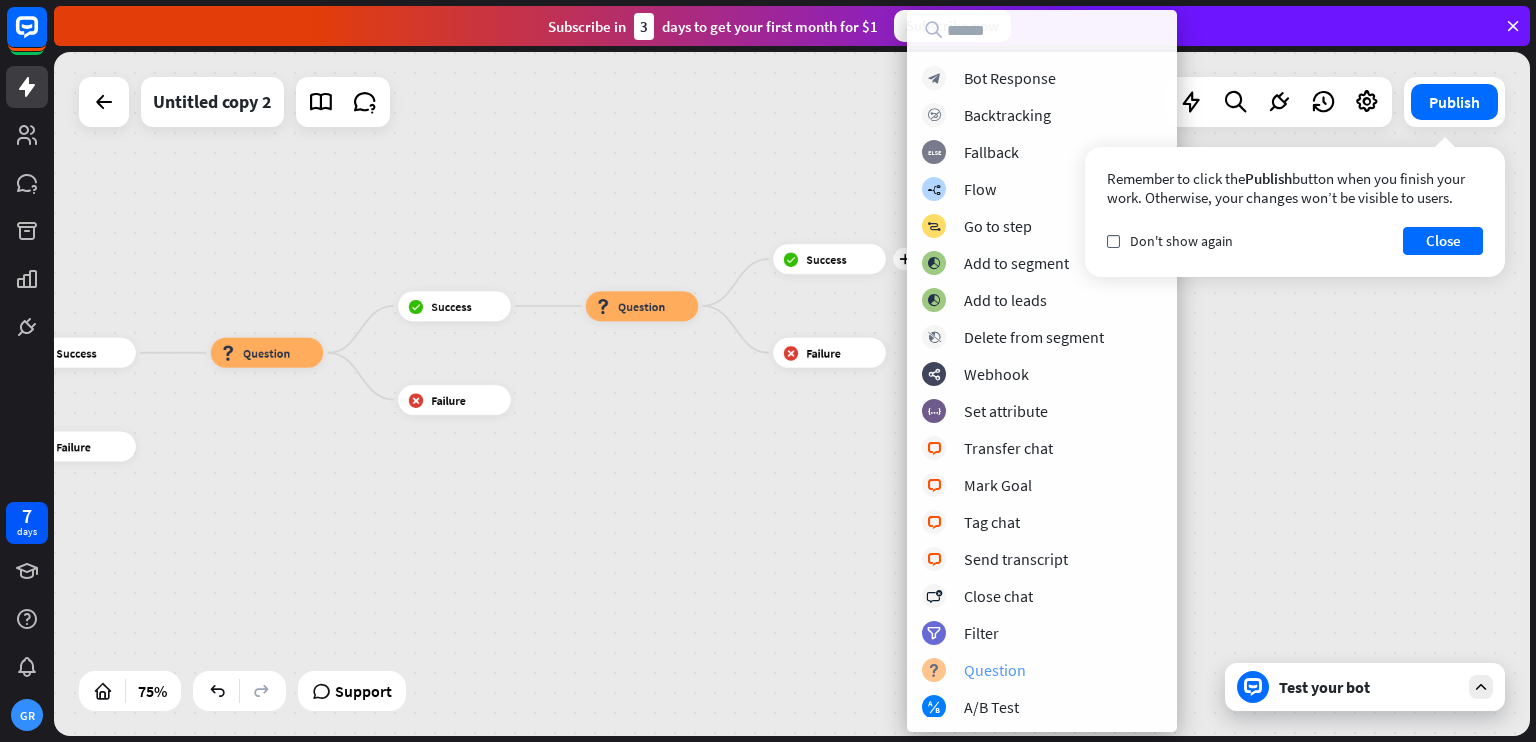 click on "Question" at bounding box center (995, 670) 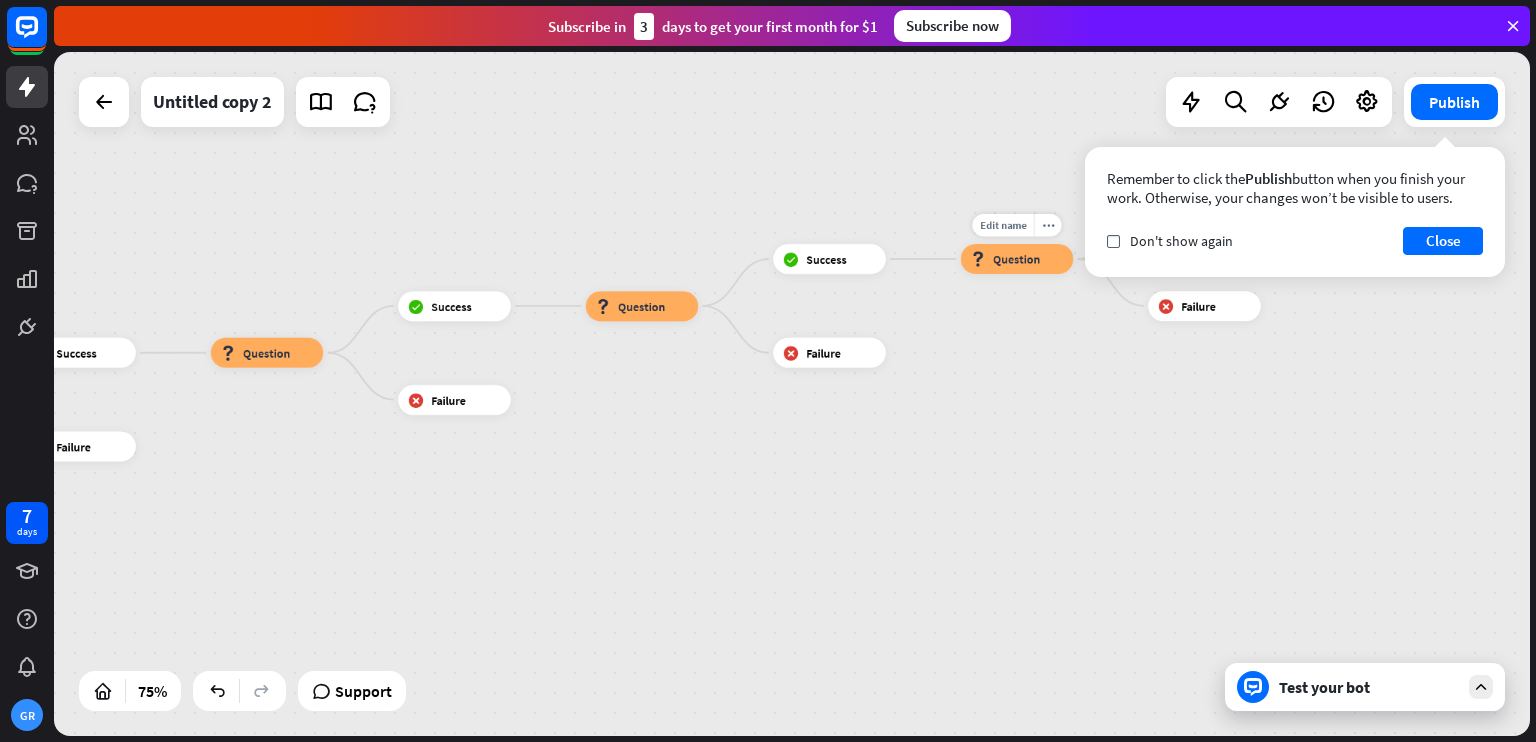 click on "Question" at bounding box center [1016, 258] 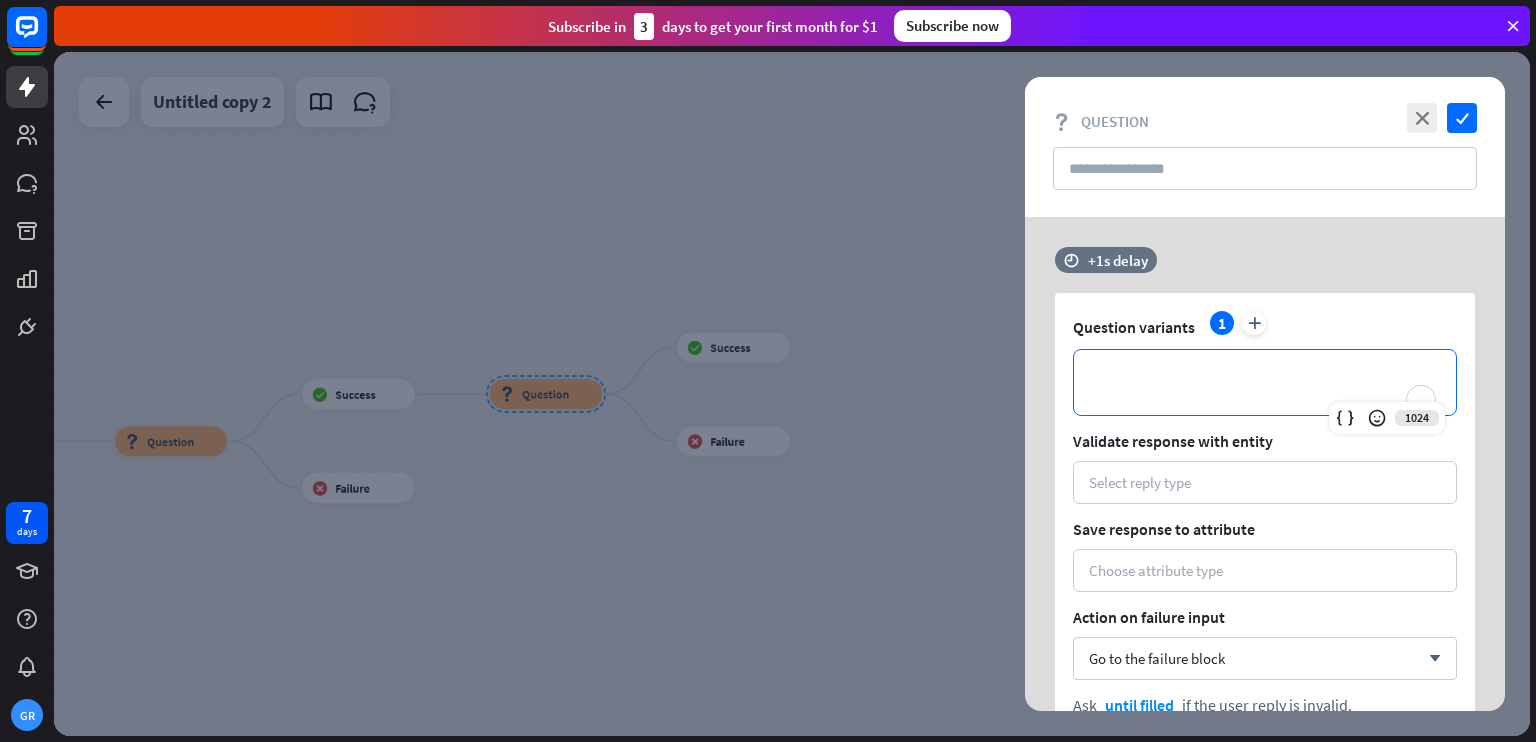 click on "**********" at bounding box center (1265, 382) 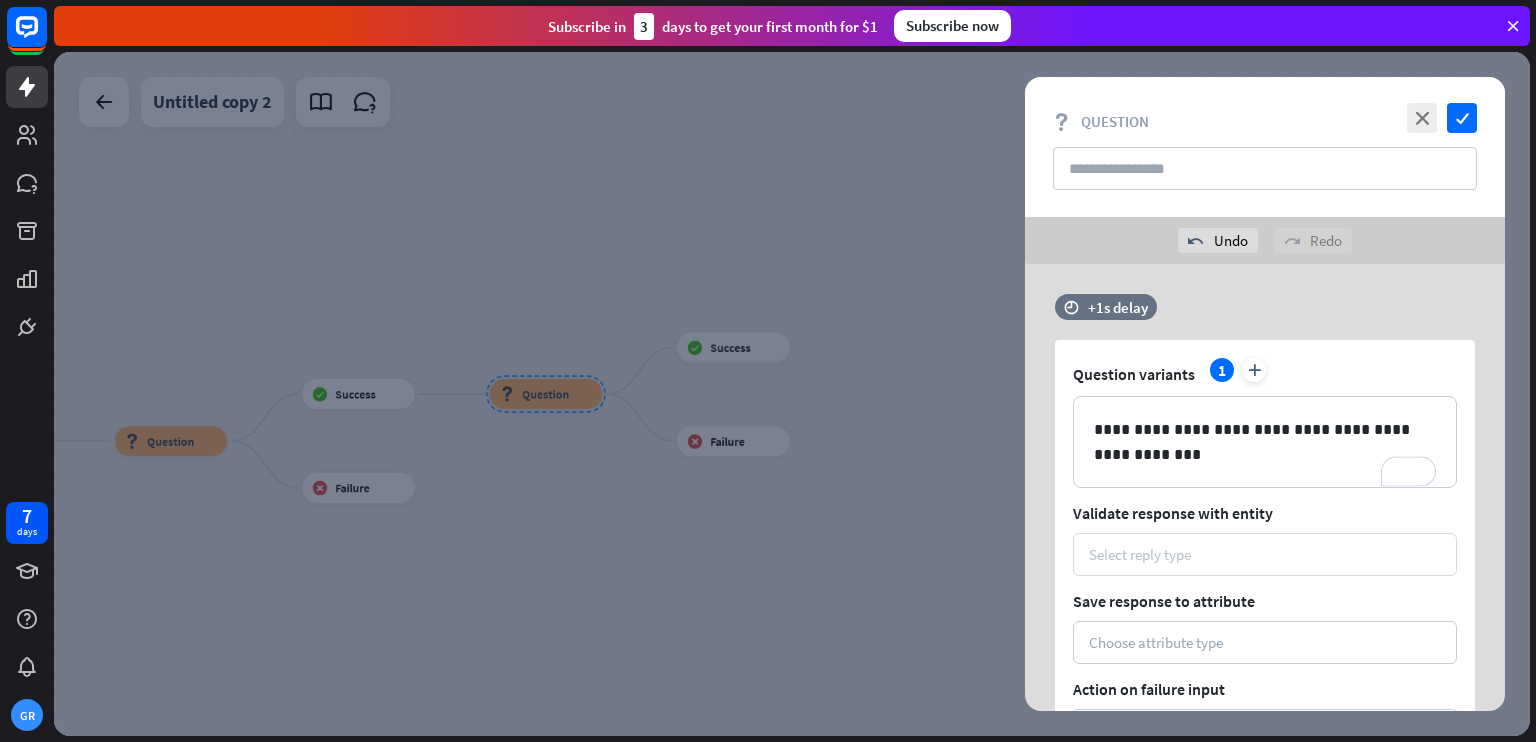 click on "Select reply type" at bounding box center [1140, 554] 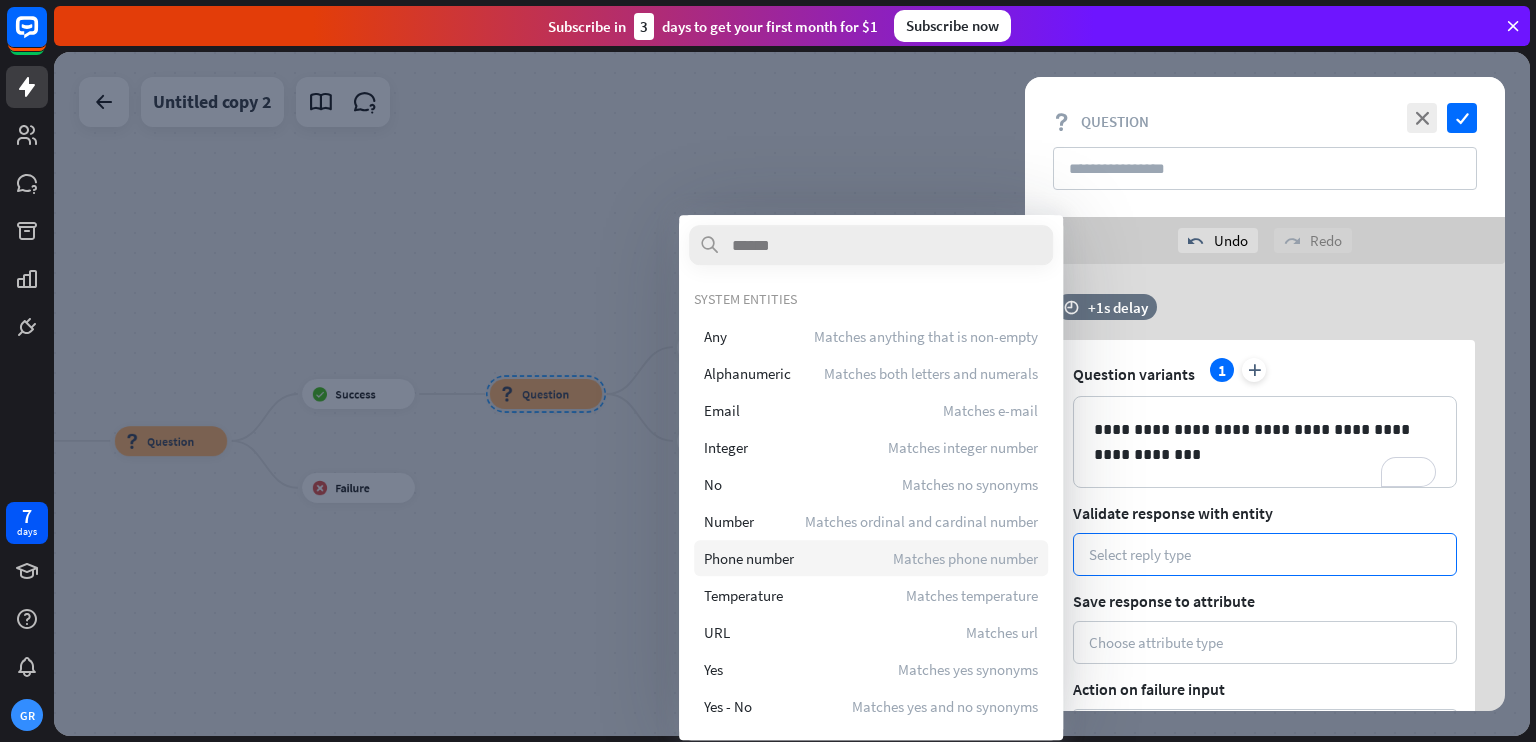 click on "Phone number" at bounding box center [749, 558] 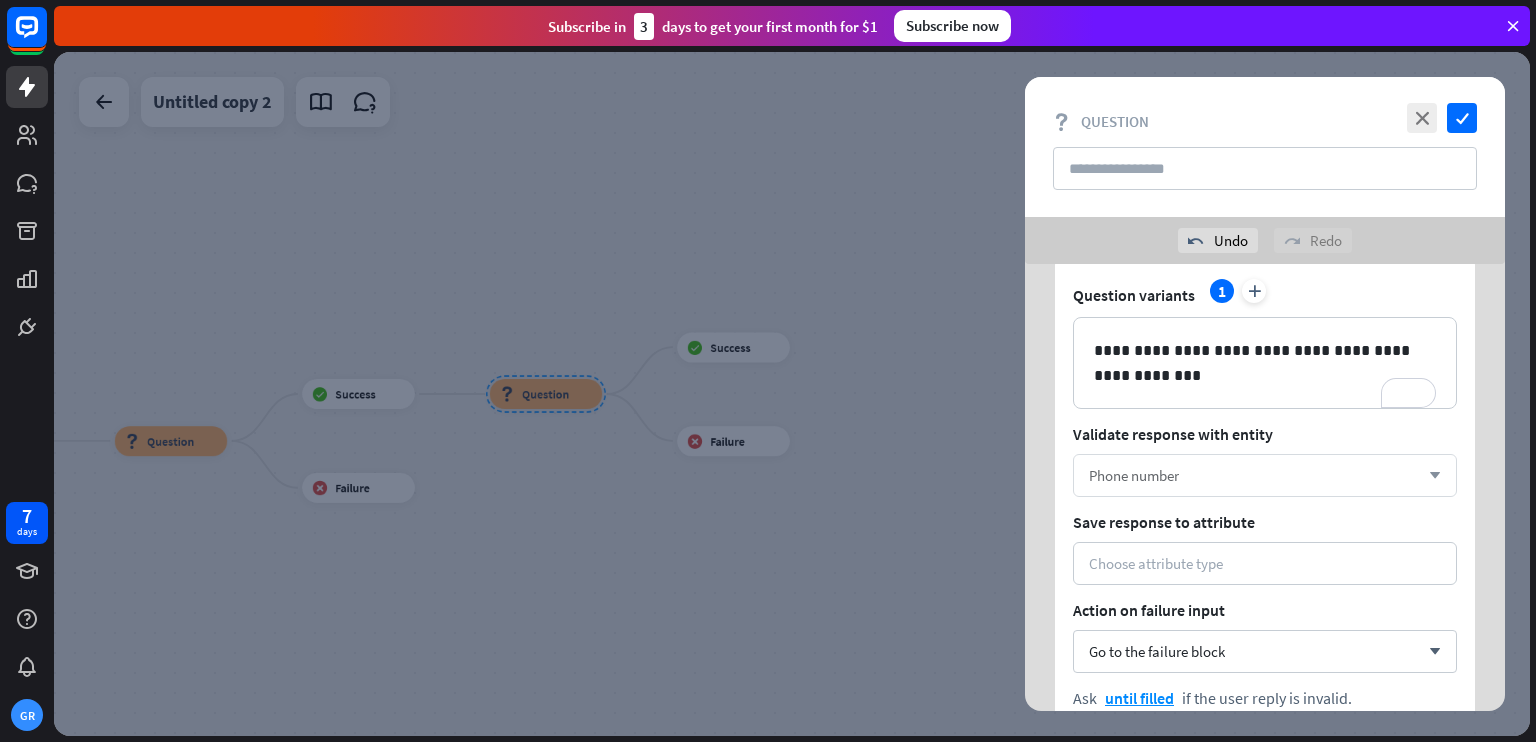 scroll, scrollTop: 99, scrollLeft: 0, axis: vertical 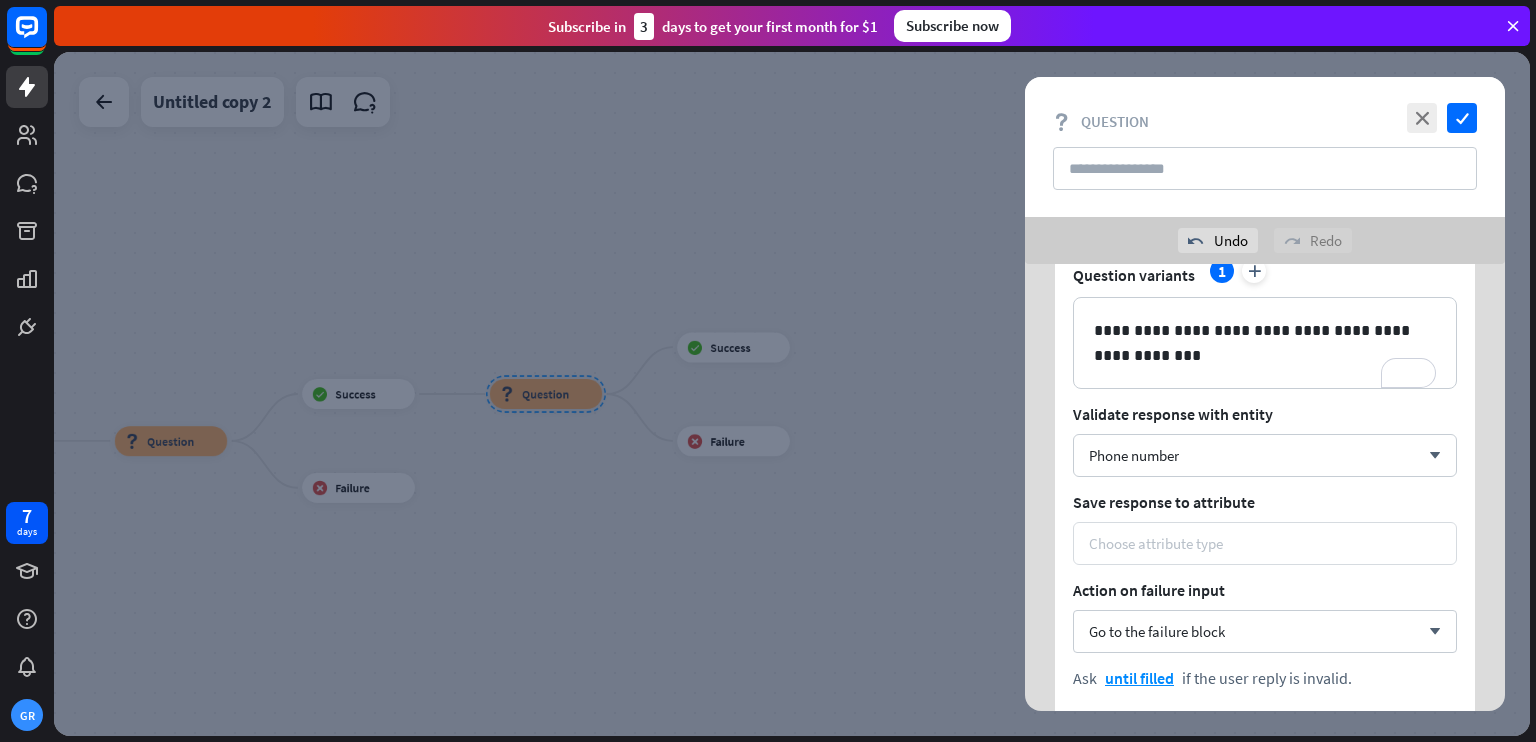 click on "Choose attribute type" at bounding box center [1265, 543] 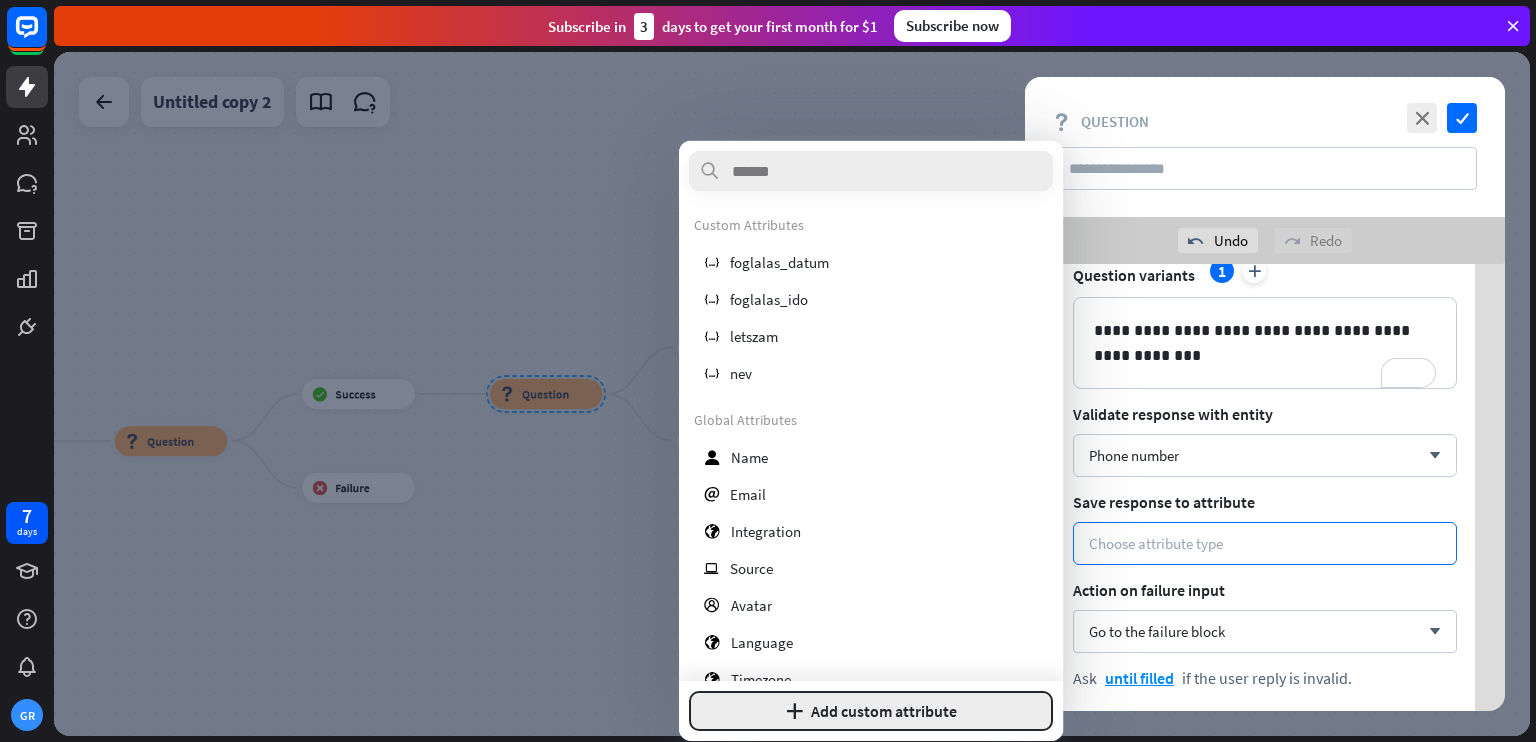 click on "plus
Add custom attribute" at bounding box center (871, 711) 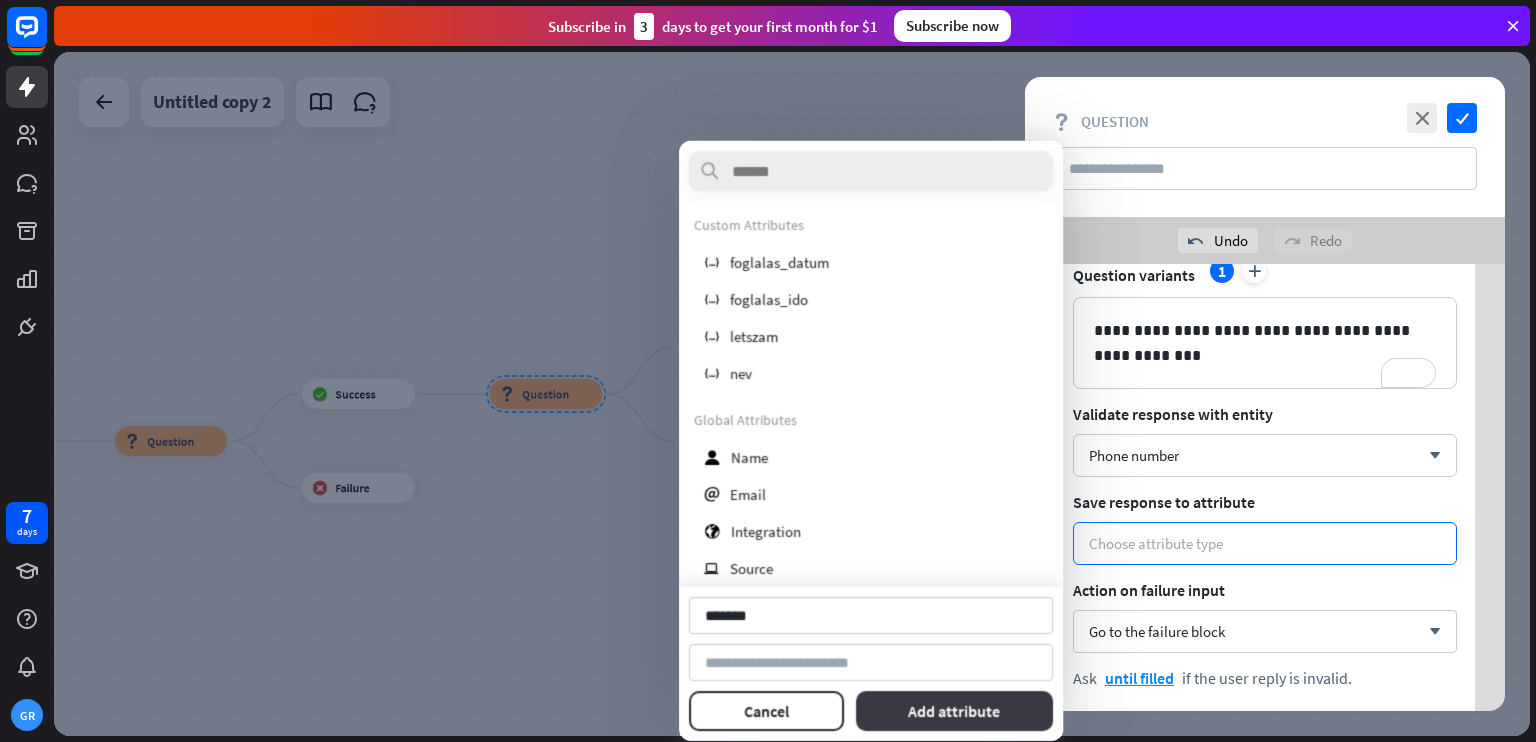 type on "*******" 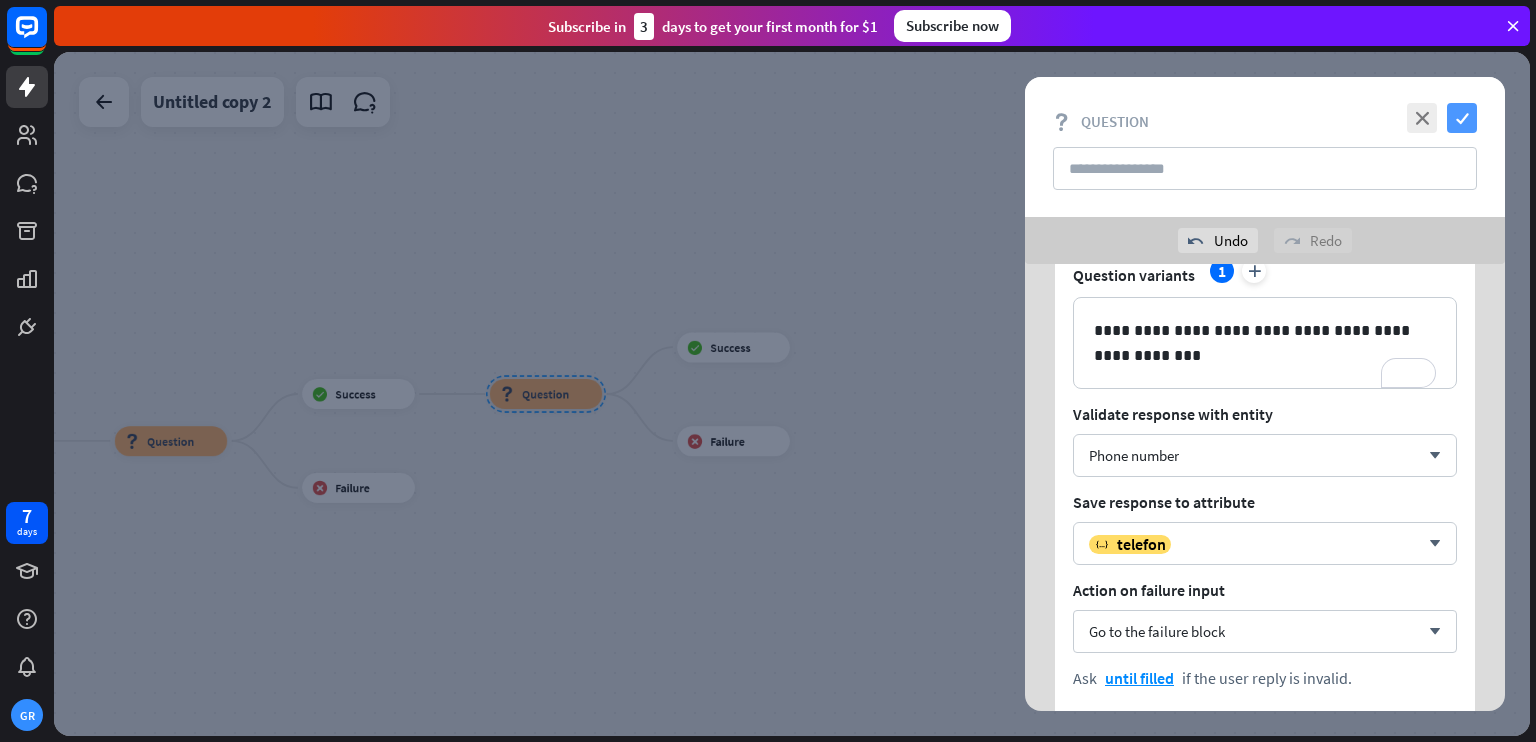 click on "check" at bounding box center (1462, 118) 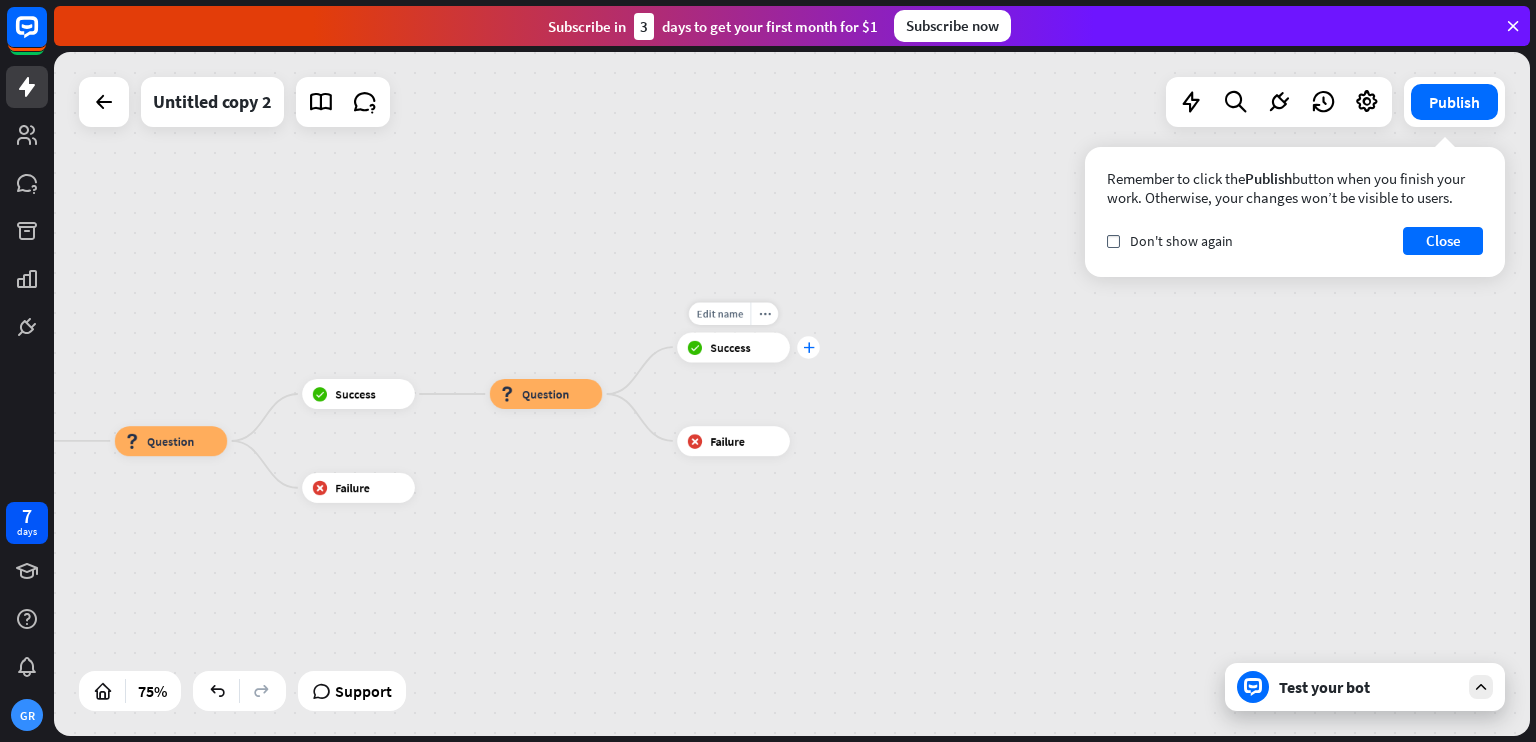 click on "plus" at bounding box center [808, 347] 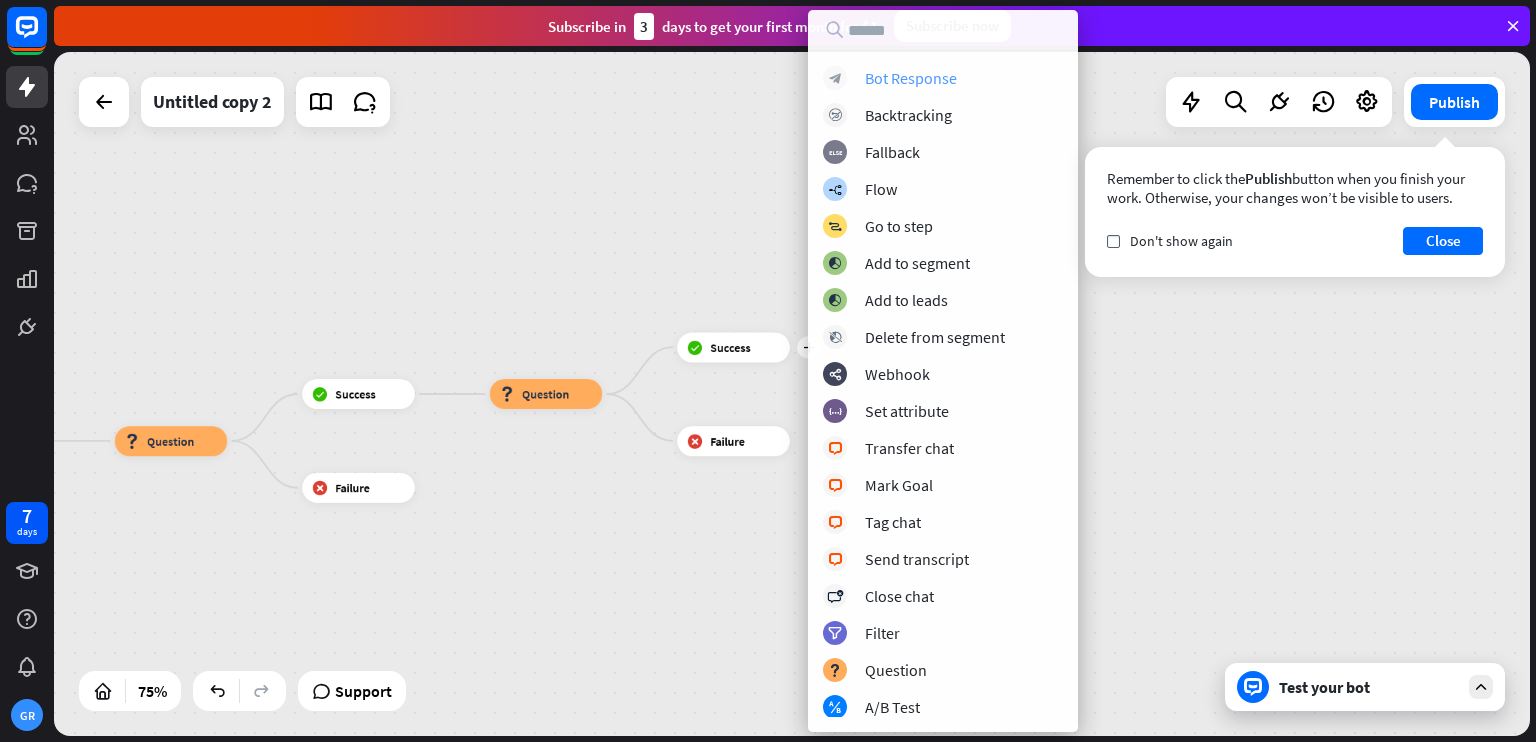 click on "Bot Response" at bounding box center [911, 78] 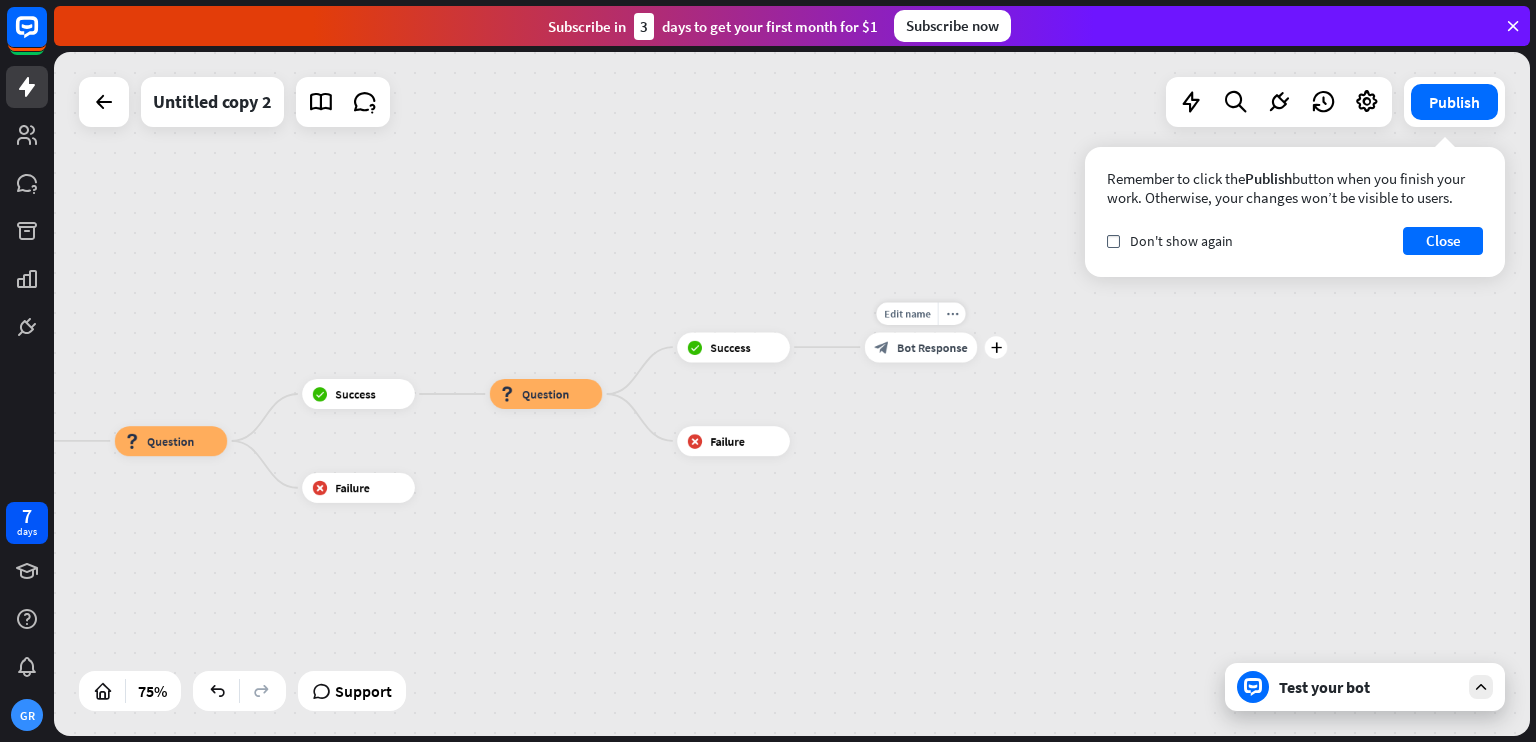 click on "block_bot_response   Bot Response" at bounding box center (921, 347) 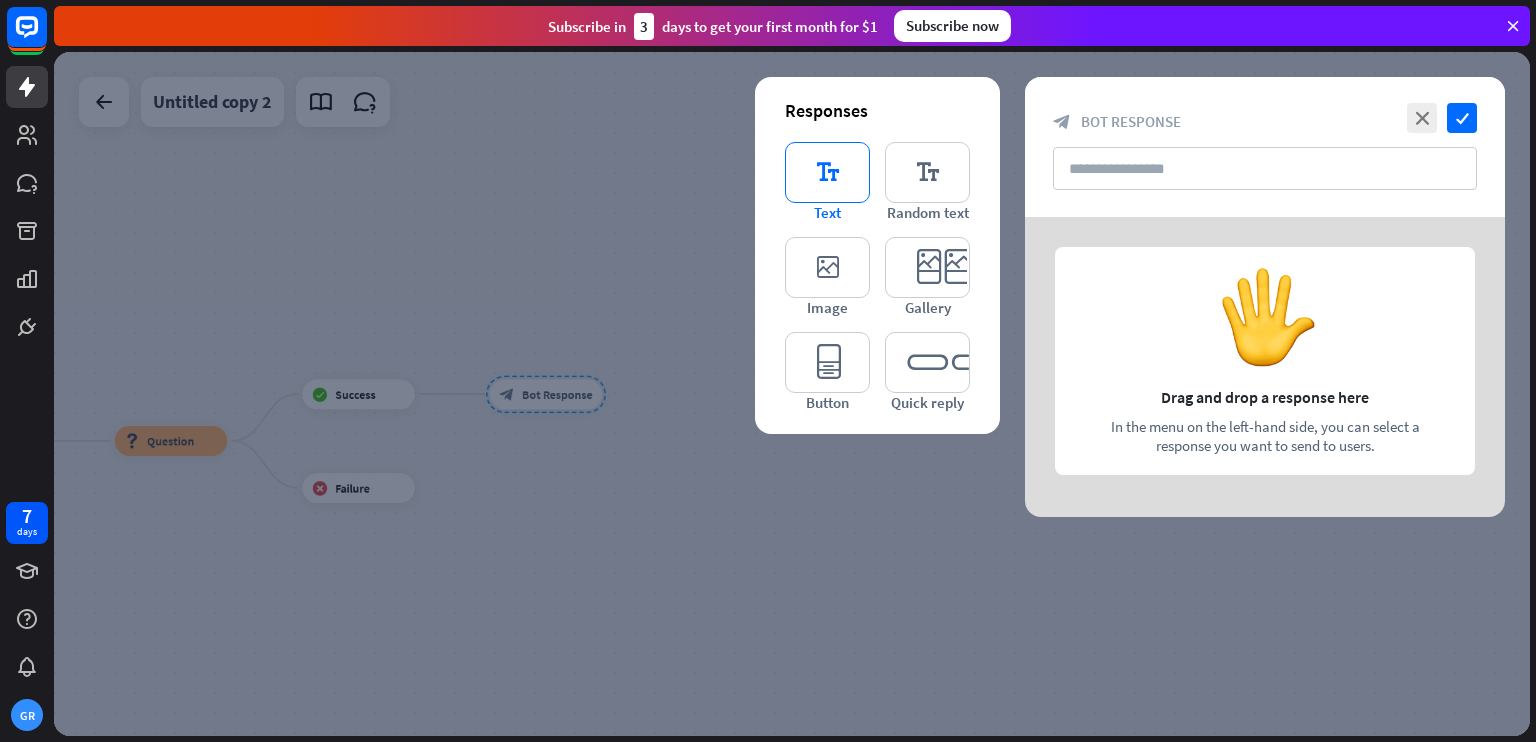 click on "editor_text" at bounding box center [827, 172] 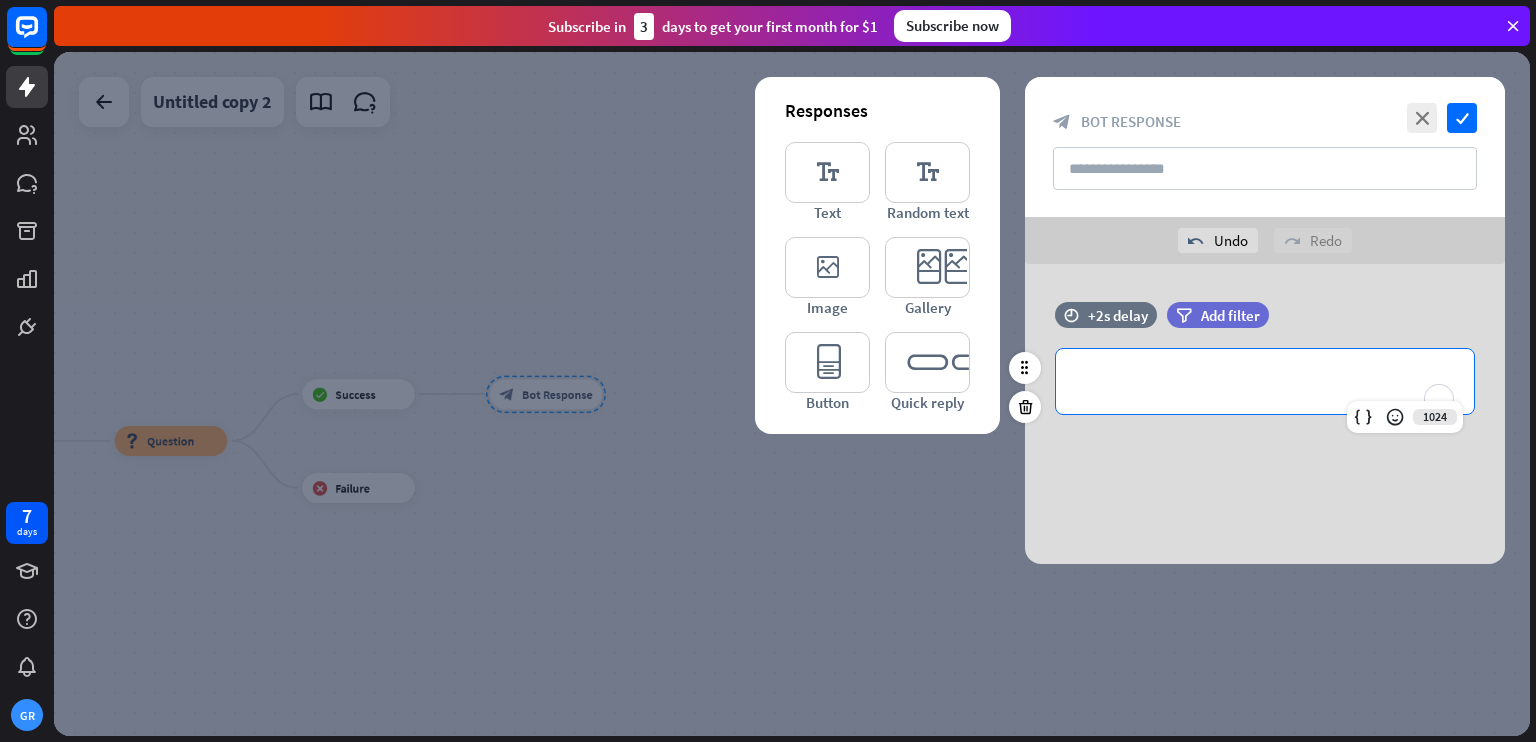 click on "**********" at bounding box center (1265, 381) 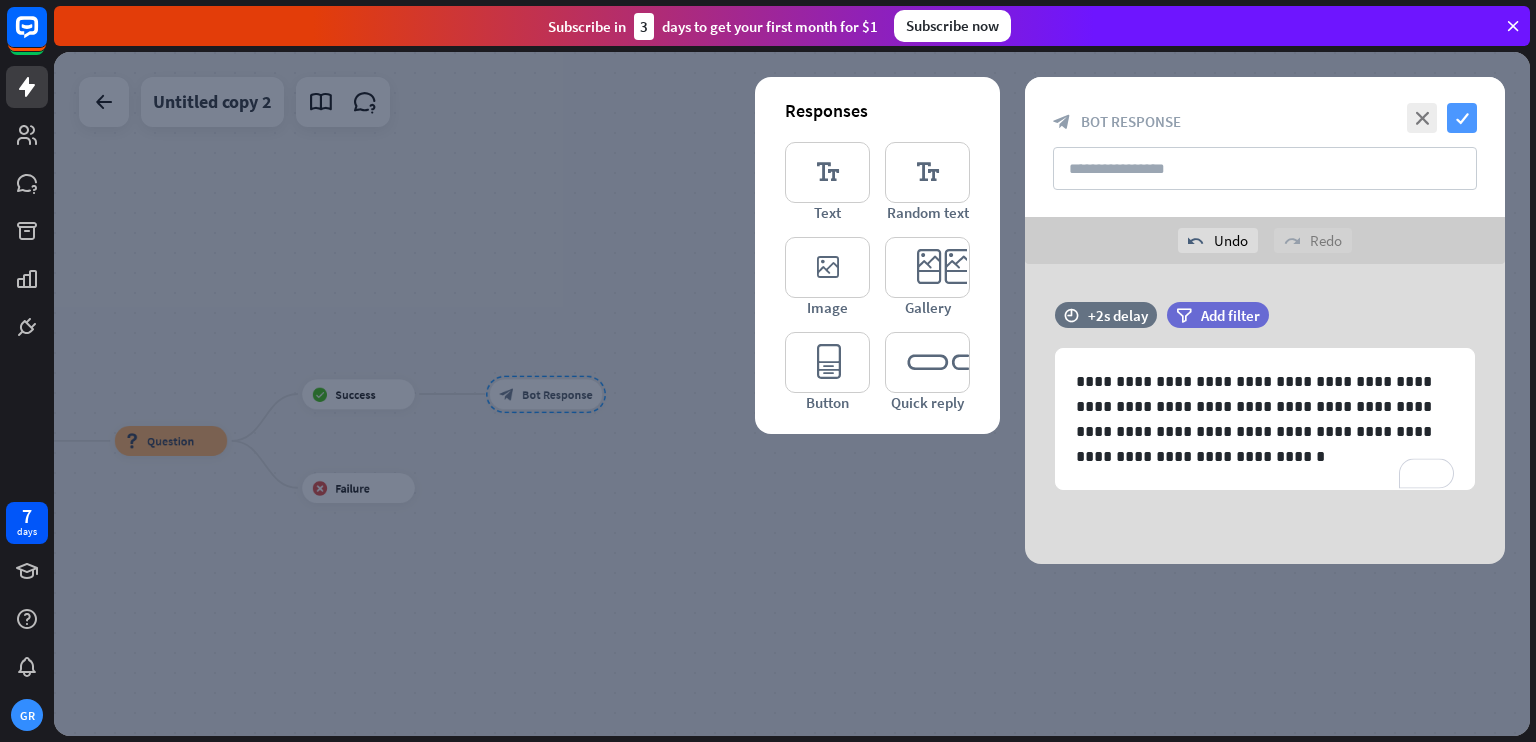 click on "check" at bounding box center (1462, 118) 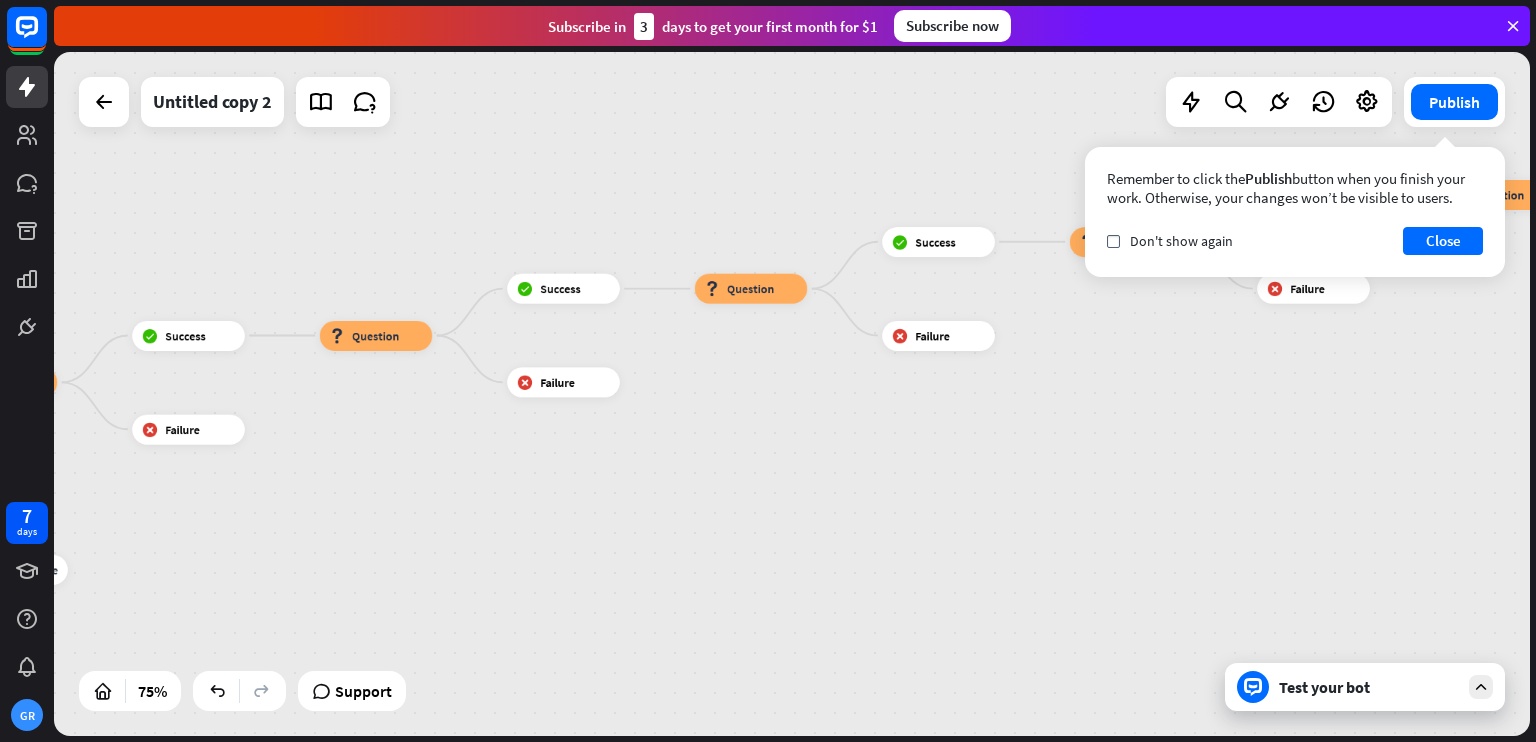 drag, startPoint x: 205, startPoint y: 520, endPoint x: 1535, endPoint y: 273, distance: 1352.7413 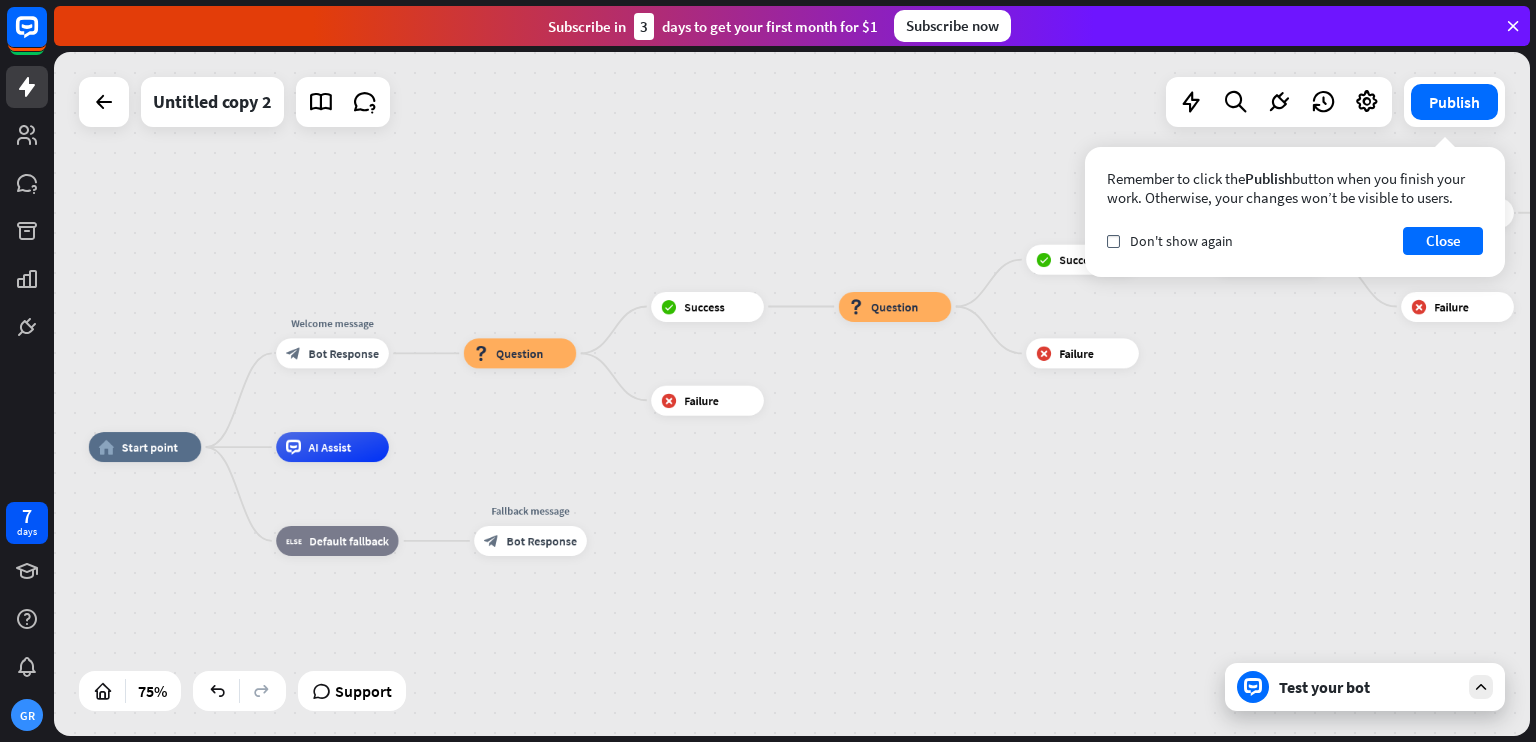 drag, startPoint x: 596, startPoint y: 515, endPoint x: 1059, endPoint y: 491, distance: 463.6216 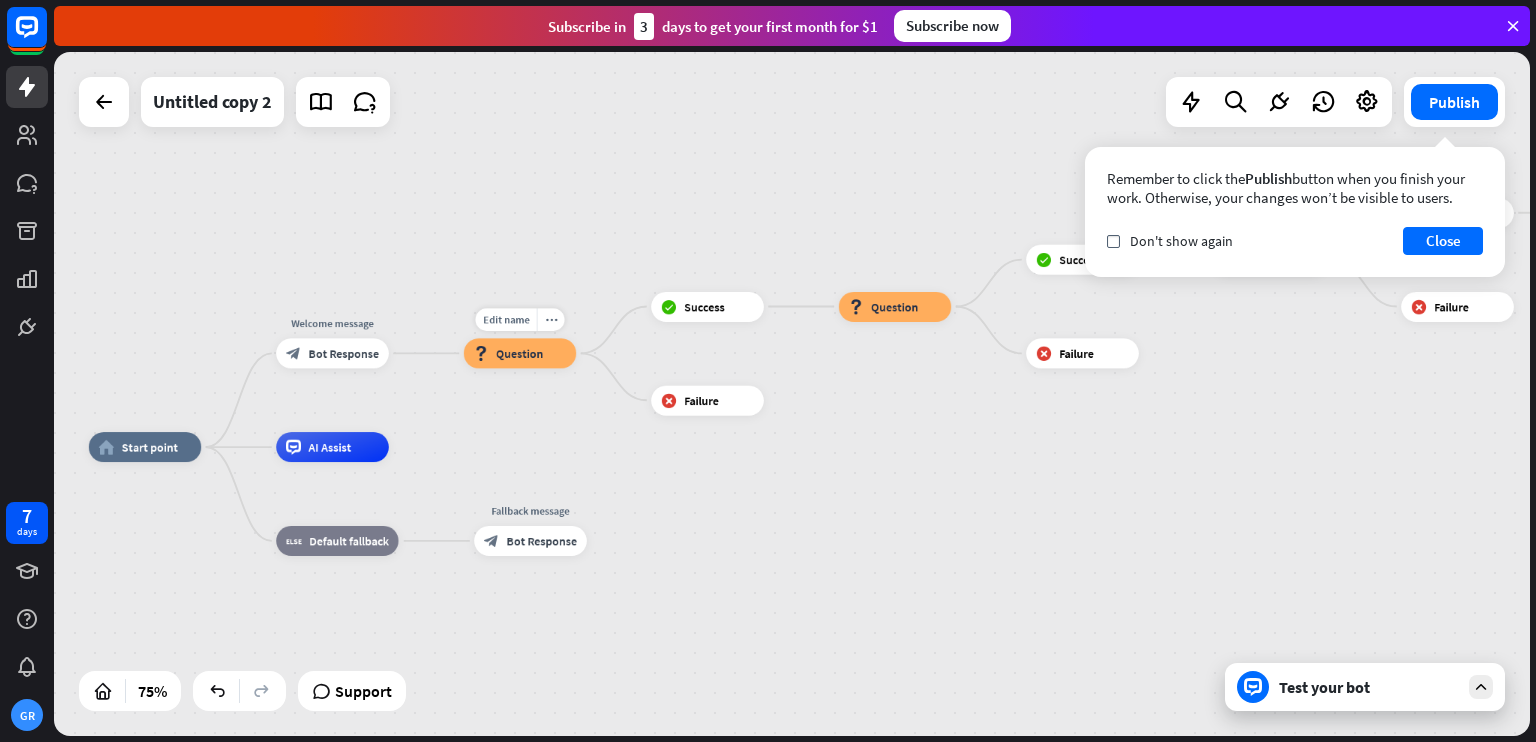 click on "Question" at bounding box center (519, 353) 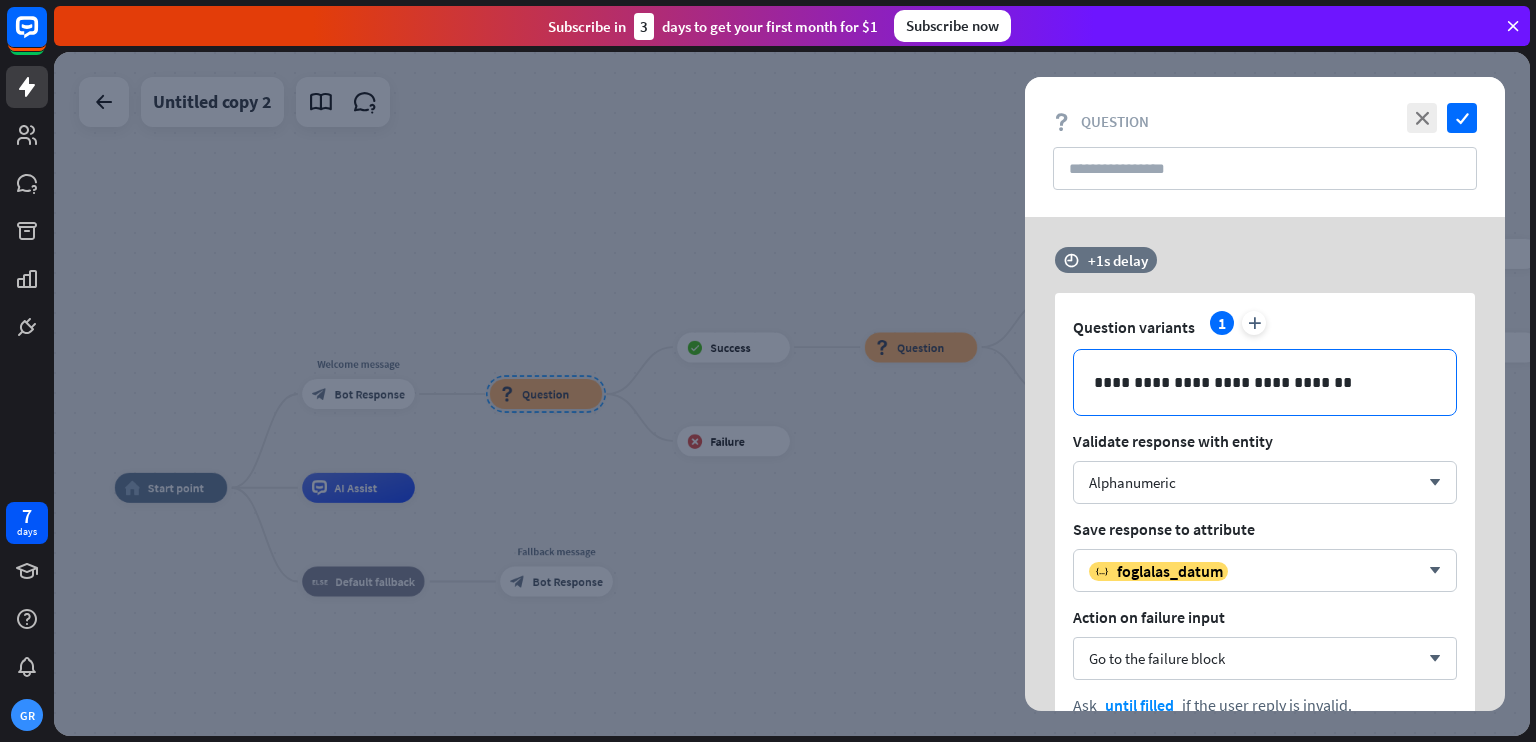 click on "**********" at bounding box center [1265, 382] 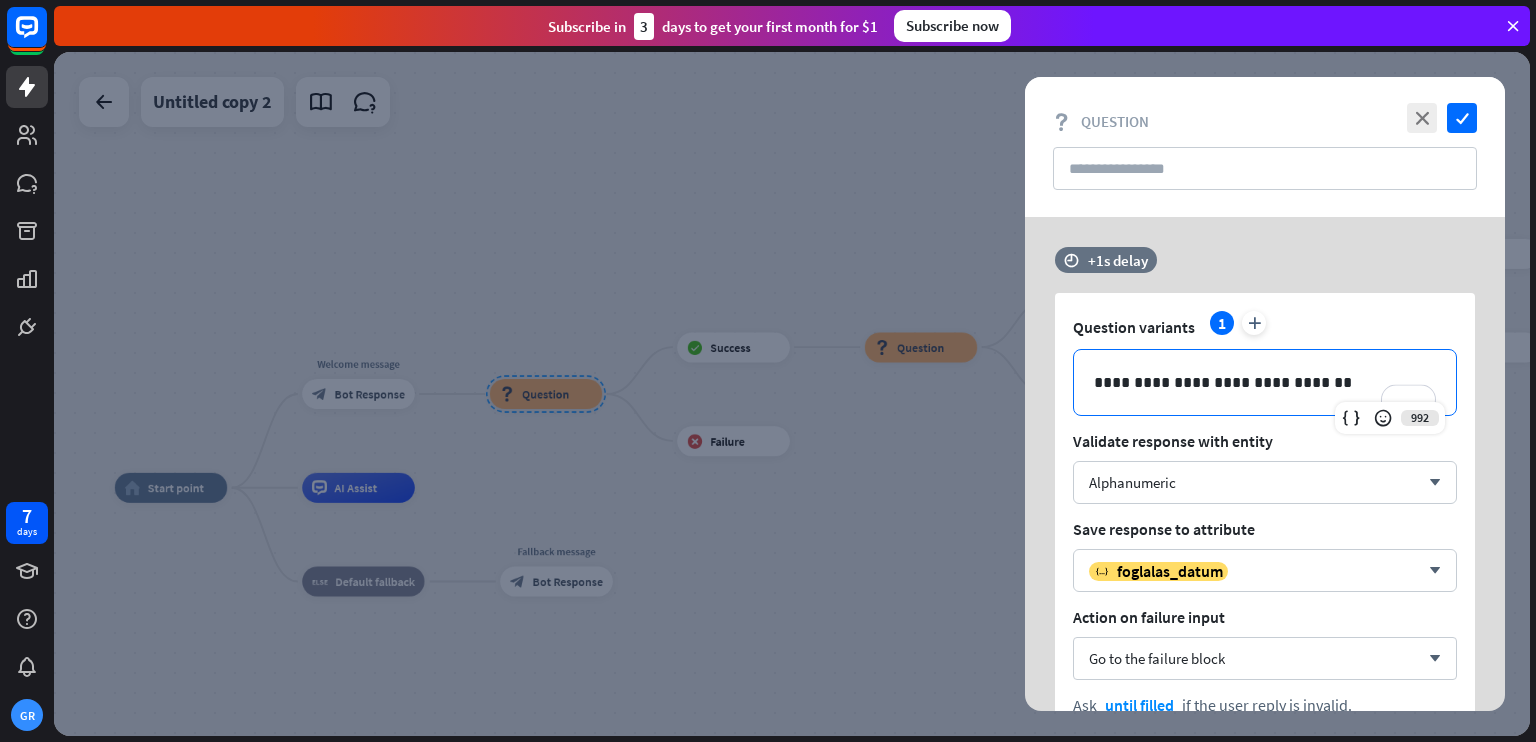 type 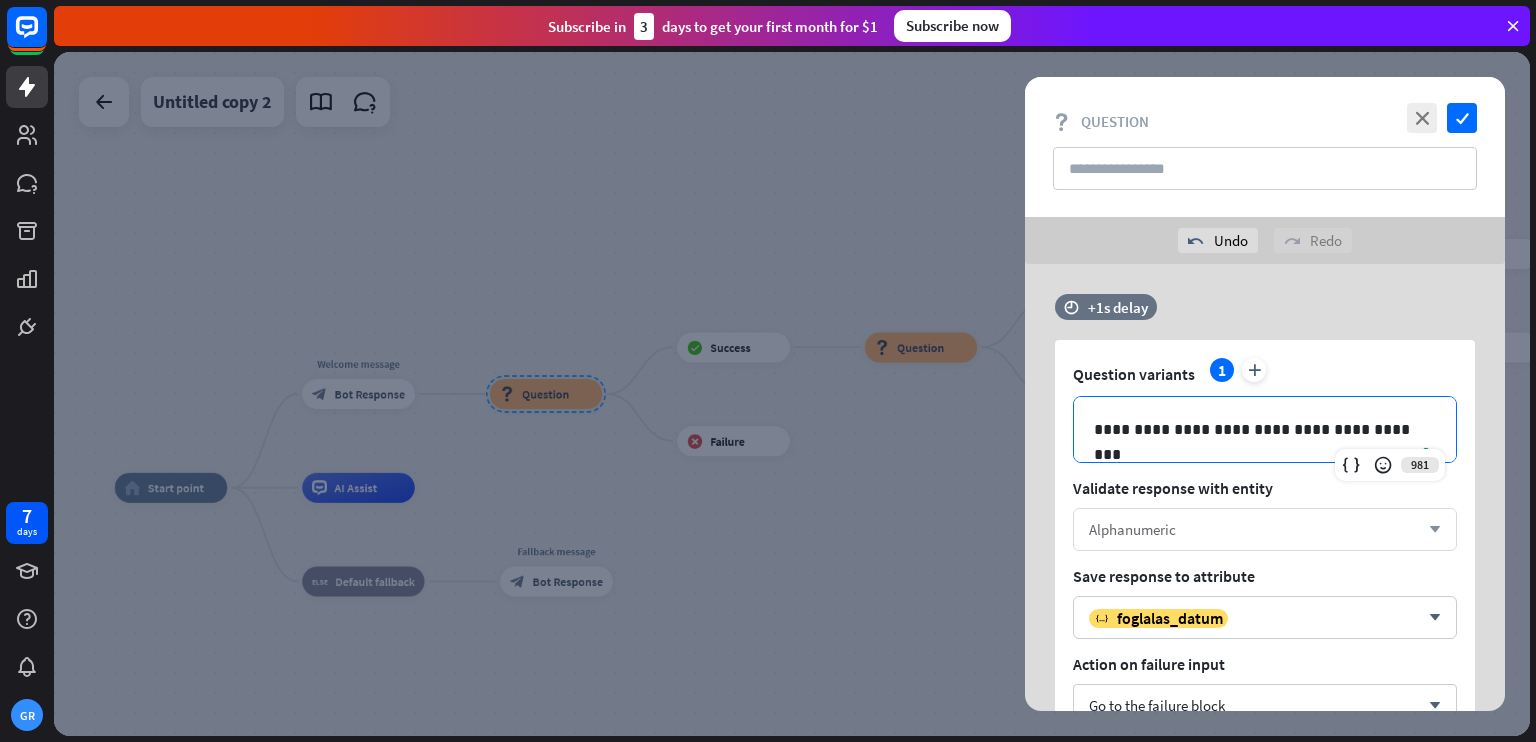 click on "Alphanumeric" at bounding box center [1254, 529] 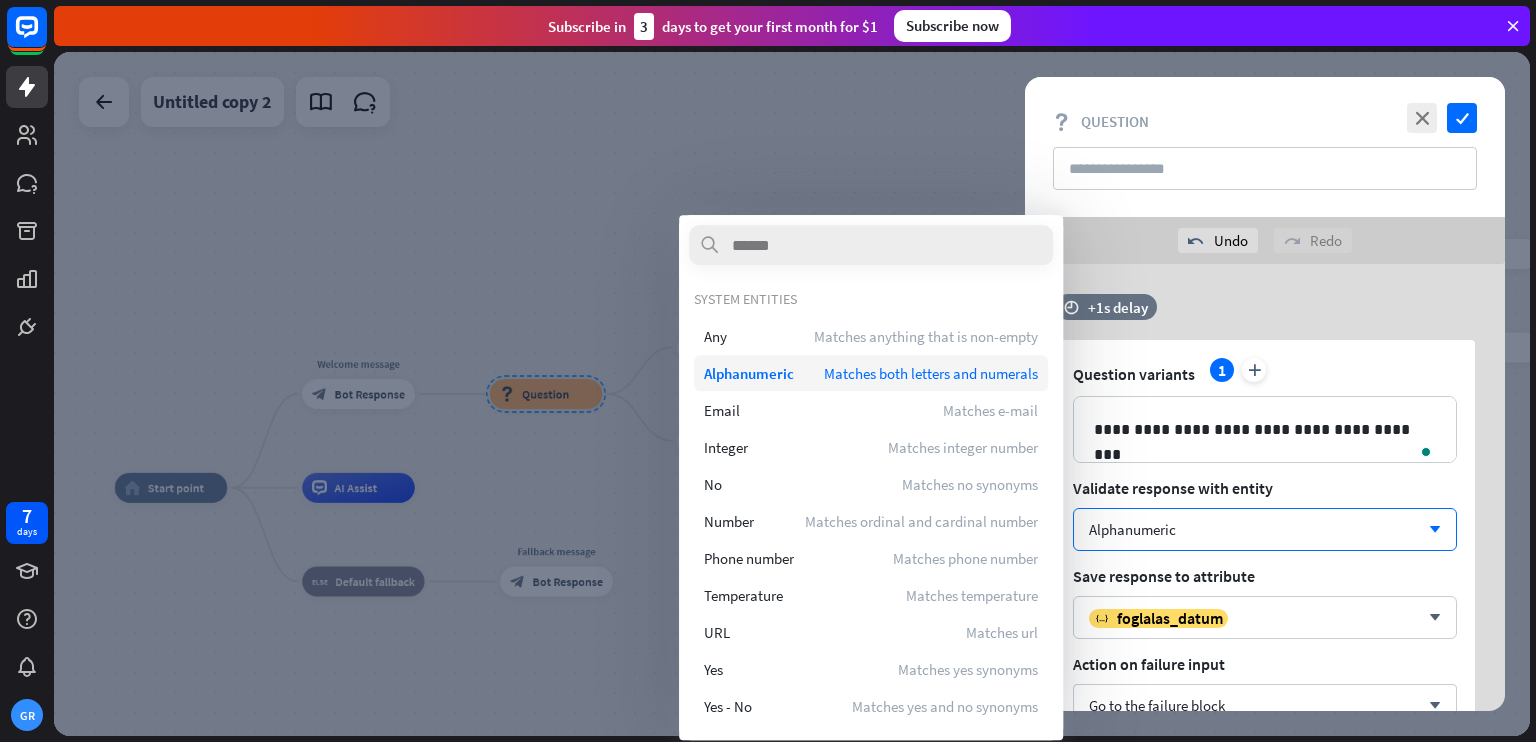 click on "Matches both letters and numerals" at bounding box center [931, 373] 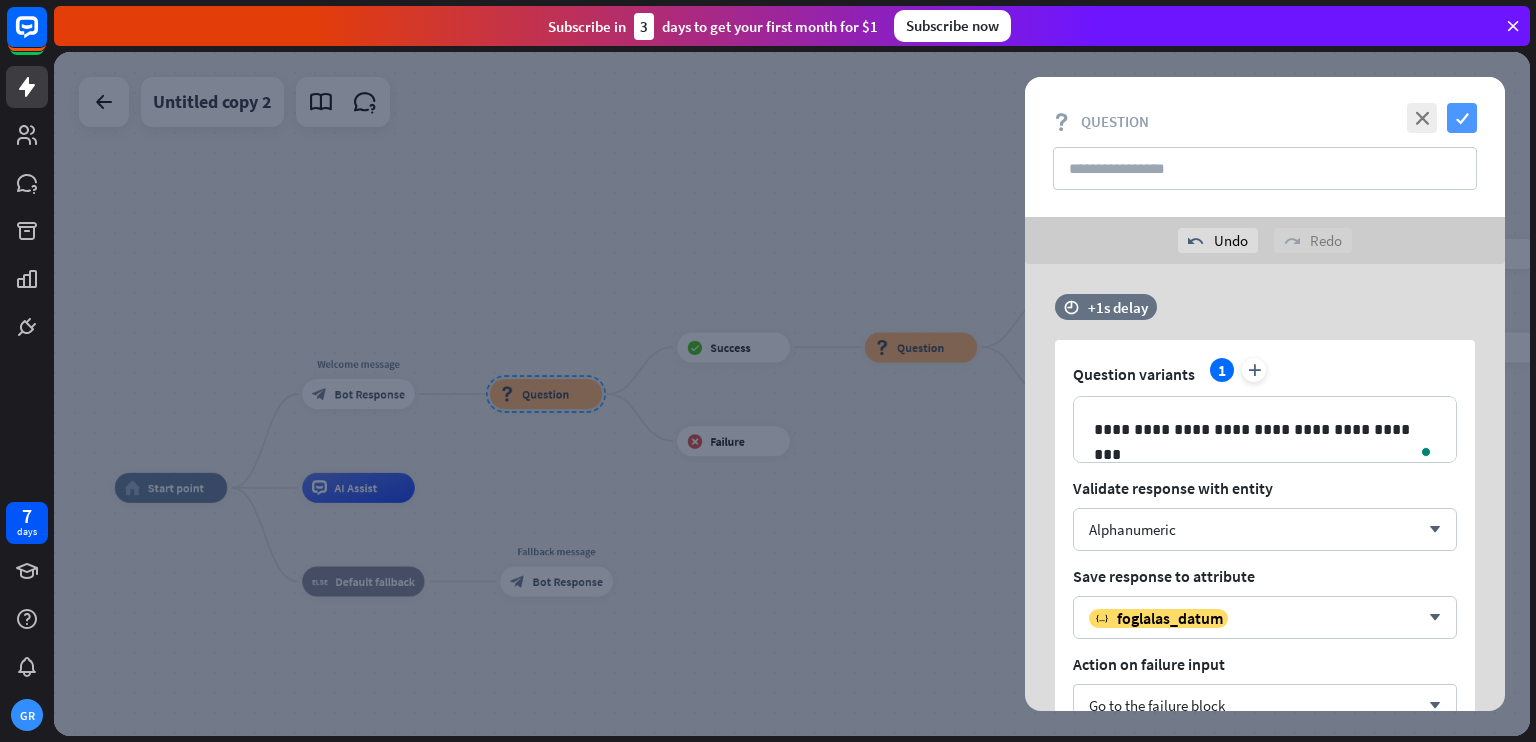 click on "check" at bounding box center [1462, 118] 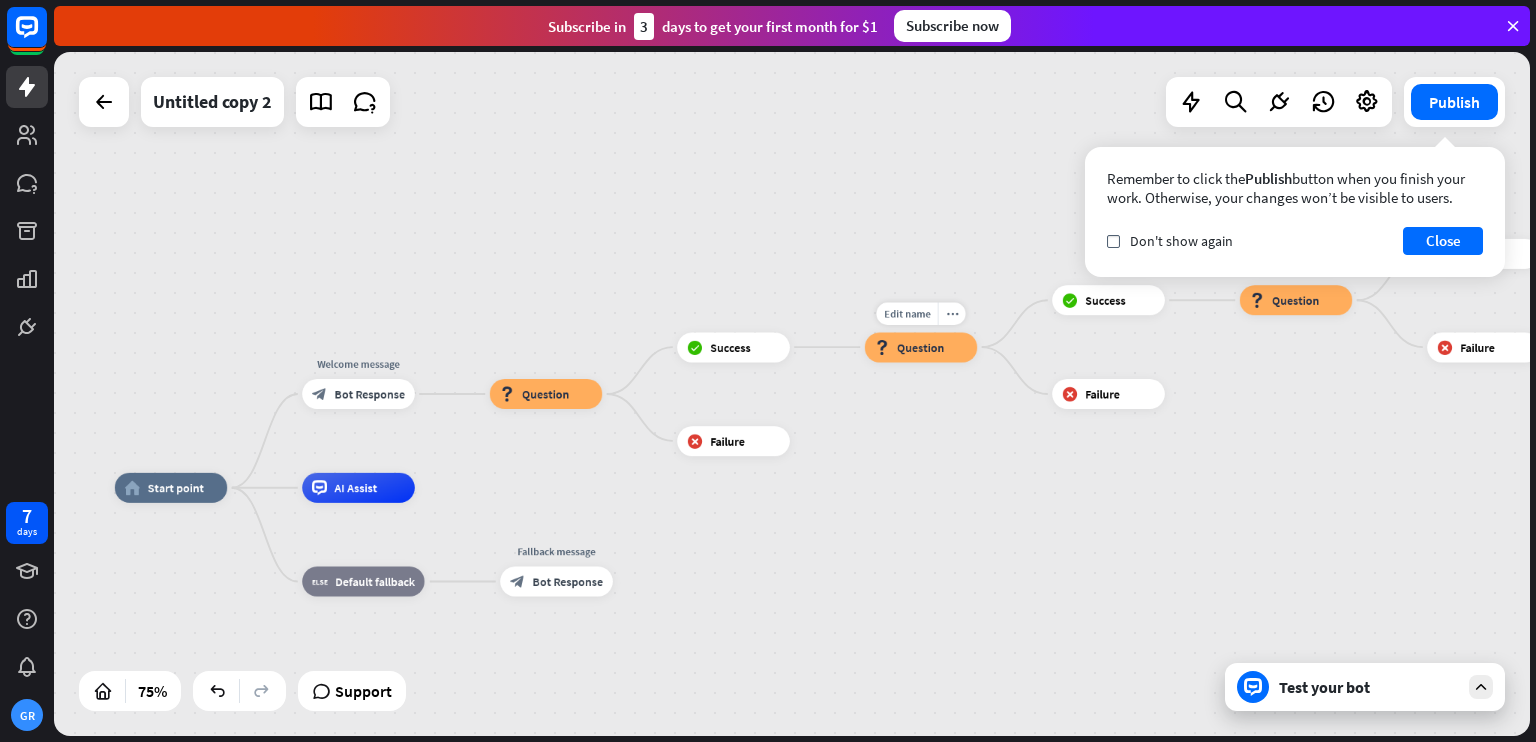 click on "Question" at bounding box center (920, 347) 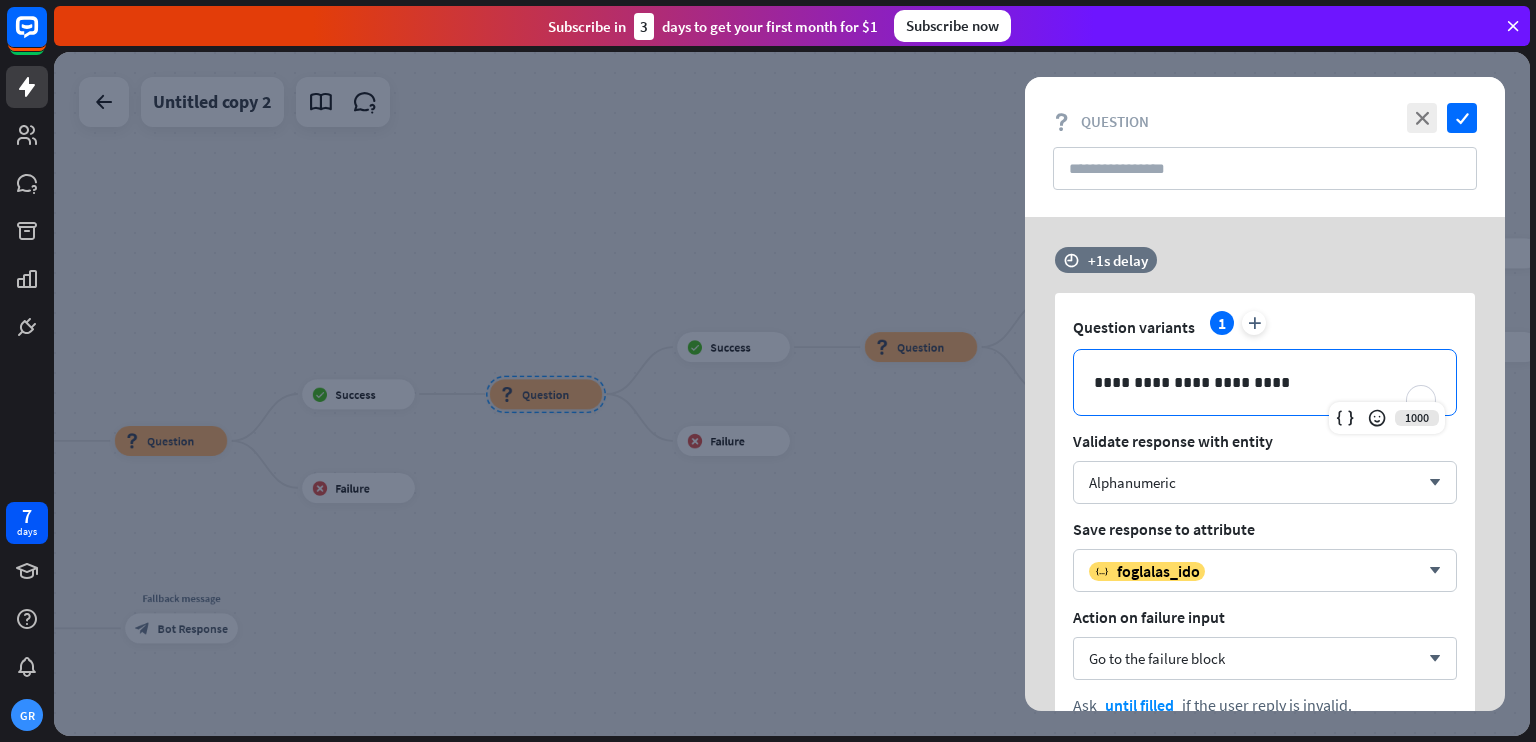 click on "**********" at bounding box center [1265, 382] 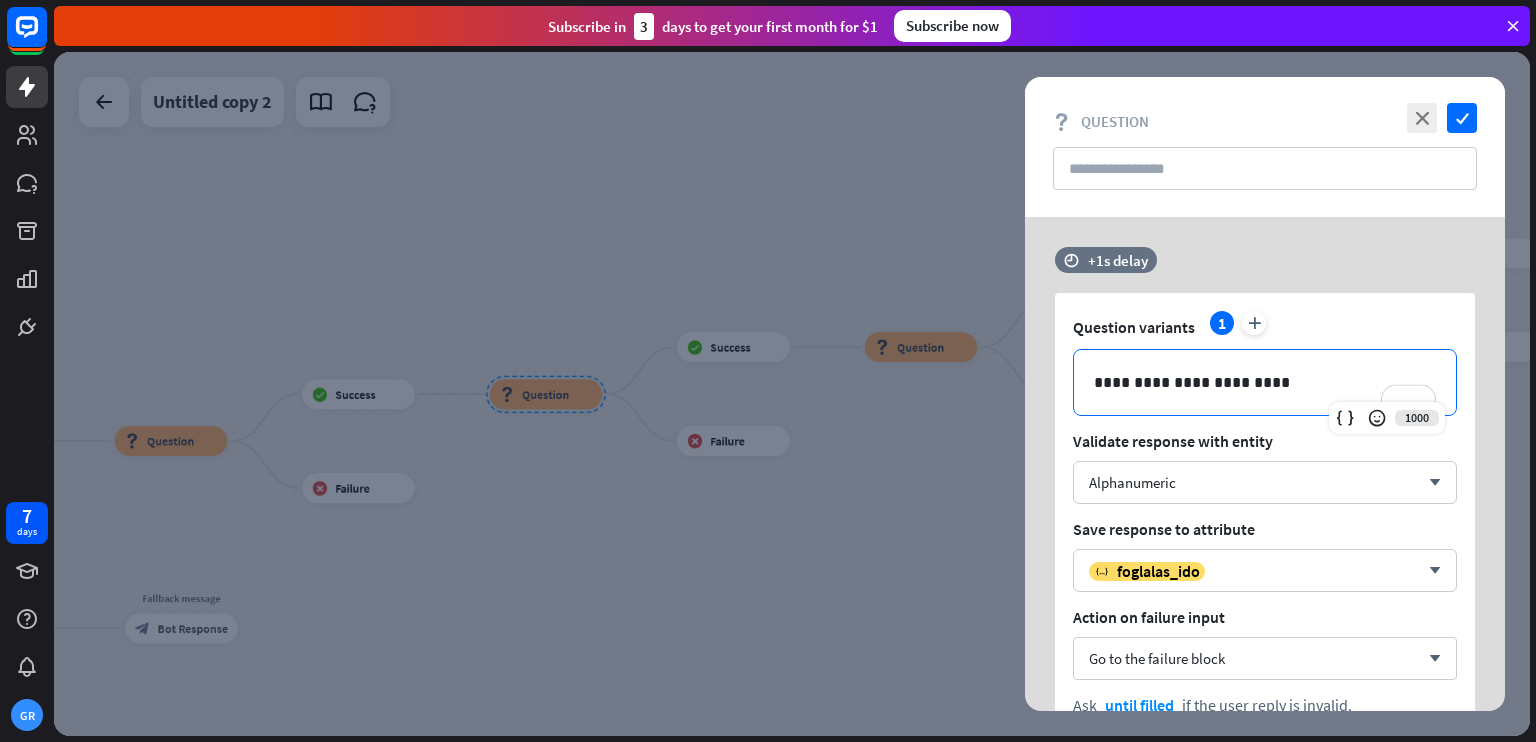 type 